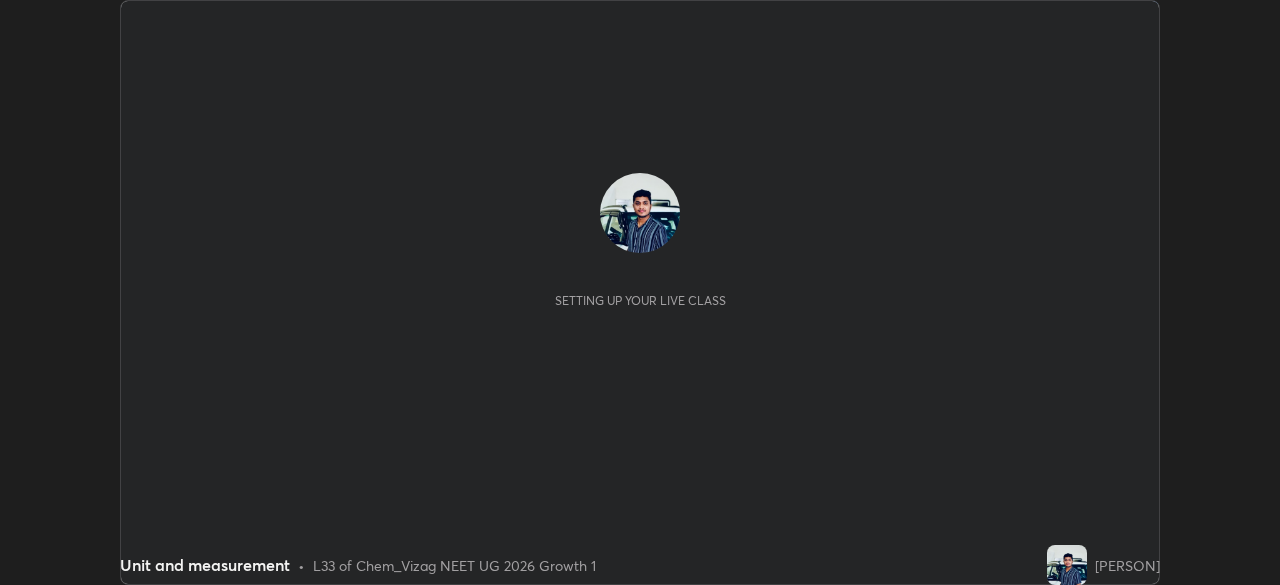 scroll, scrollTop: 0, scrollLeft: 0, axis: both 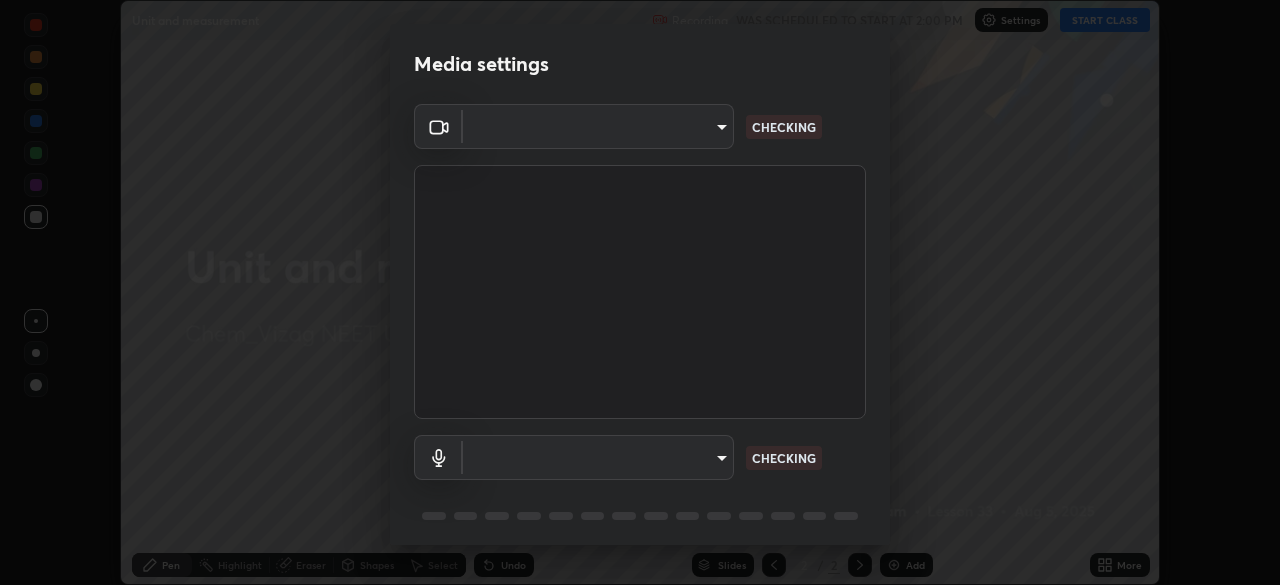 type on "d4617a7d2f559bd3252380f05f3b8909cd8fc89c71cae93ea608fdac764d706e" 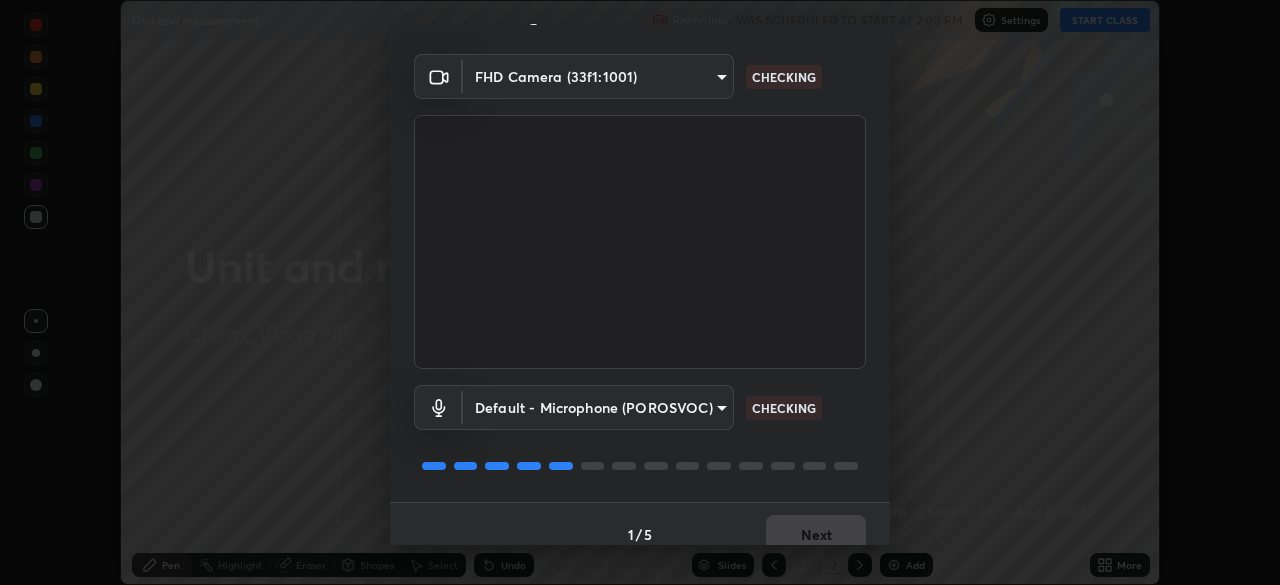 scroll, scrollTop: 71, scrollLeft: 0, axis: vertical 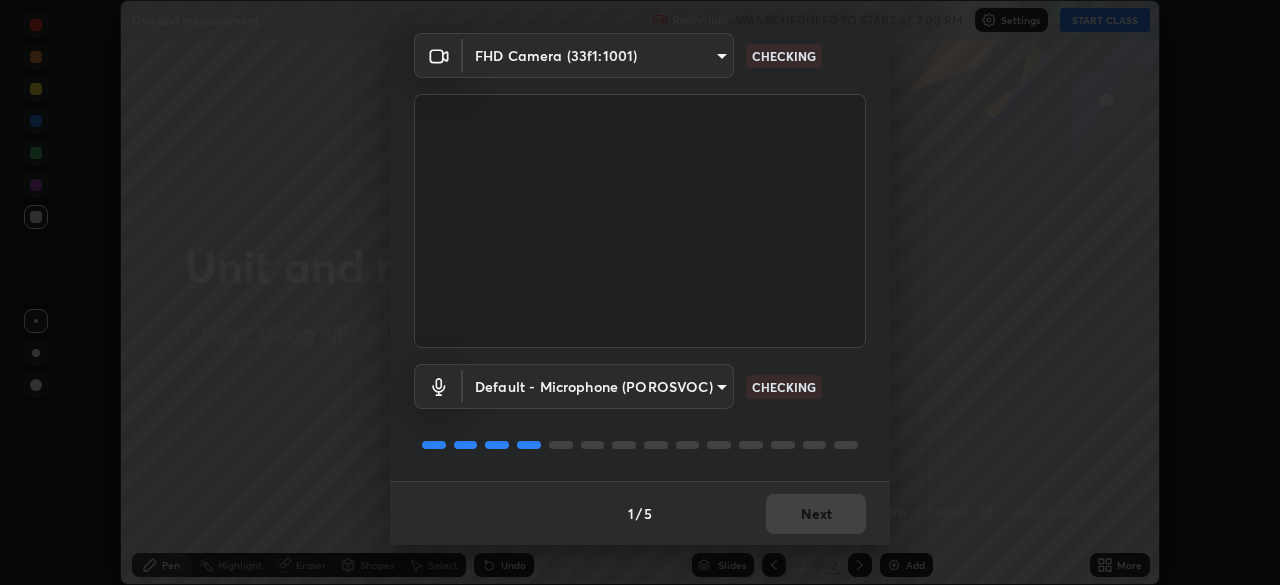 click on "1 / 5 Next" at bounding box center (640, 513) 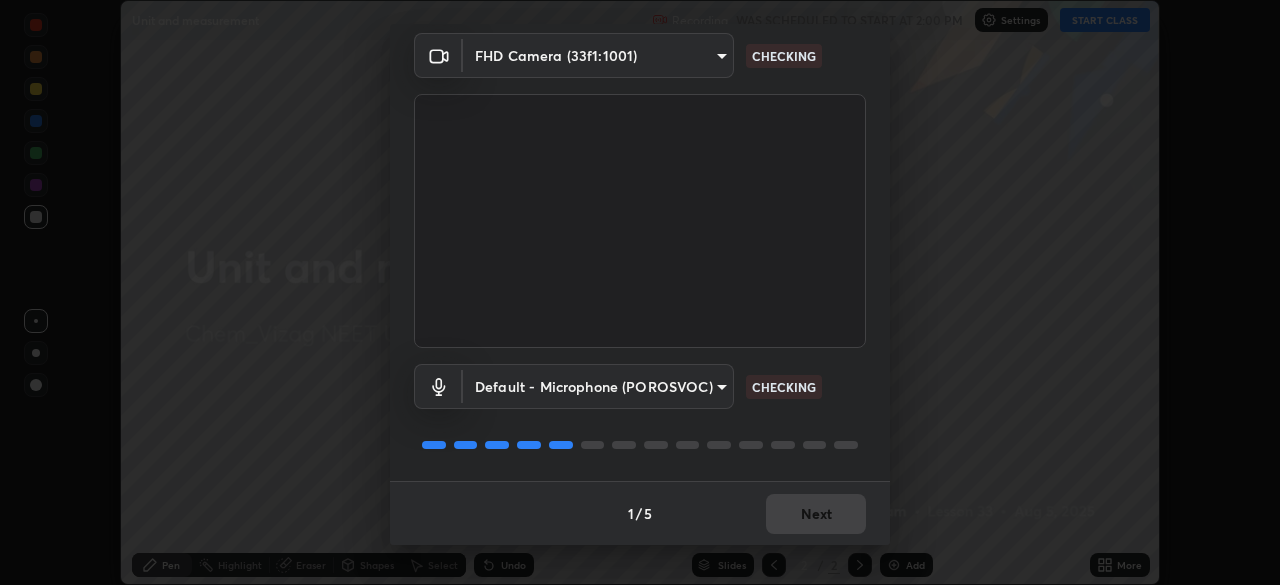 click on "1 / 5 Next" at bounding box center [640, 513] 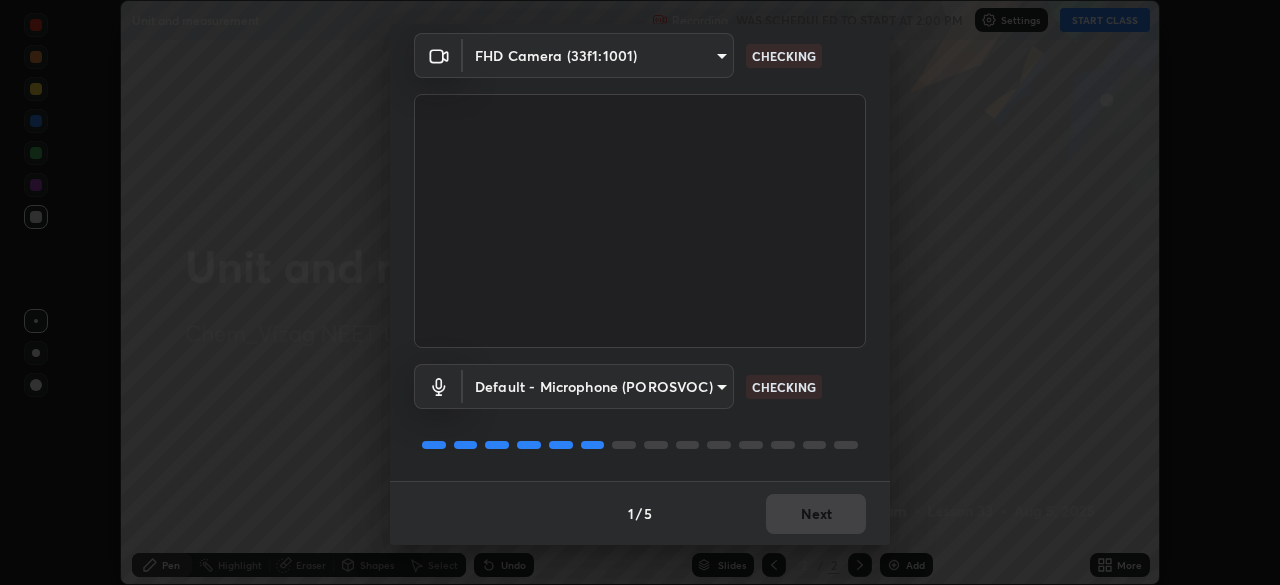 click on "1 / 5 Next" at bounding box center [640, 513] 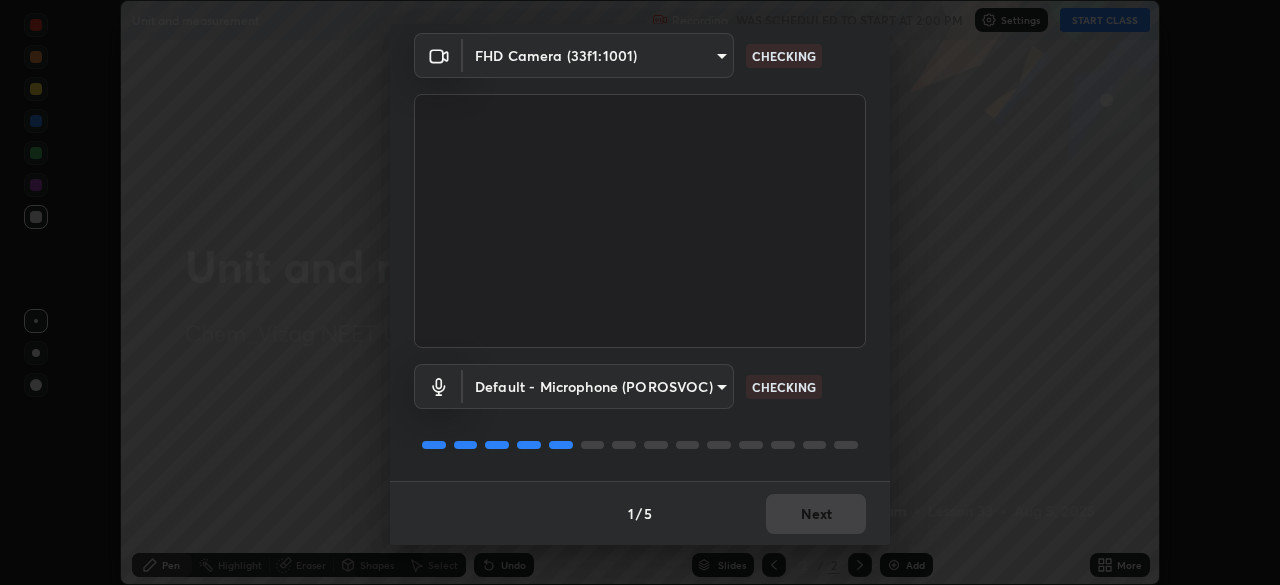 click on "1 / 5 Next" at bounding box center (640, 513) 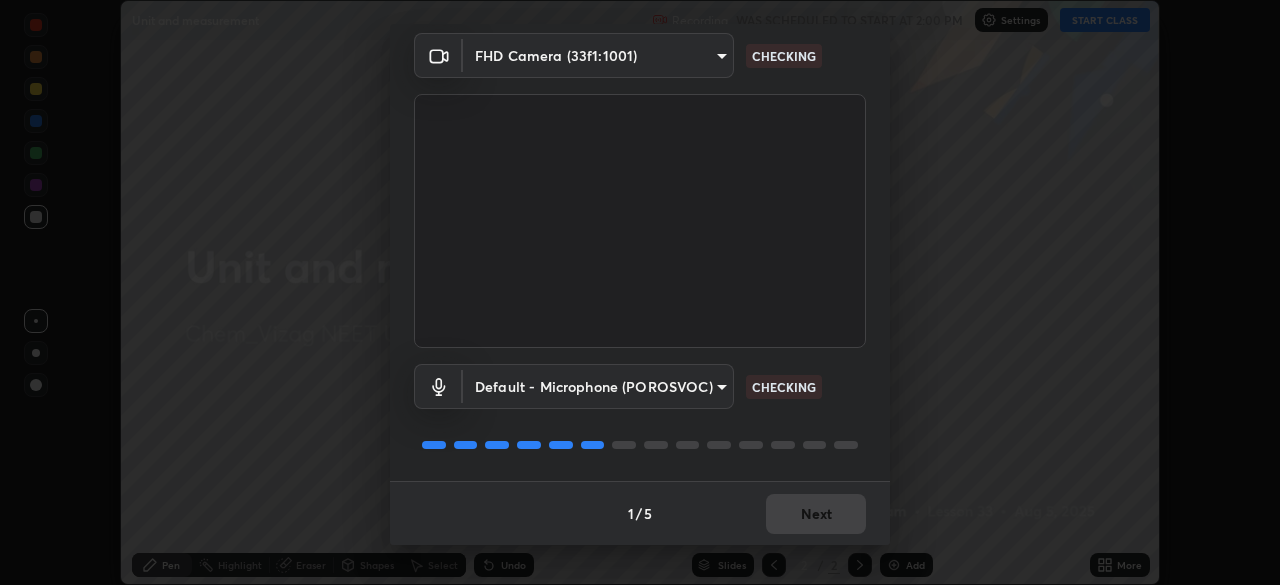 click on "1 / 5 Next" at bounding box center [640, 513] 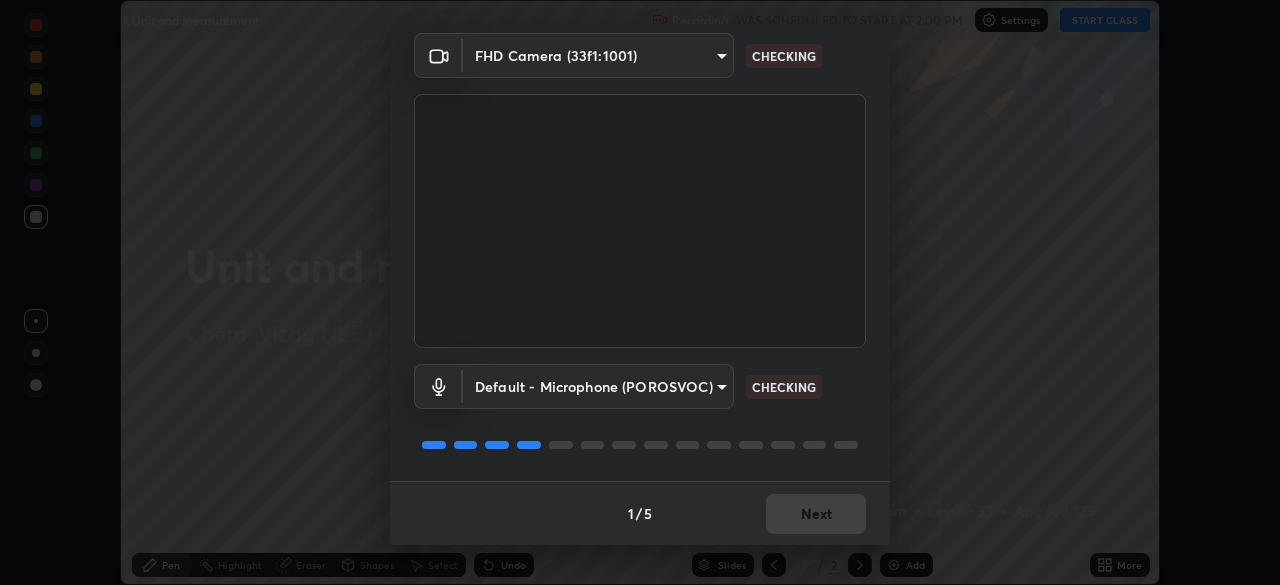 click on "1 / 5 Next" at bounding box center (640, 513) 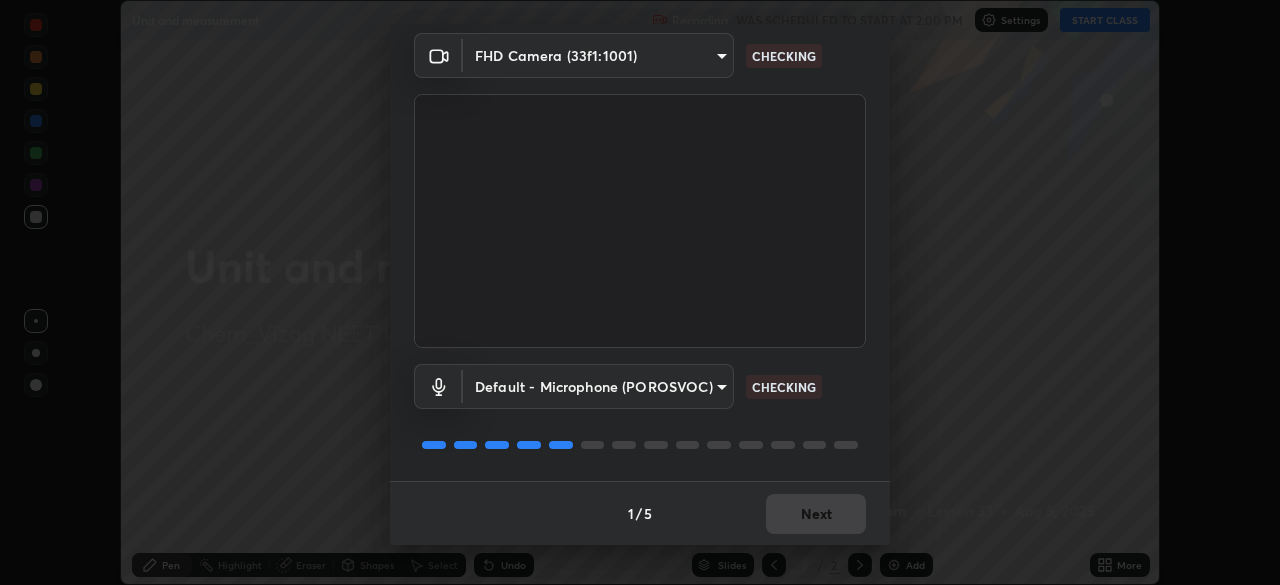 click on "1 / 5 Next" at bounding box center (640, 513) 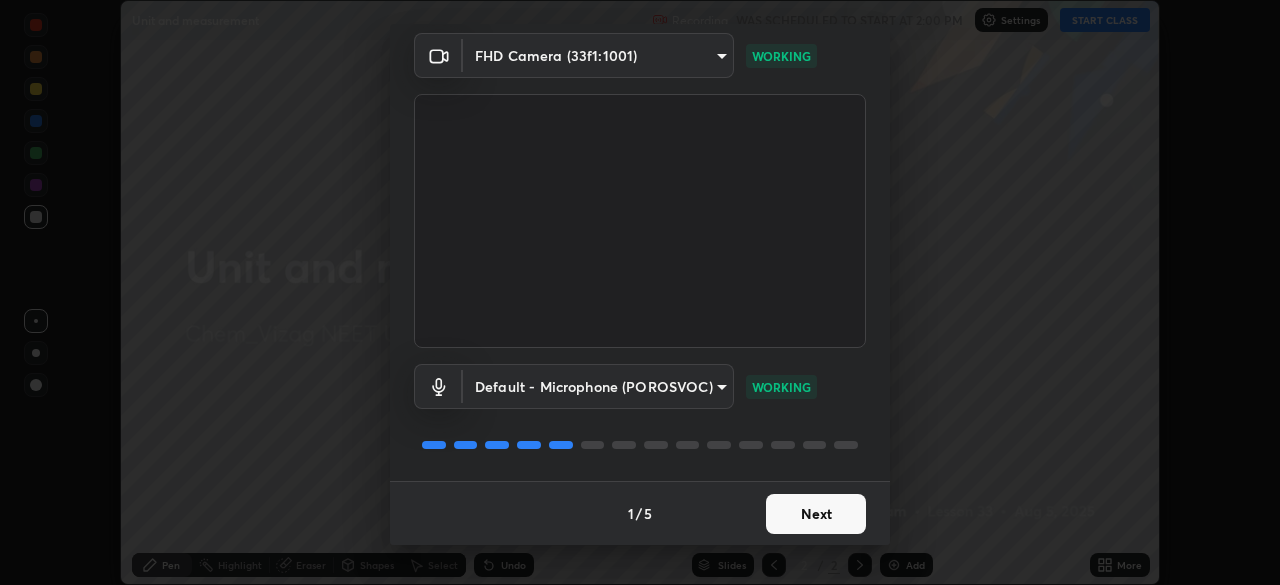 click on "Next" at bounding box center (816, 514) 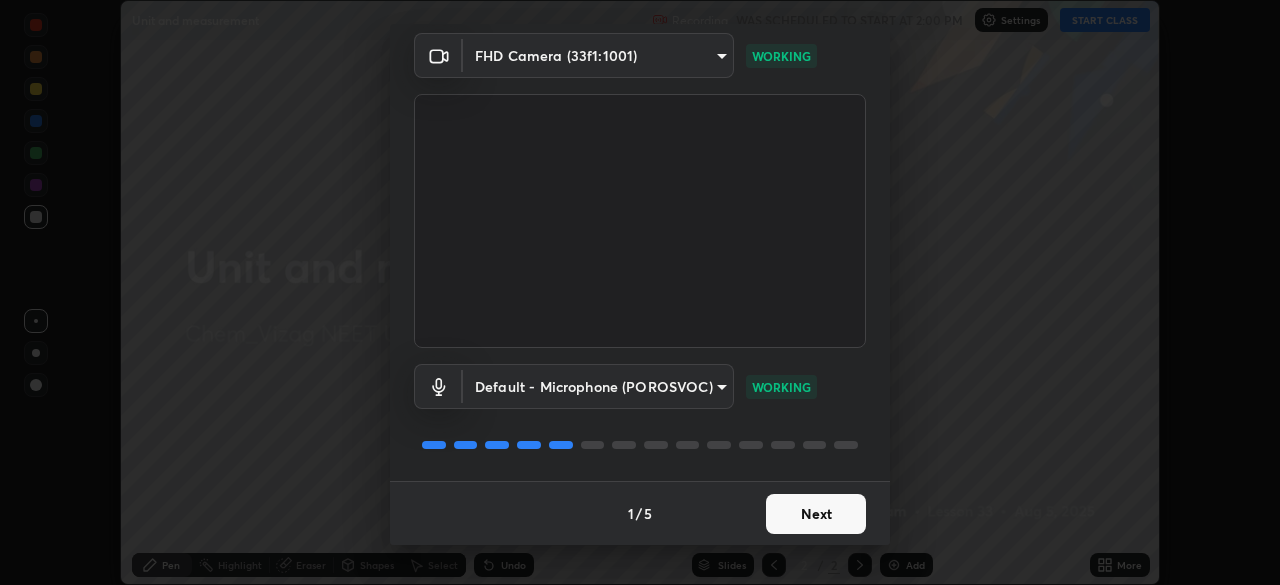 scroll, scrollTop: 0, scrollLeft: 0, axis: both 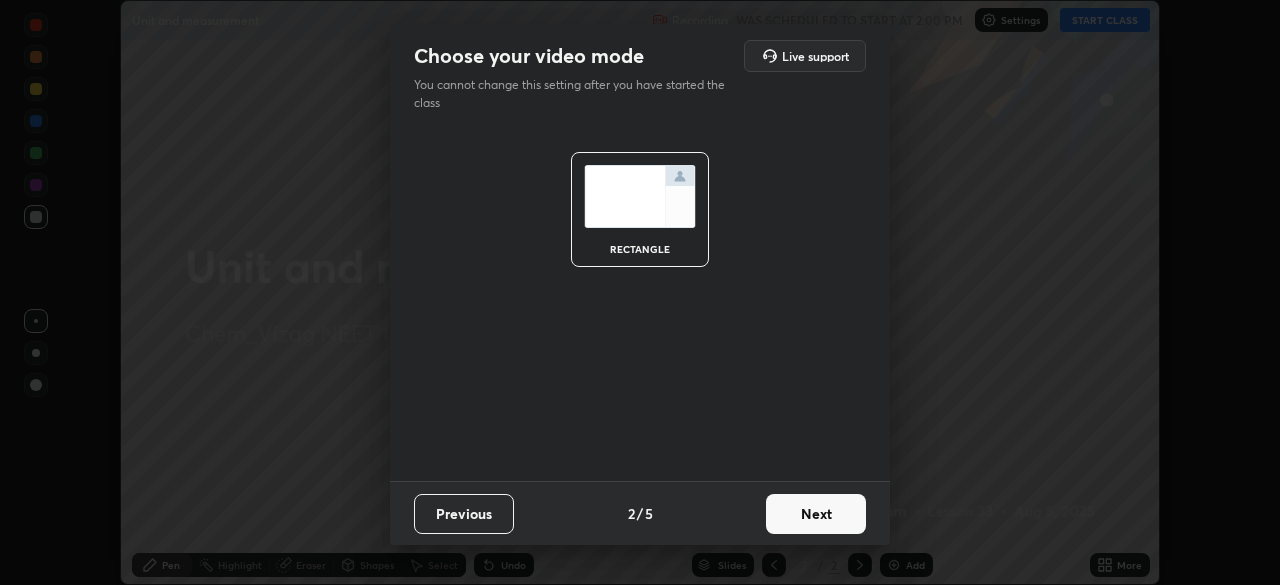 click on "Next" at bounding box center [816, 514] 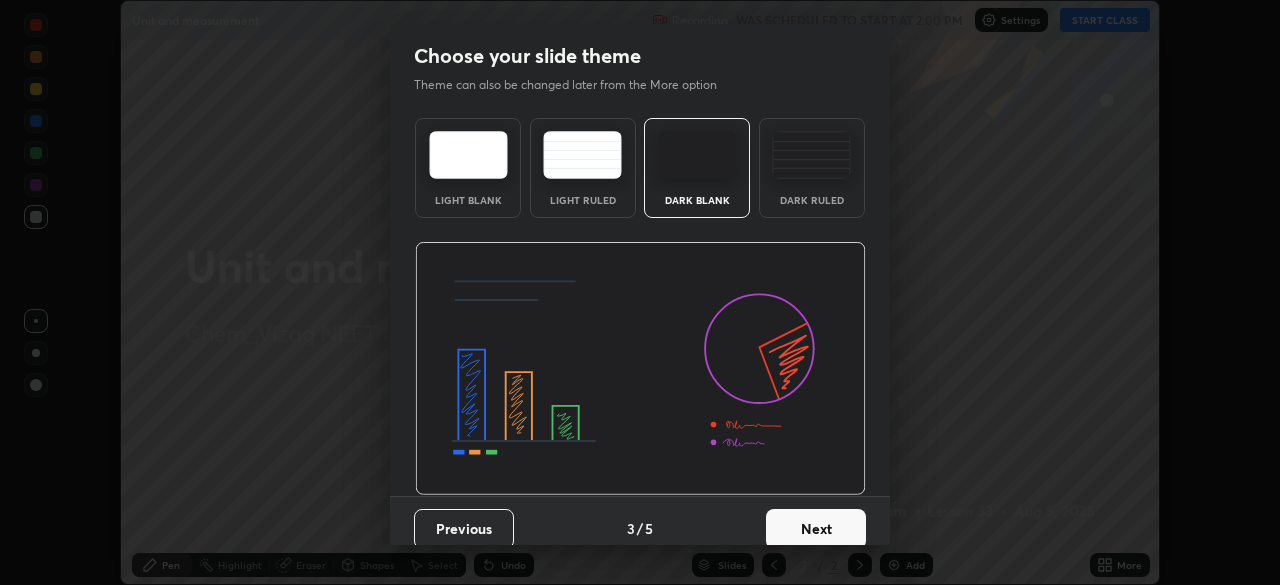 click on "Next" at bounding box center [816, 529] 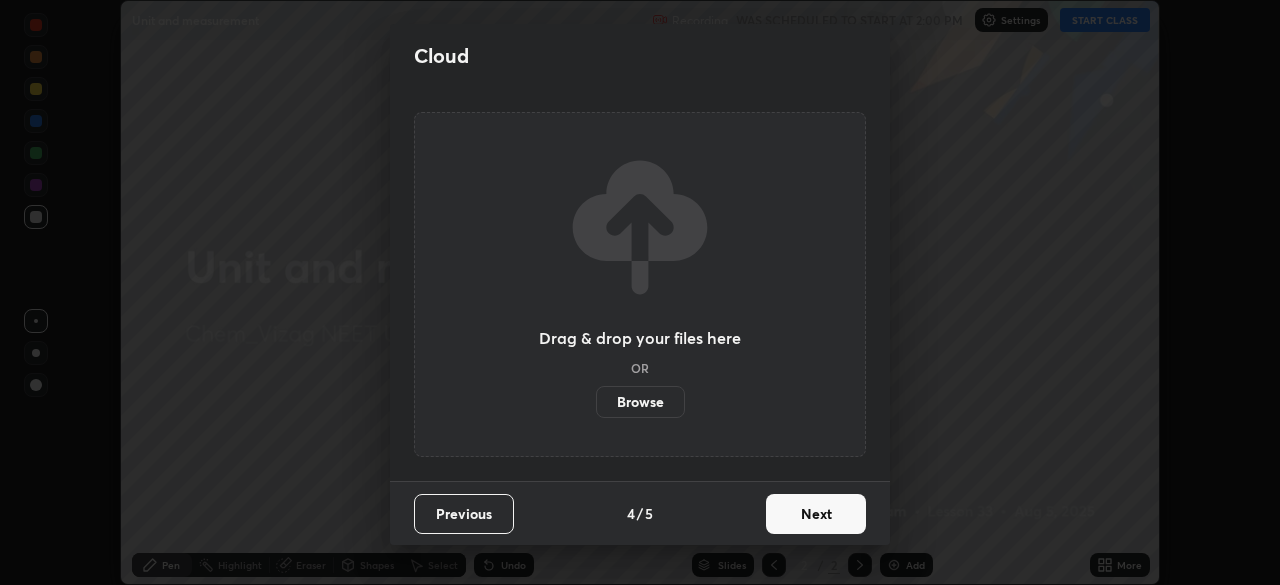 click on "Next" at bounding box center (816, 514) 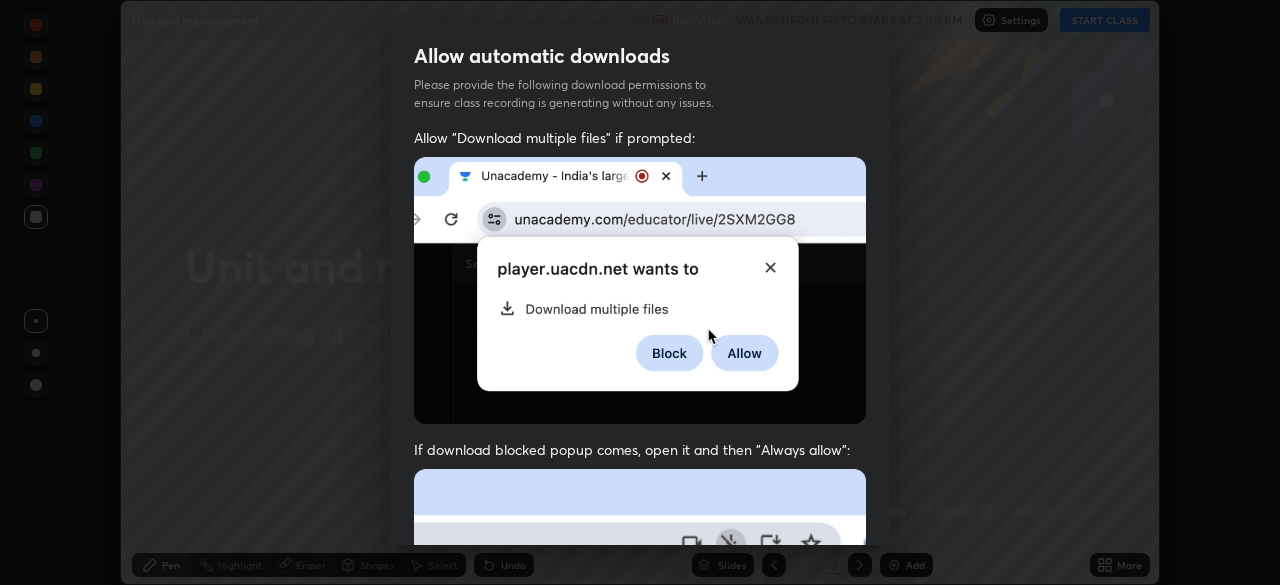 click at bounding box center [640, 687] 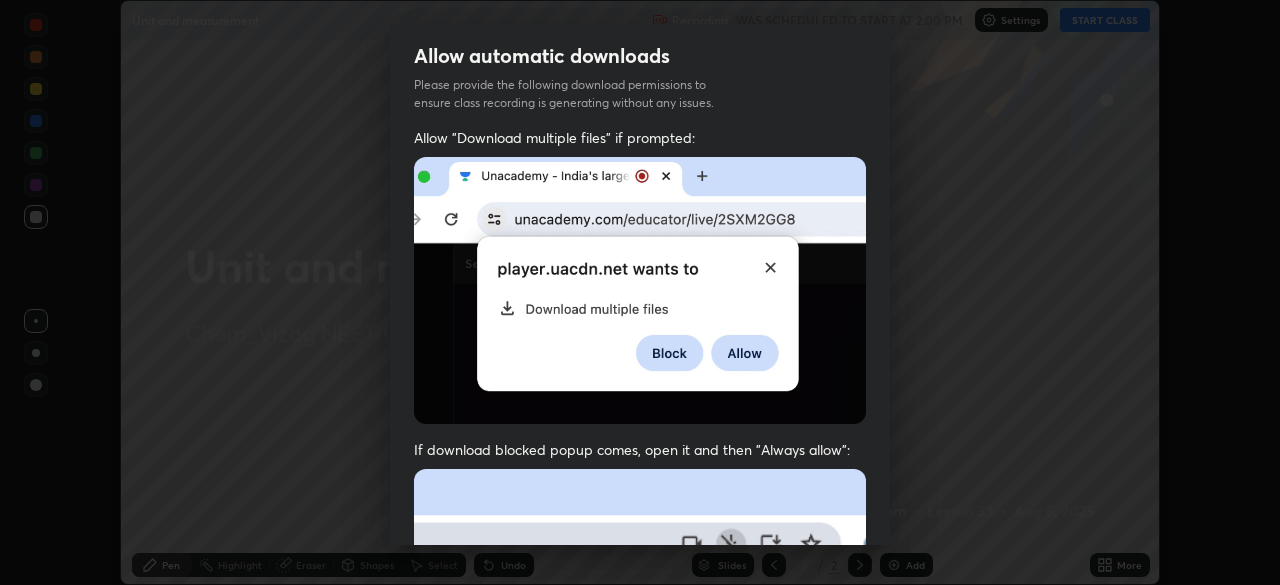 click at bounding box center [640, 687] 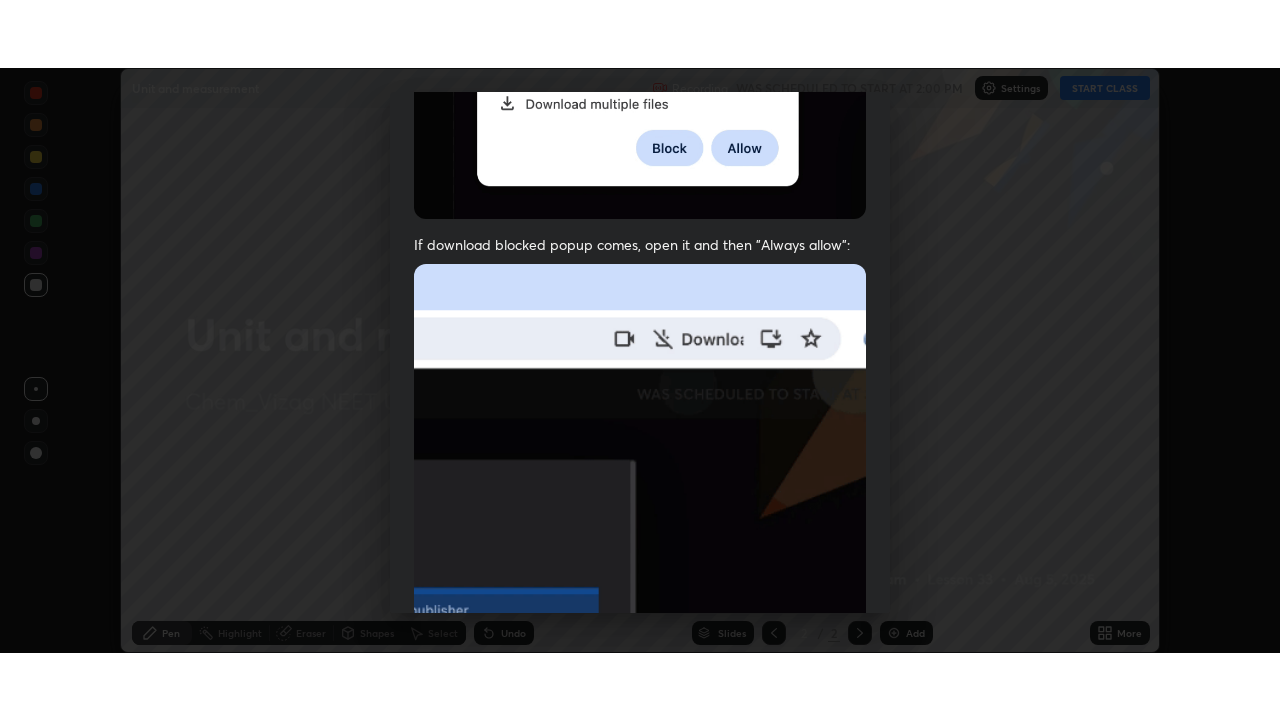 scroll, scrollTop: 479, scrollLeft: 0, axis: vertical 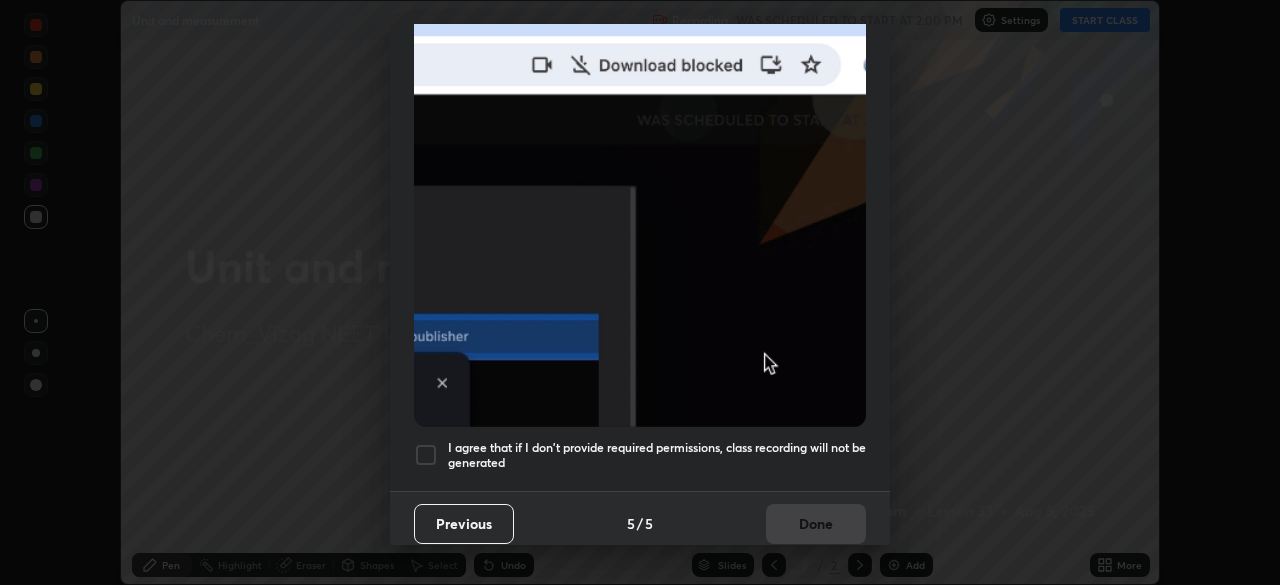 click at bounding box center (426, 455) 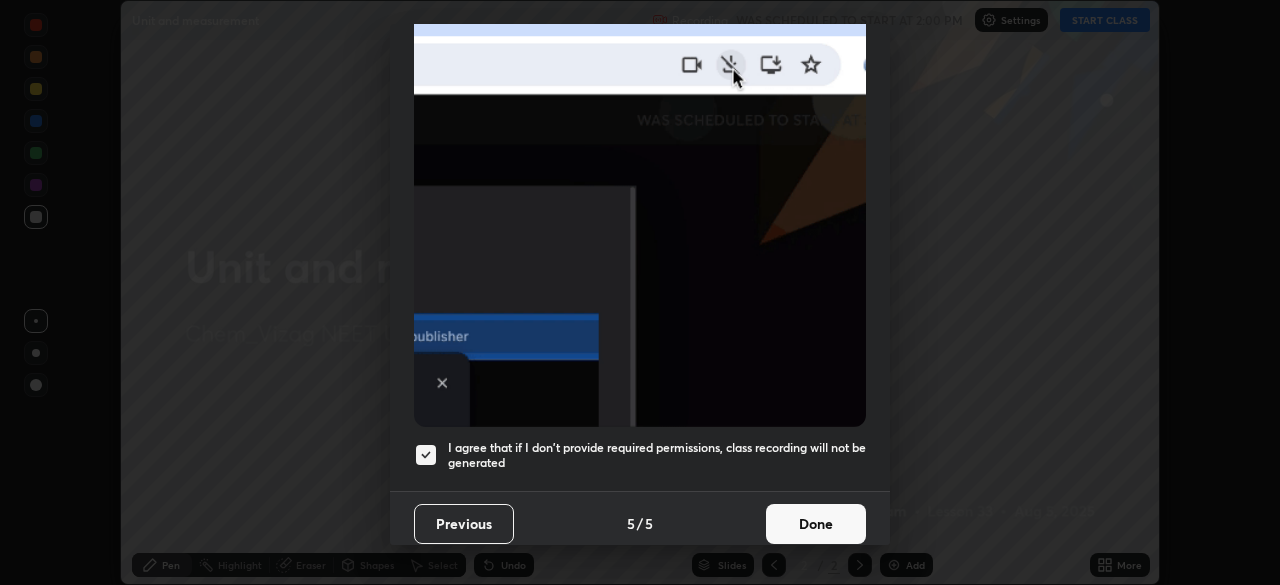 click on "Done" at bounding box center [816, 524] 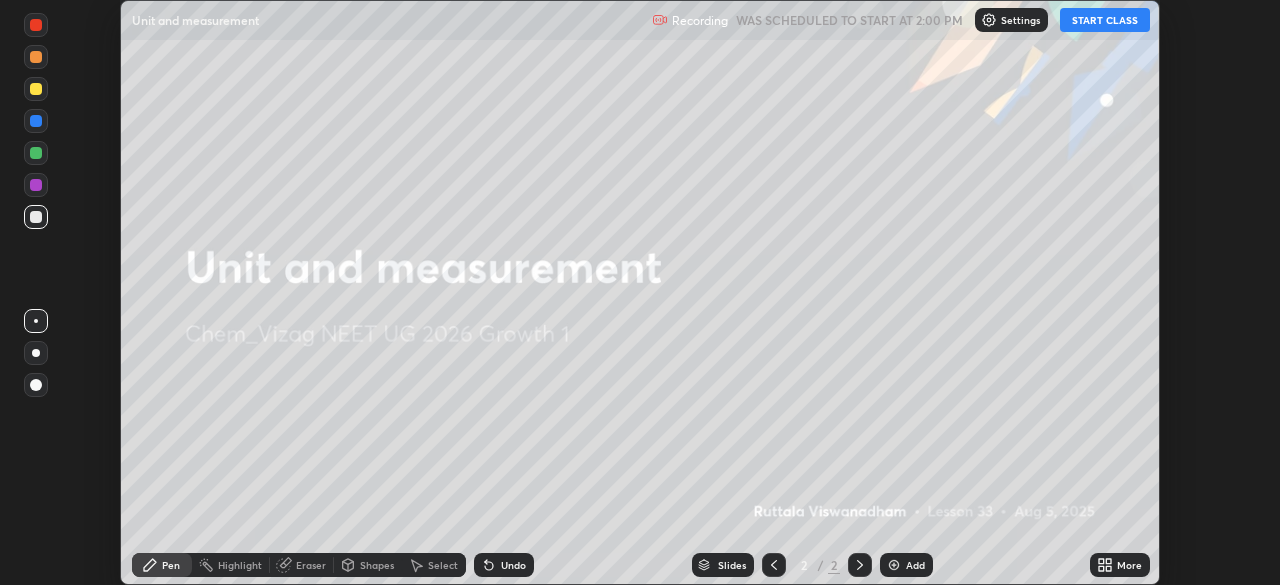 click on "START CLASS" at bounding box center (1105, 20) 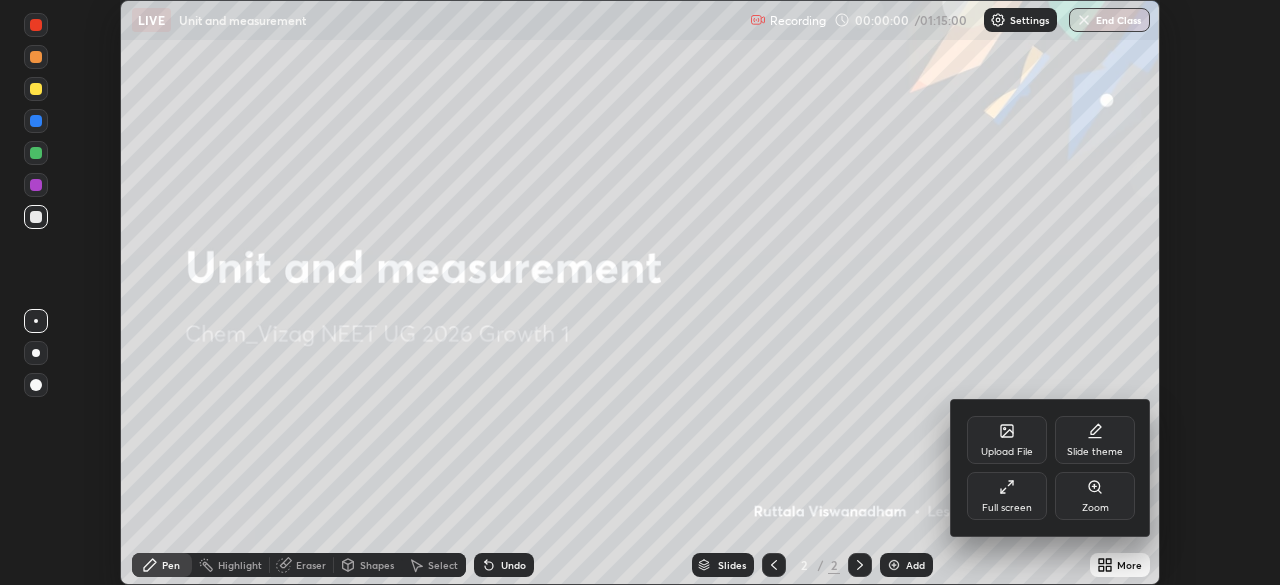 click on "Full screen" at bounding box center [1007, 496] 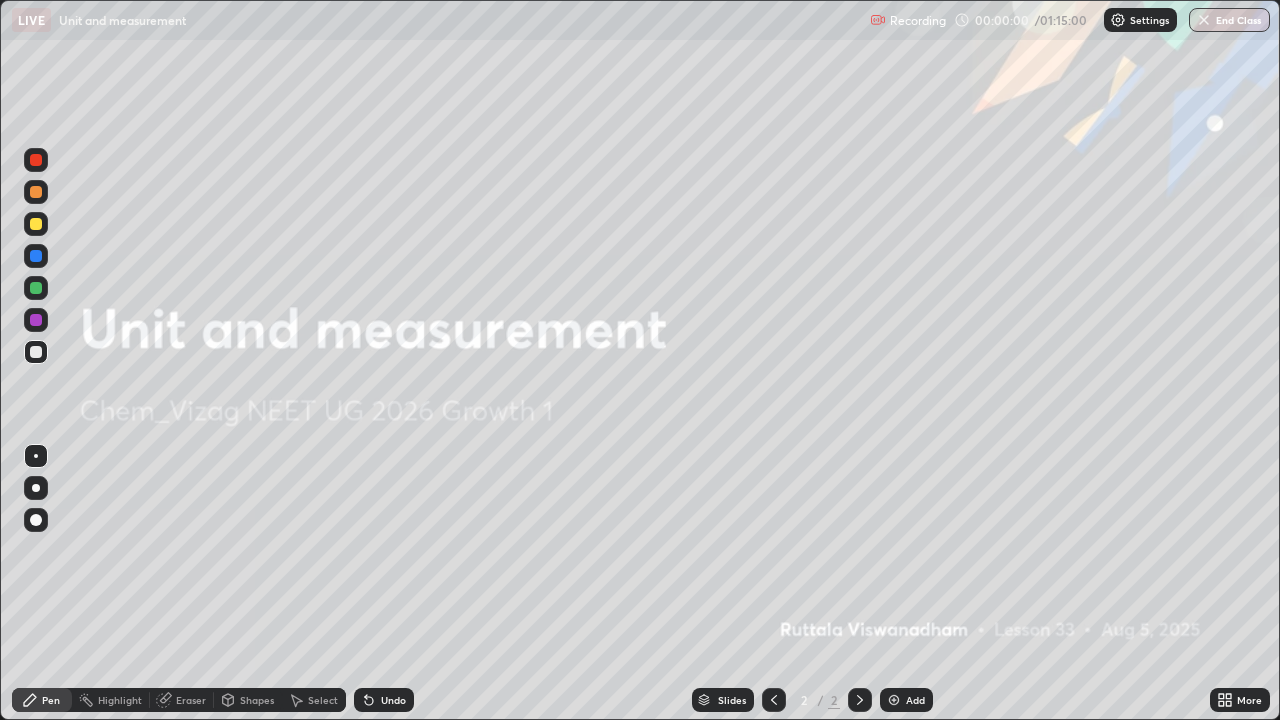 scroll, scrollTop: 99280, scrollLeft: 98720, axis: both 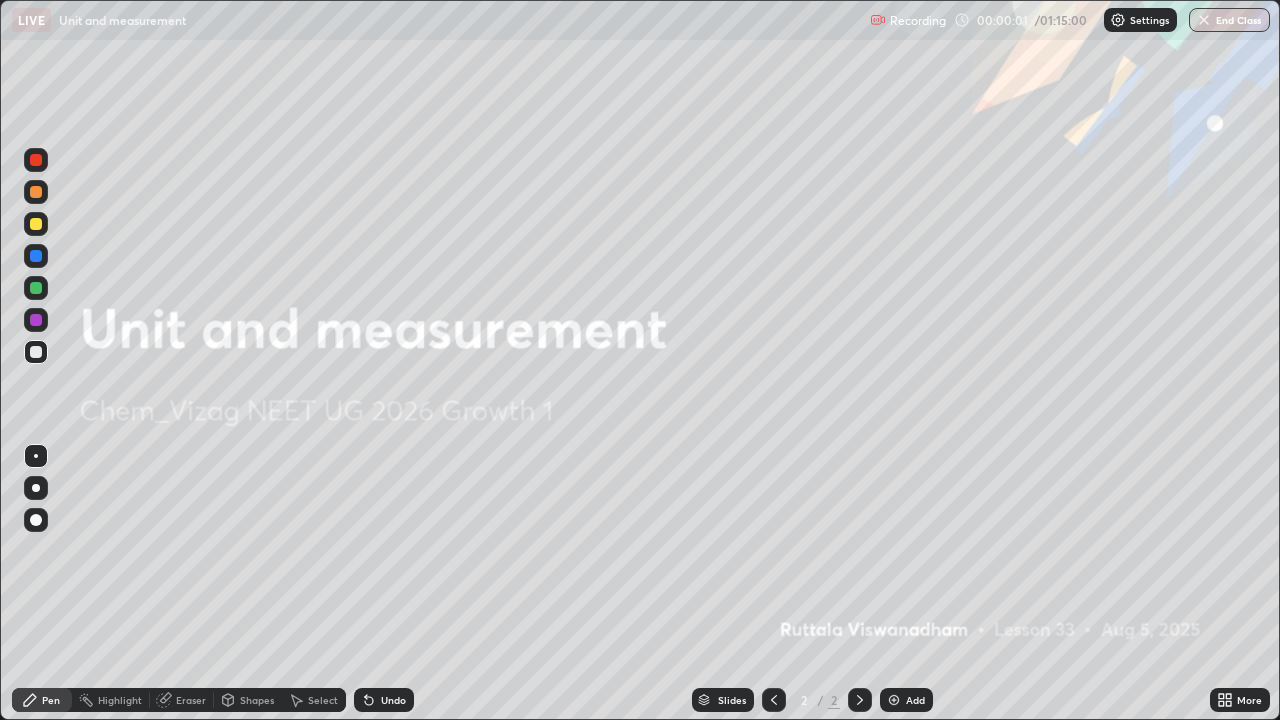 click at bounding box center [894, 700] 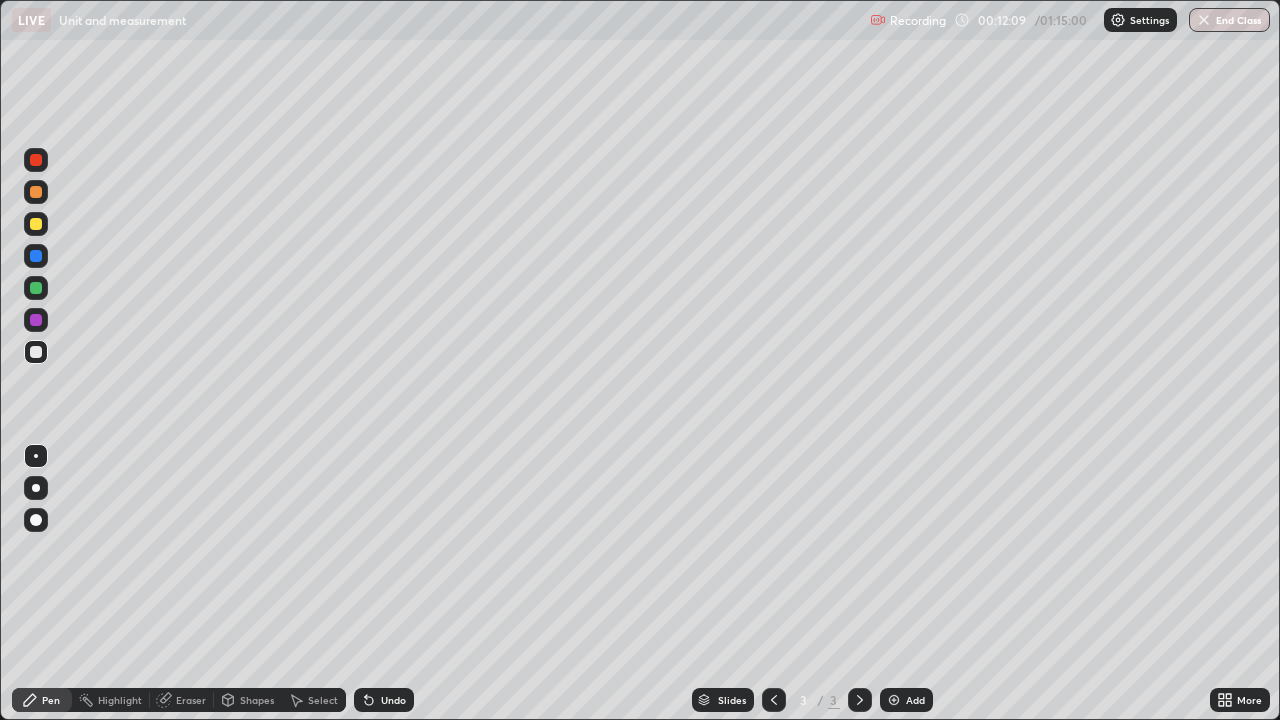 click on "Undo" at bounding box center [384, 700] 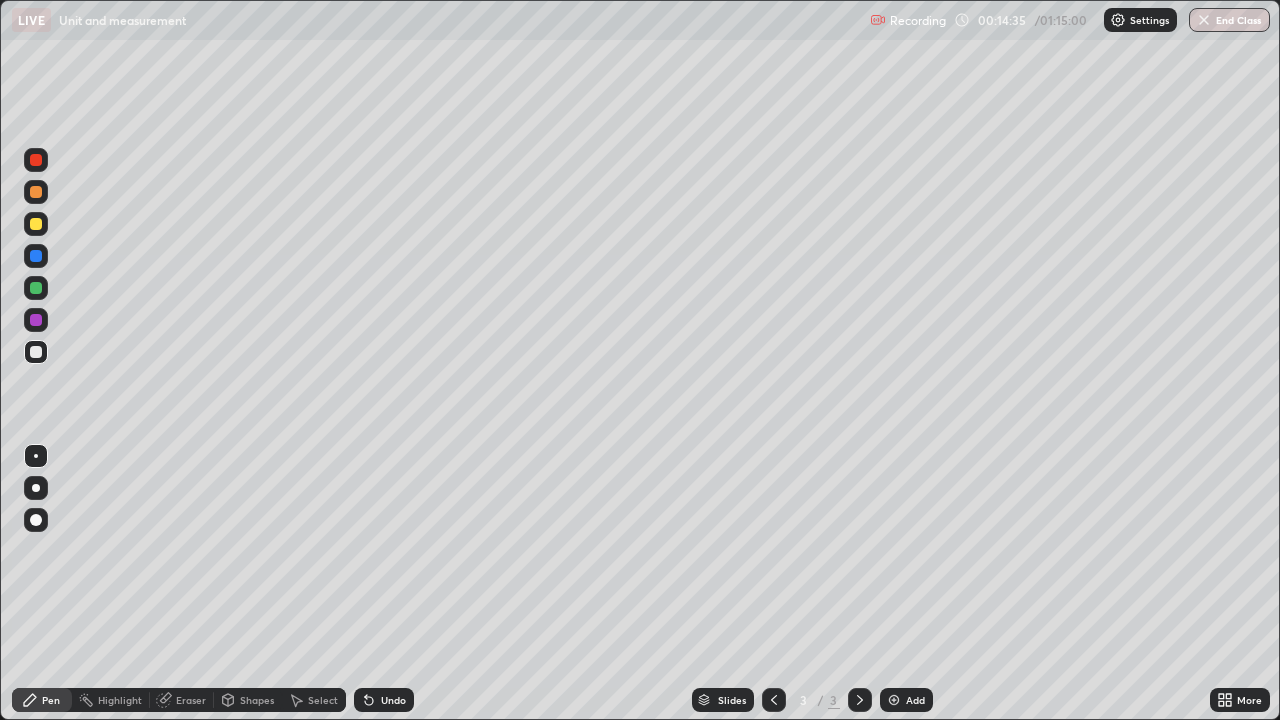 click on "Select" at bounding box center (323, 700) 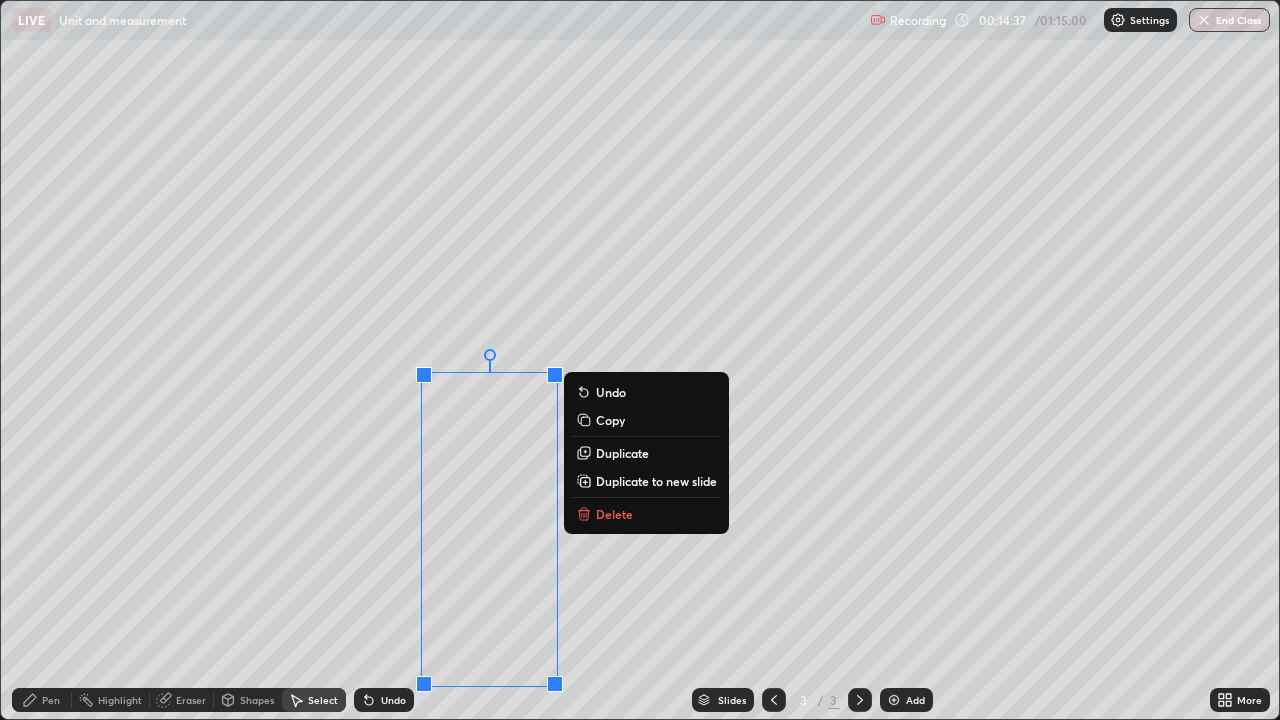 click on "Delete" at bounding box center (614, 514) 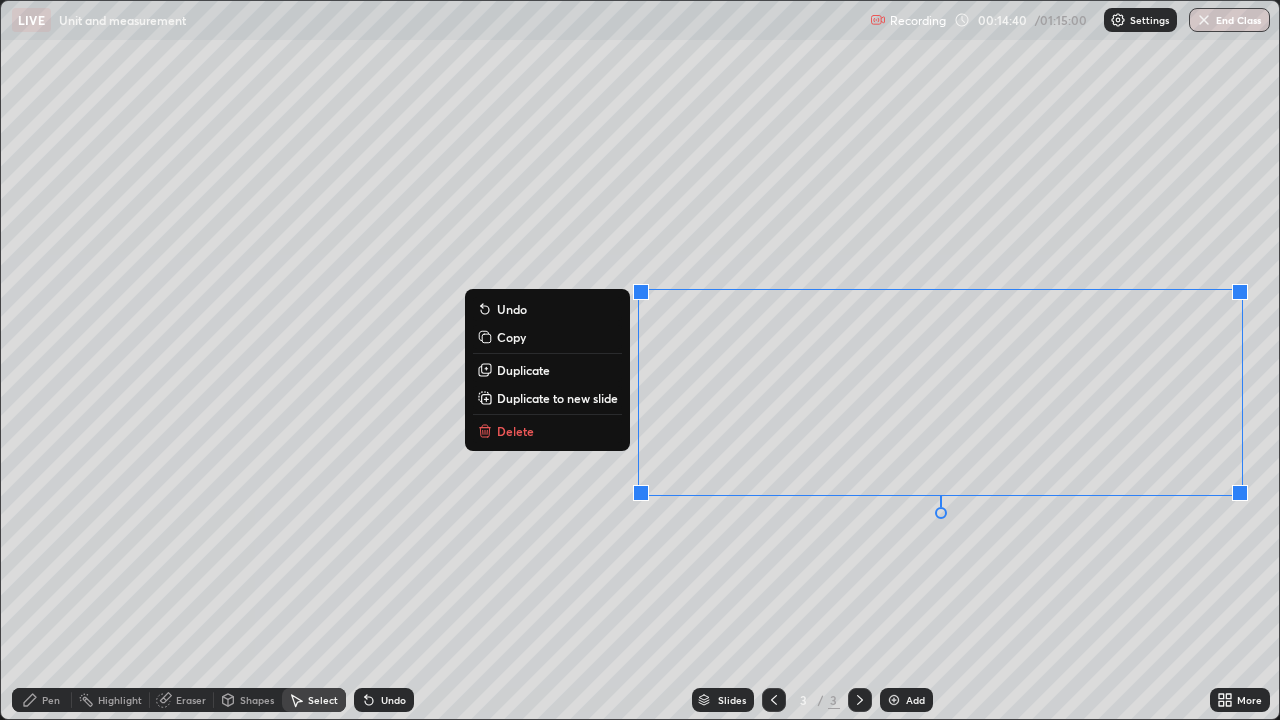 click on "Delete" at bounding box center (547, 431) 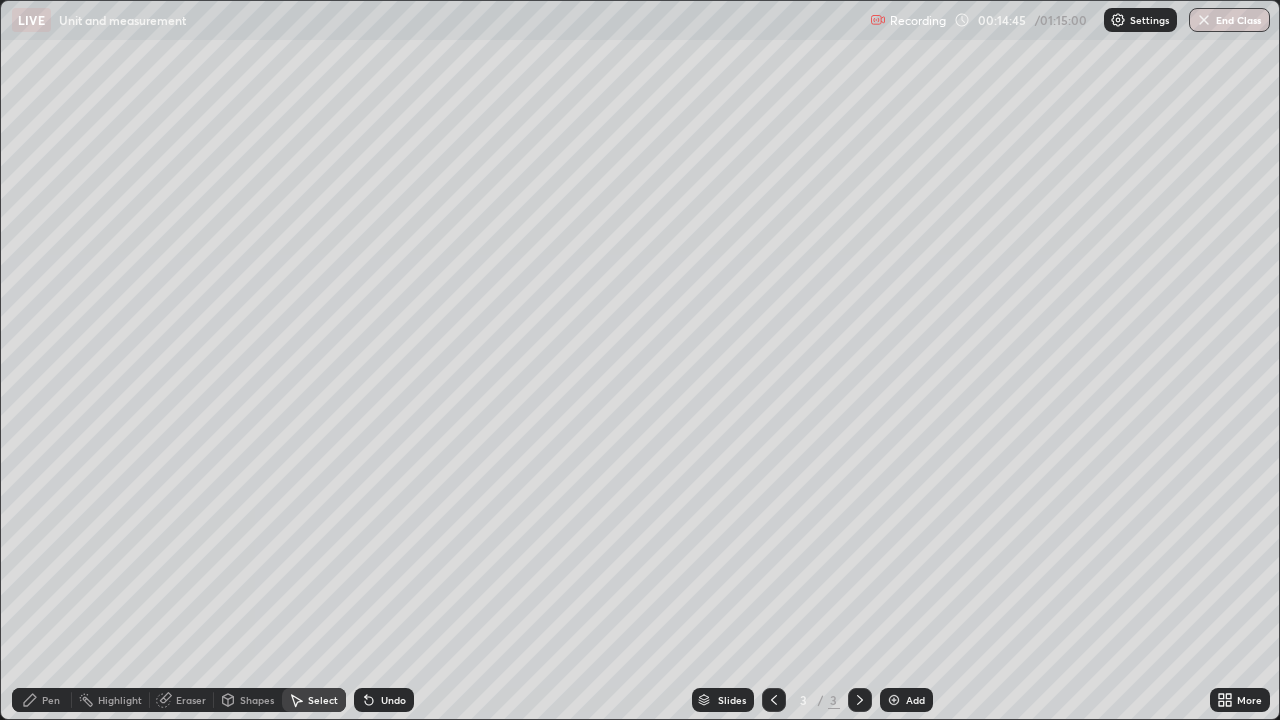 click on "Add" at bounding box center [915, 700] 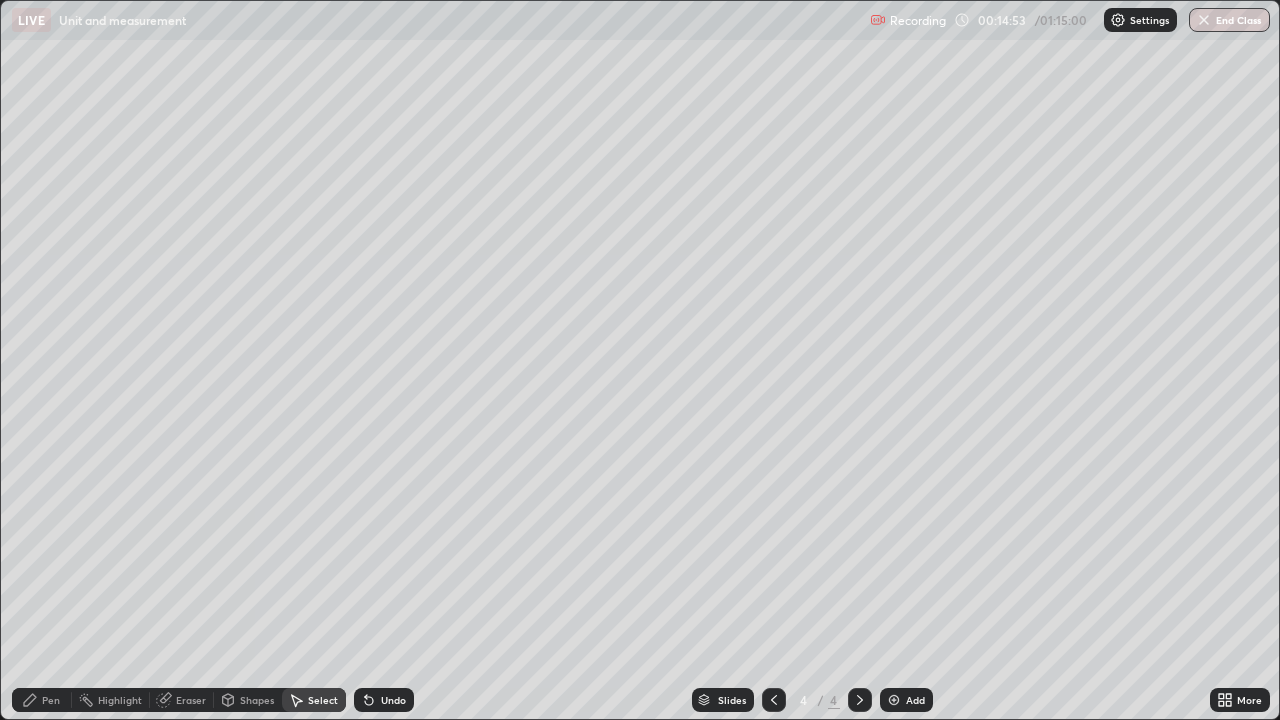 click on "Pen" at bounding box center (51, 700) 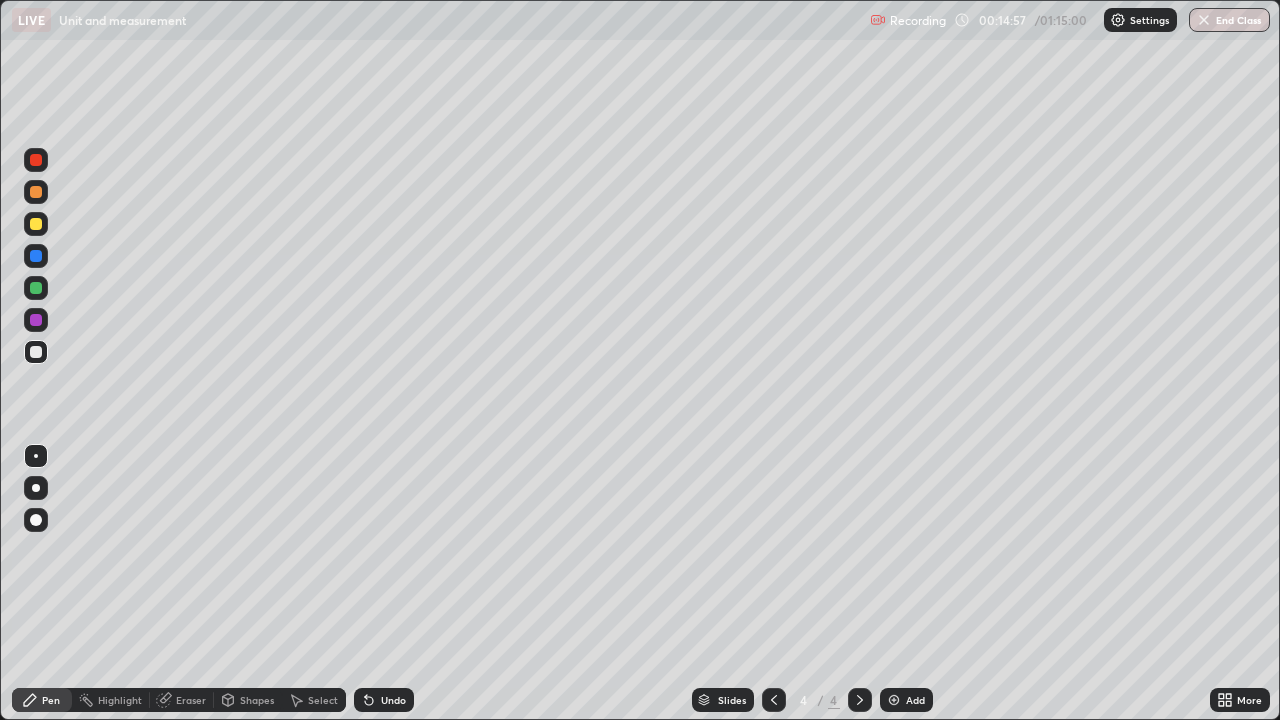 click at bounding box center (36, 224) 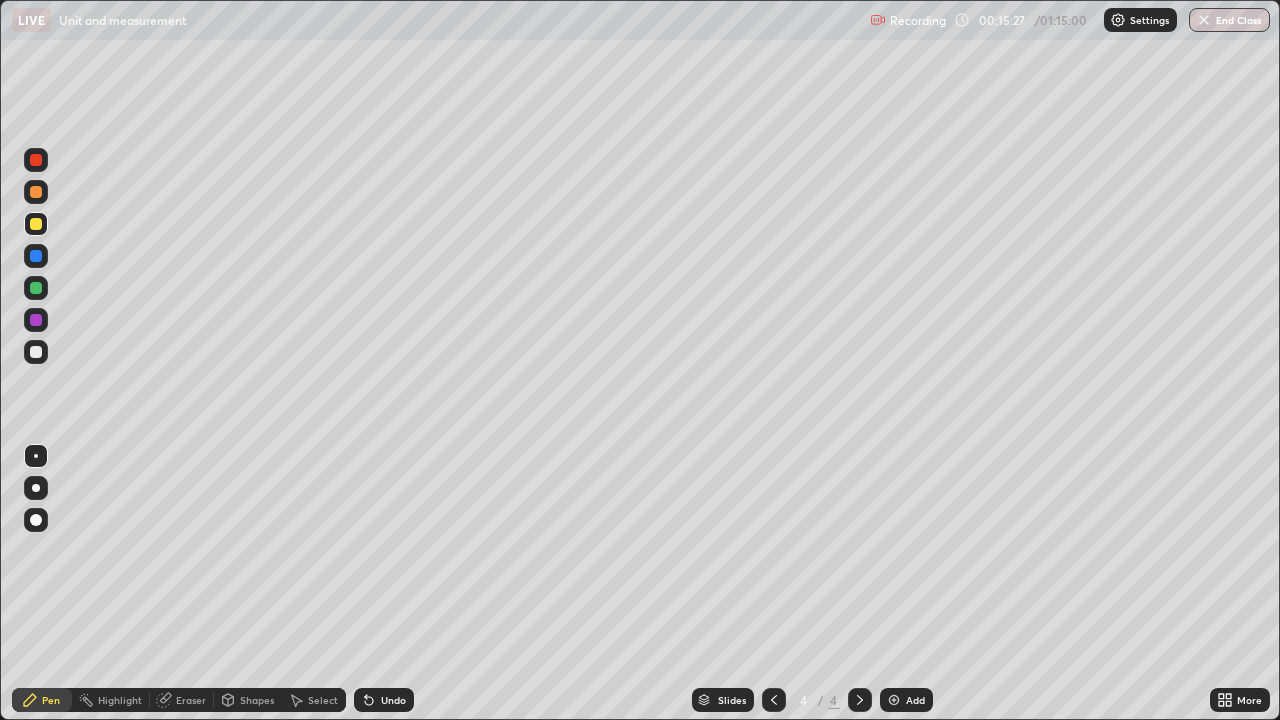 click on "Undo" at bounding box center [384, 700] 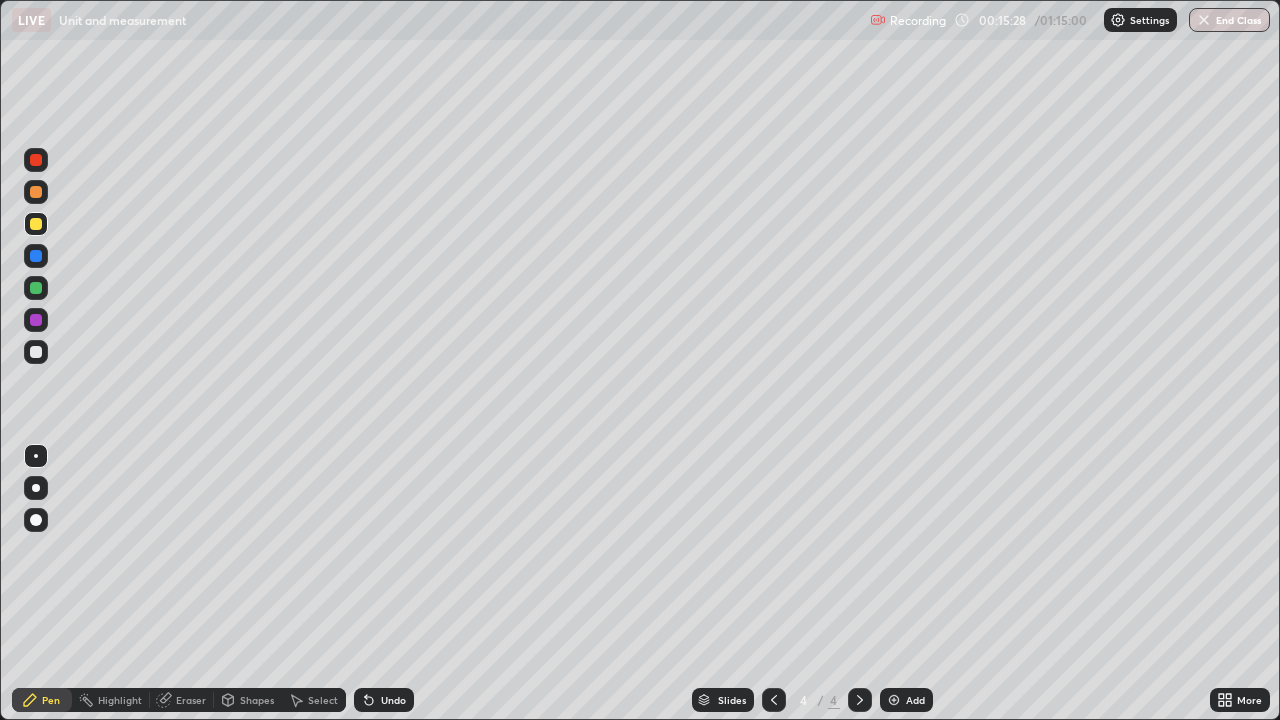 click on "Undo" at bounding box center (384, 700) 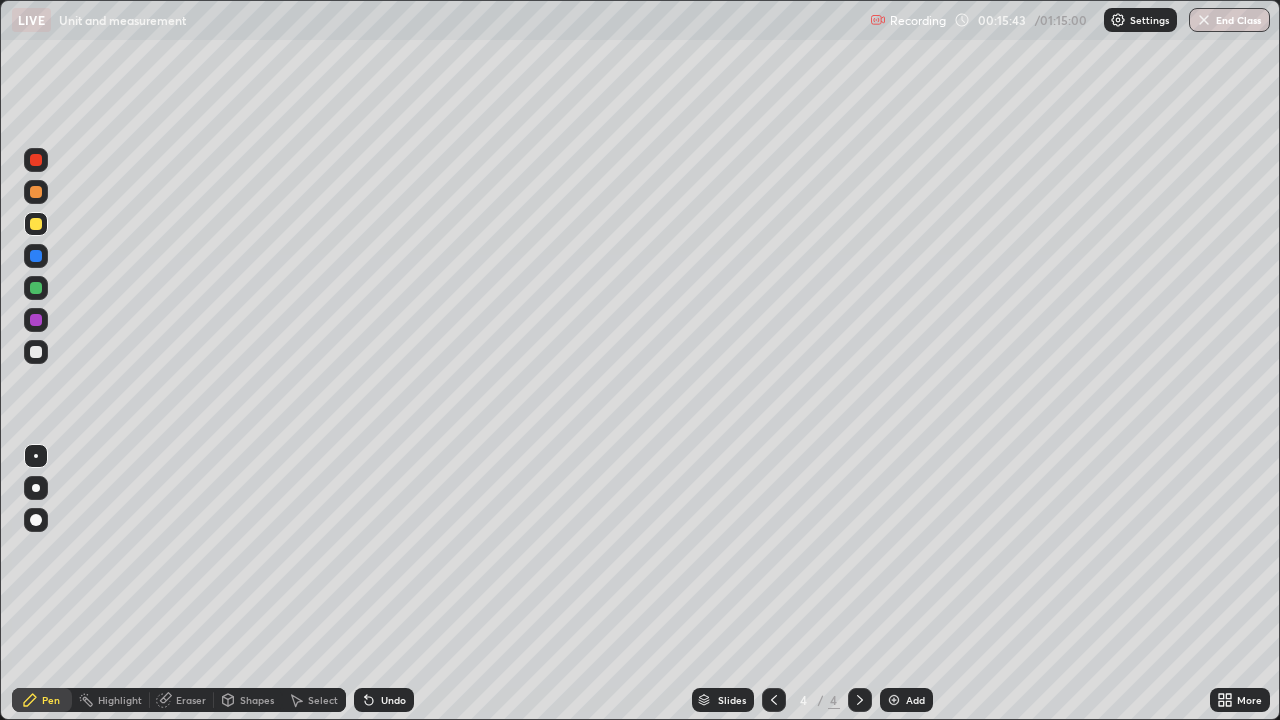 click at bounding box center [36, 352] 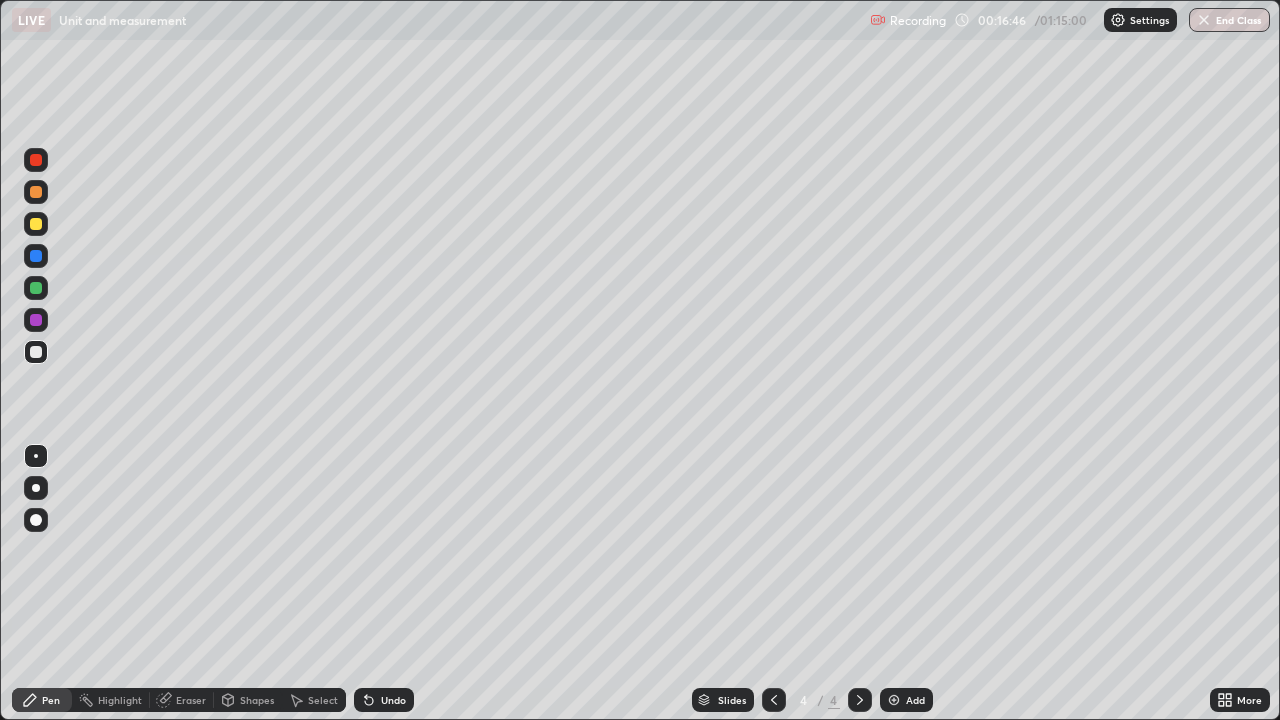 click on "Shapes" at bounding box center (257, 700) 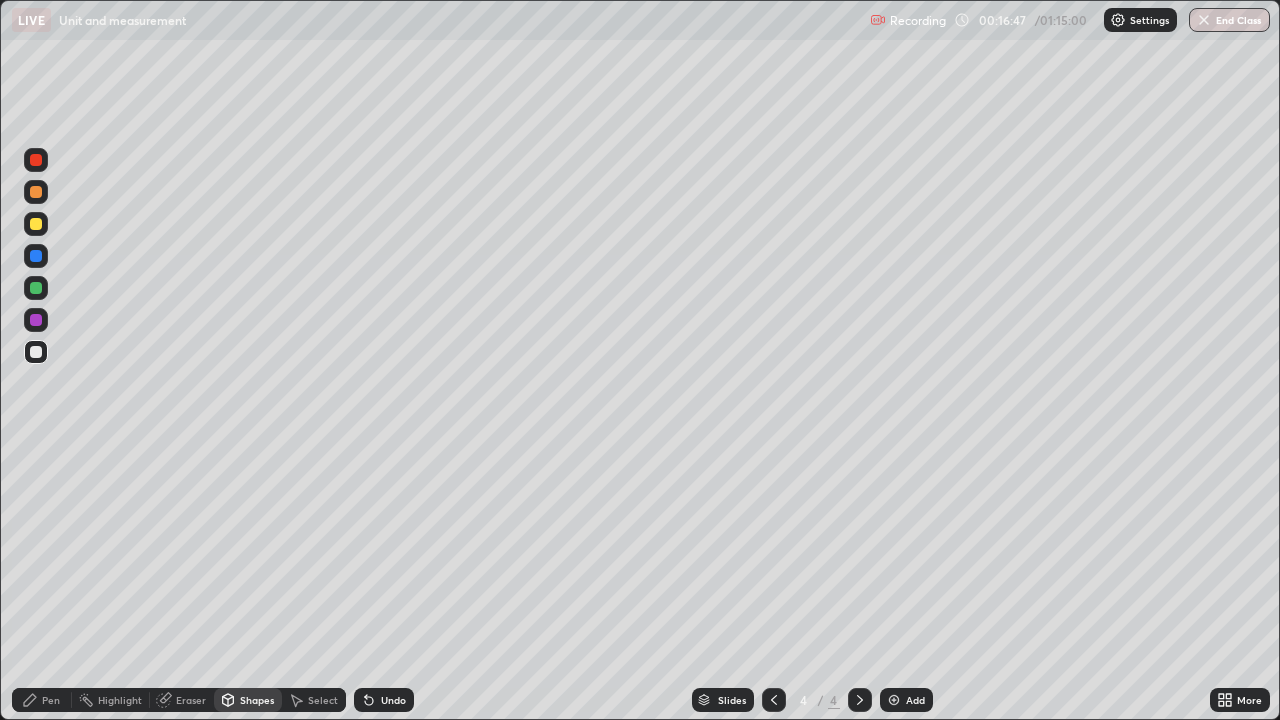 click on "Select" at bounding box center [314, 700] 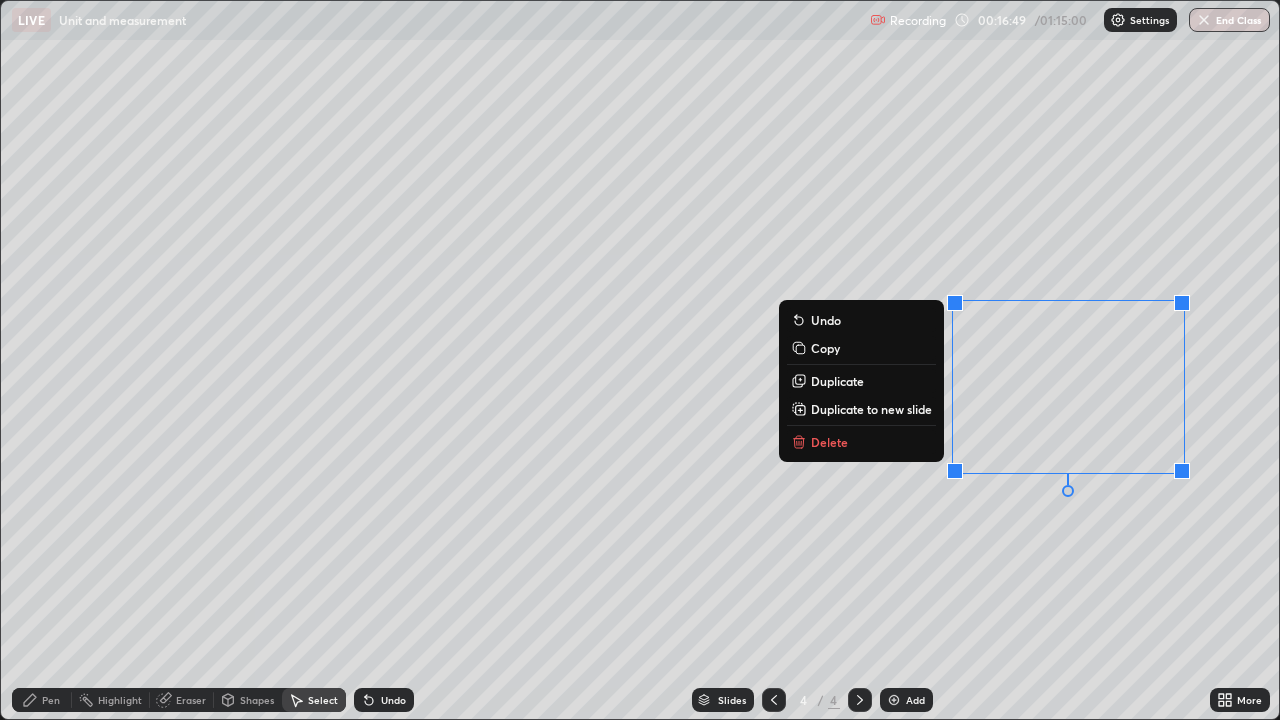 click on "Delete" at bounding box center [861, 442] 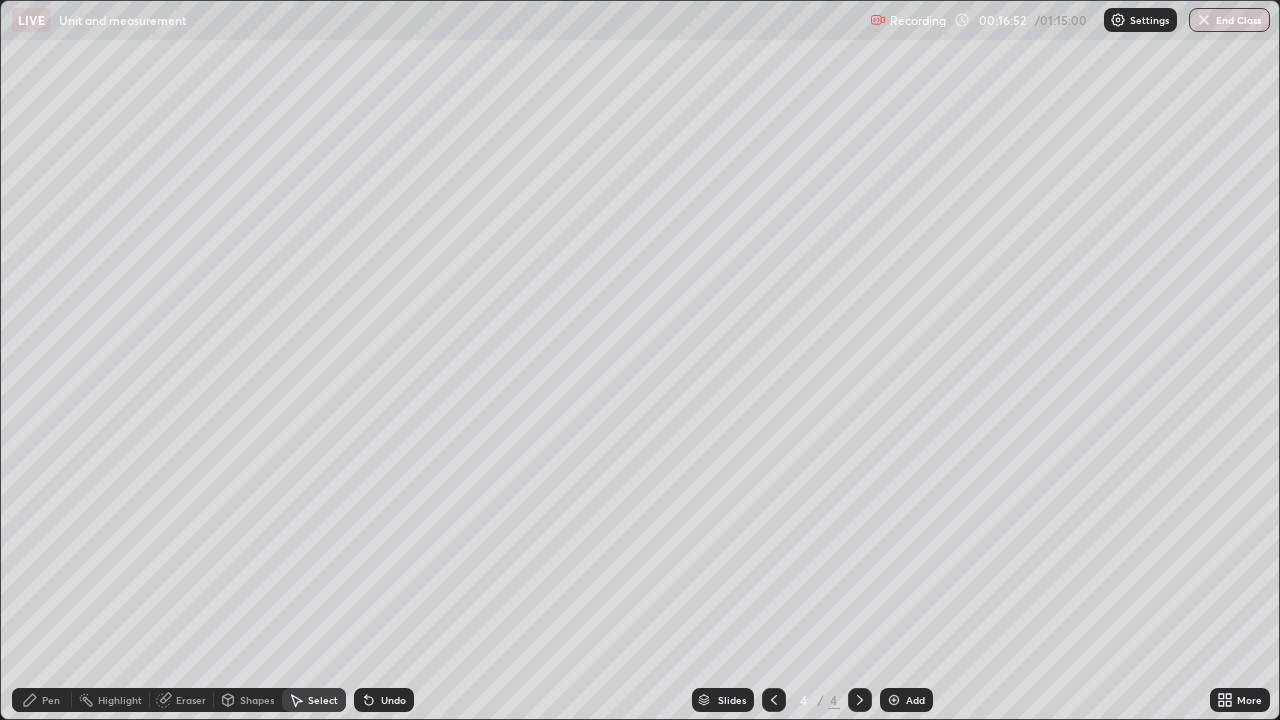 click on "Pen" at bounding box center [42, 700] 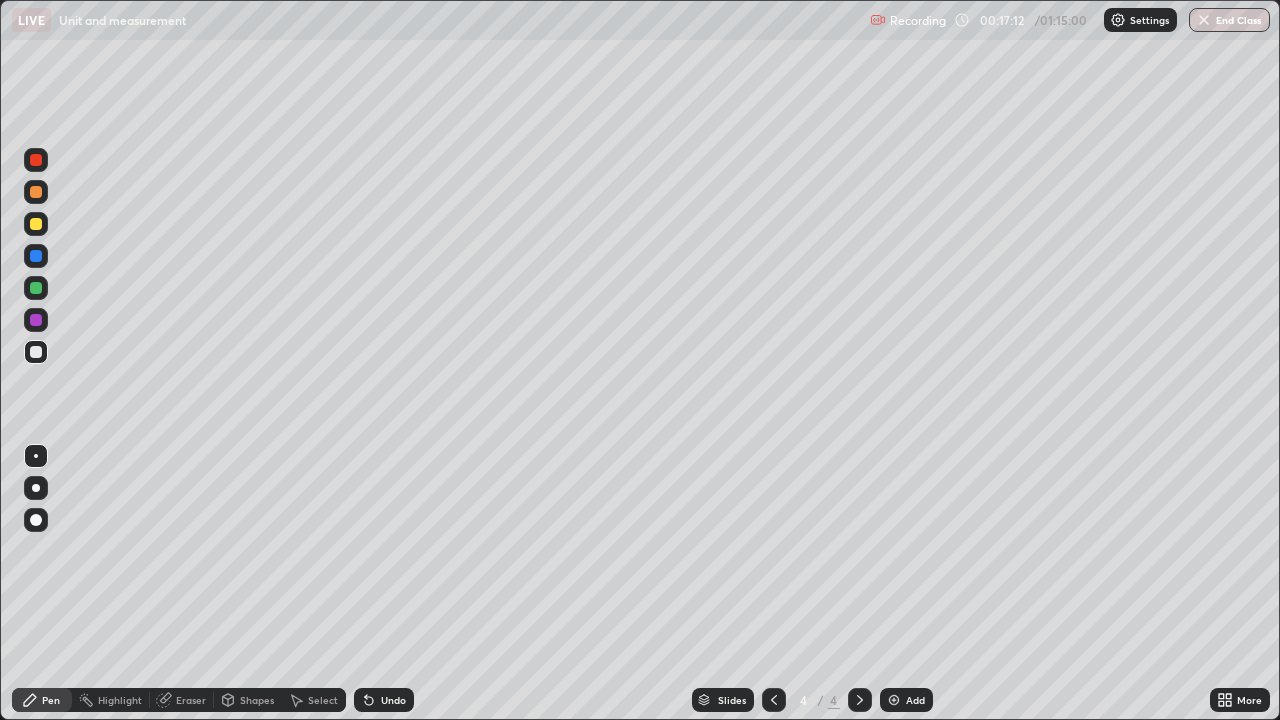 click on "Pen" at bounding box center [51, 700] 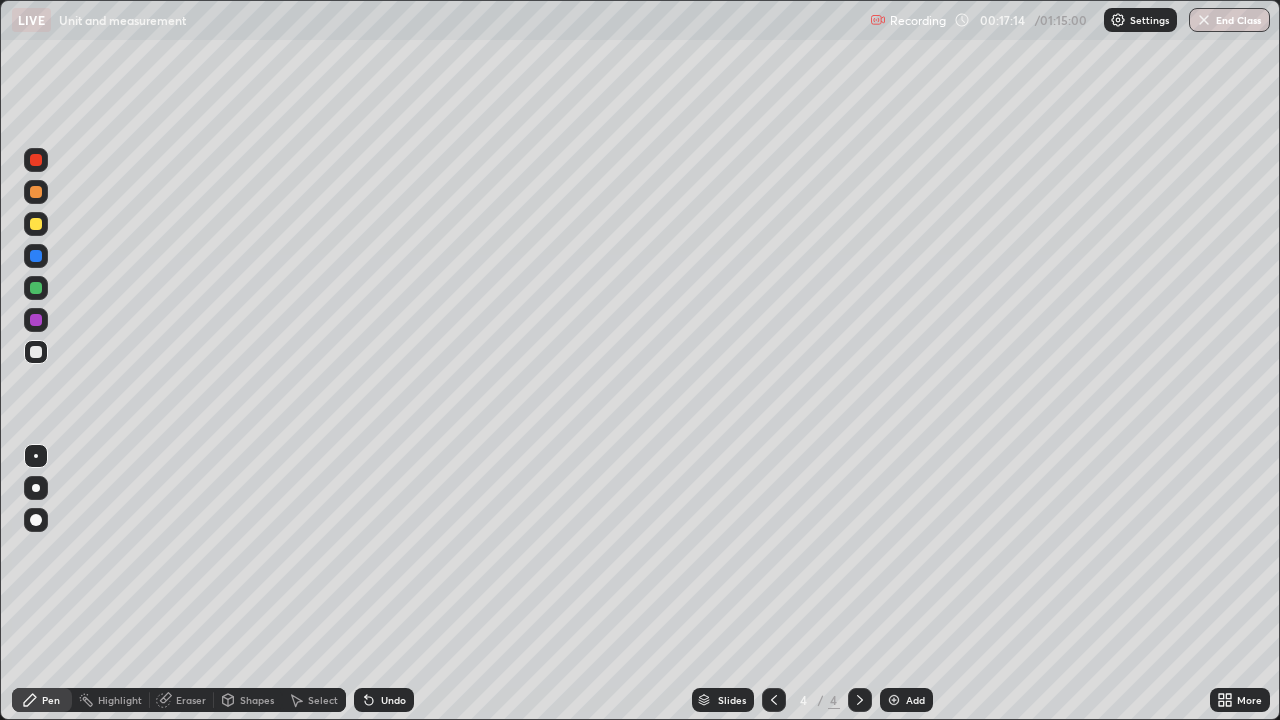 click at bounding box center [36, 288] 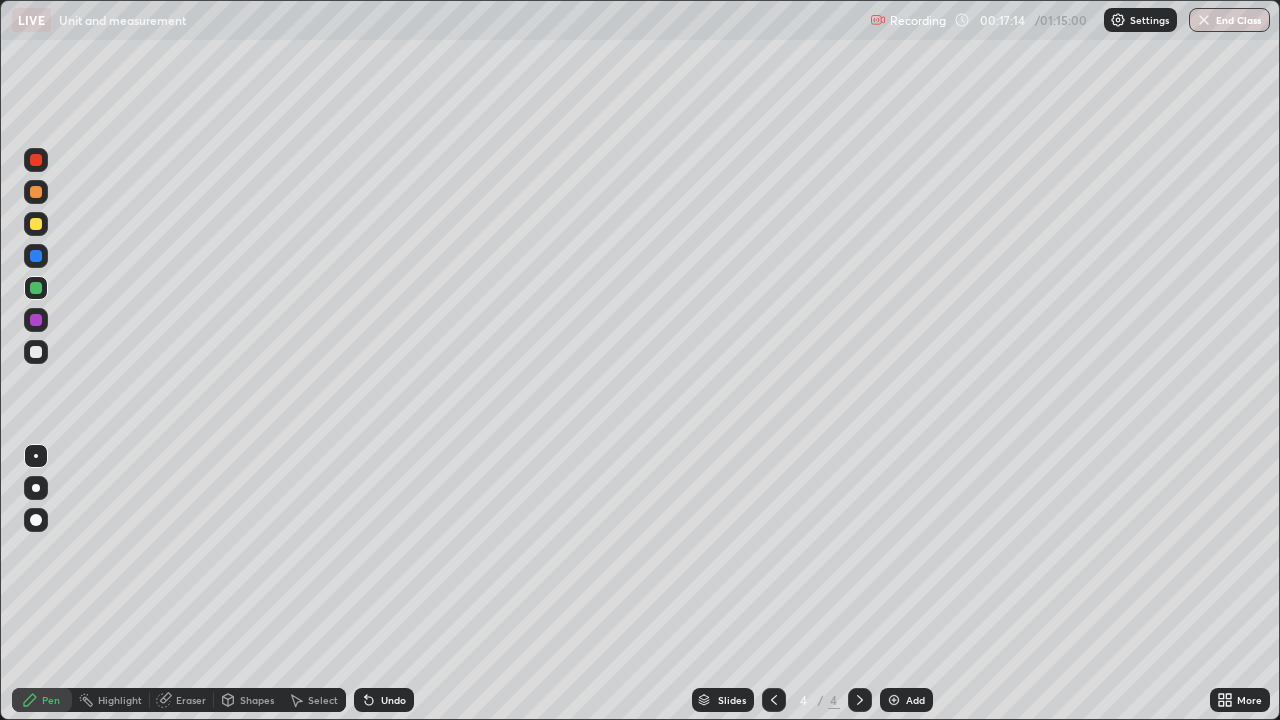 click at bounding box center (36, 256) 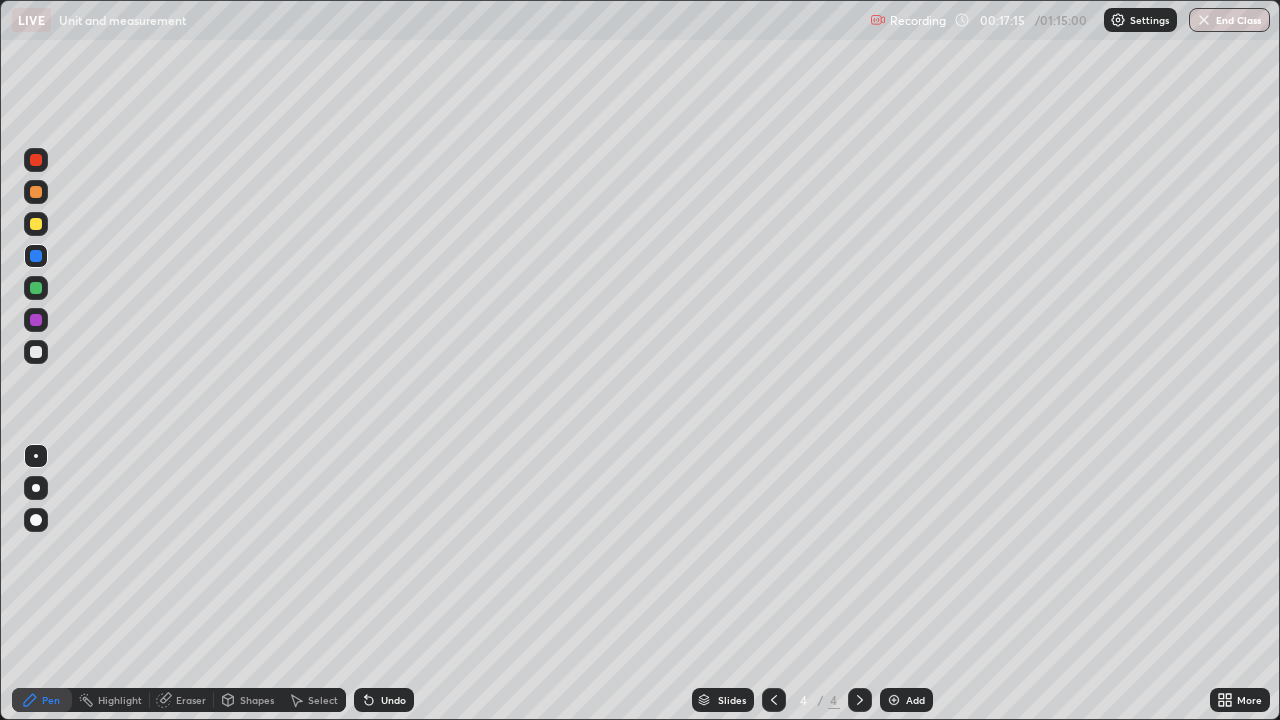 click at bounding box center [36, 288] 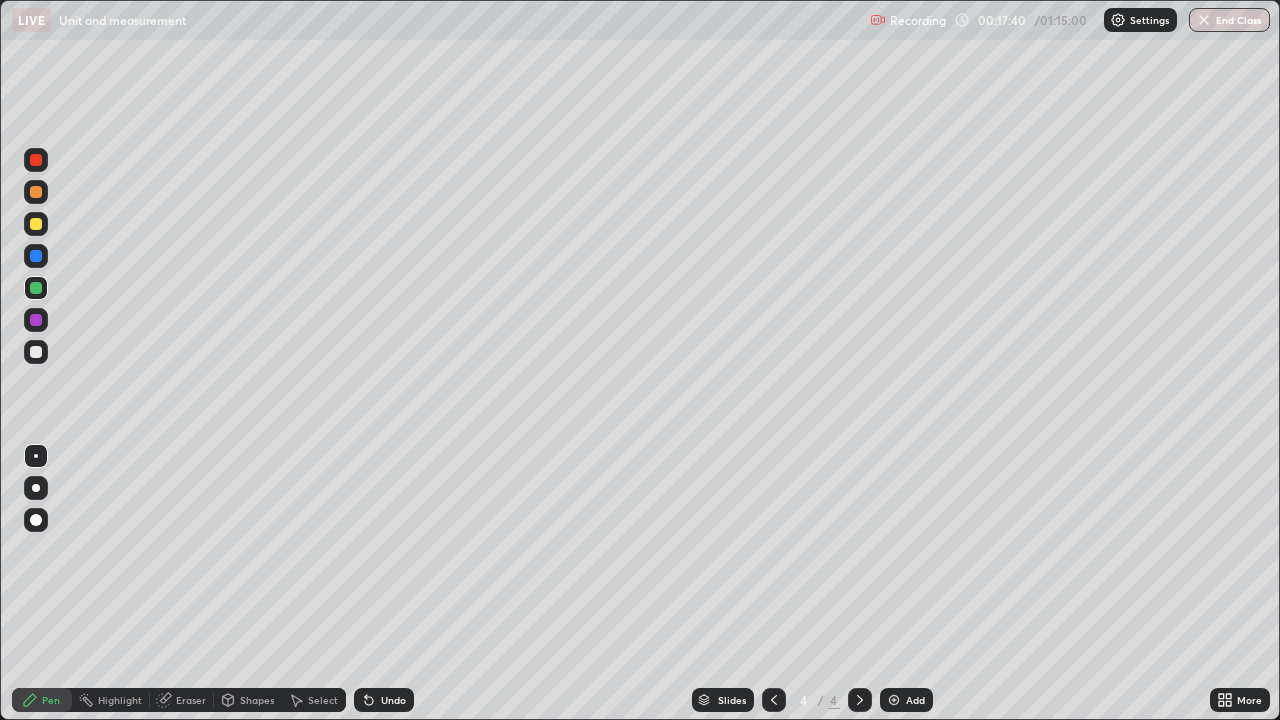 click at bounding box center [36, 352] 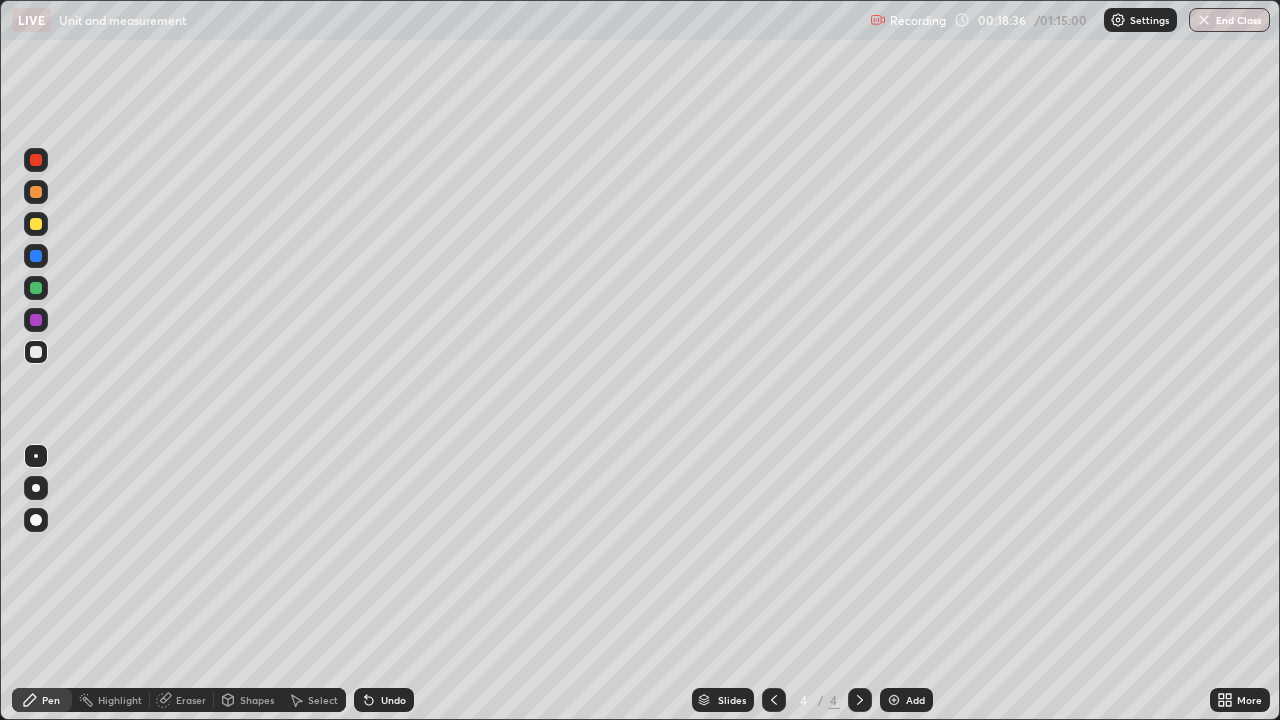 click on "Undo" at bounding box center [393, 700] 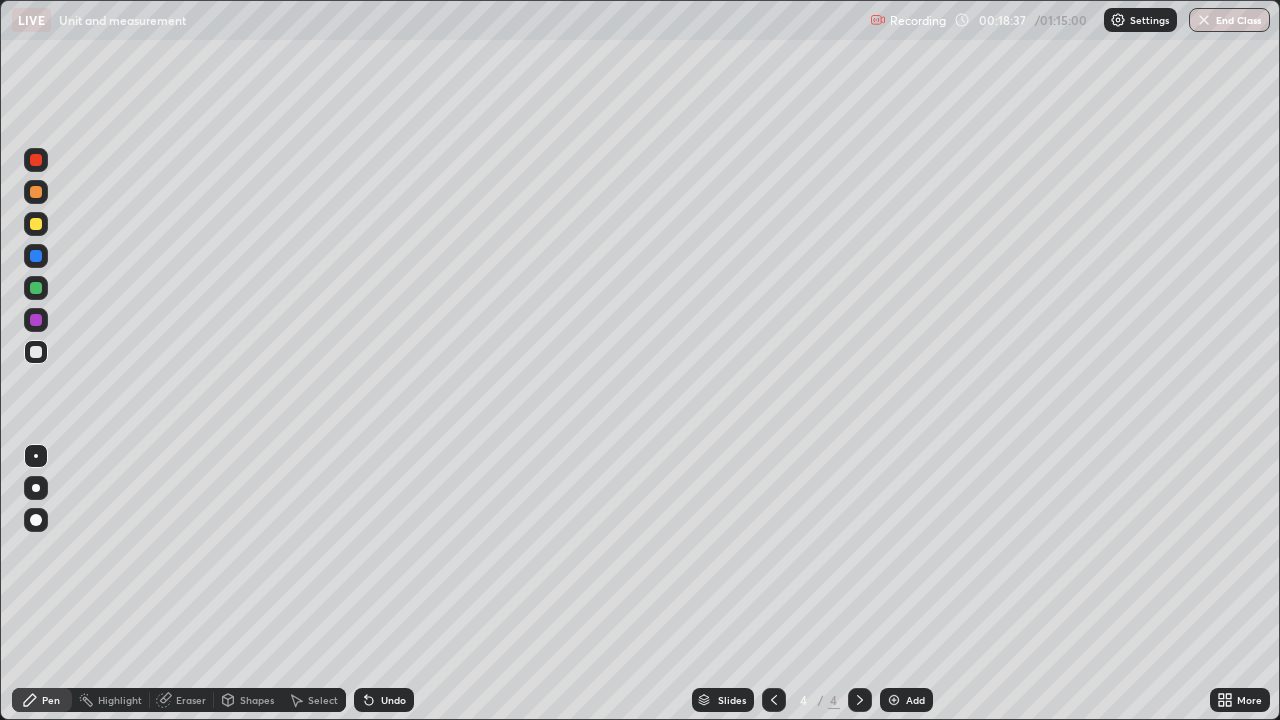 click on "Undo" at bounding box center (384, 700) 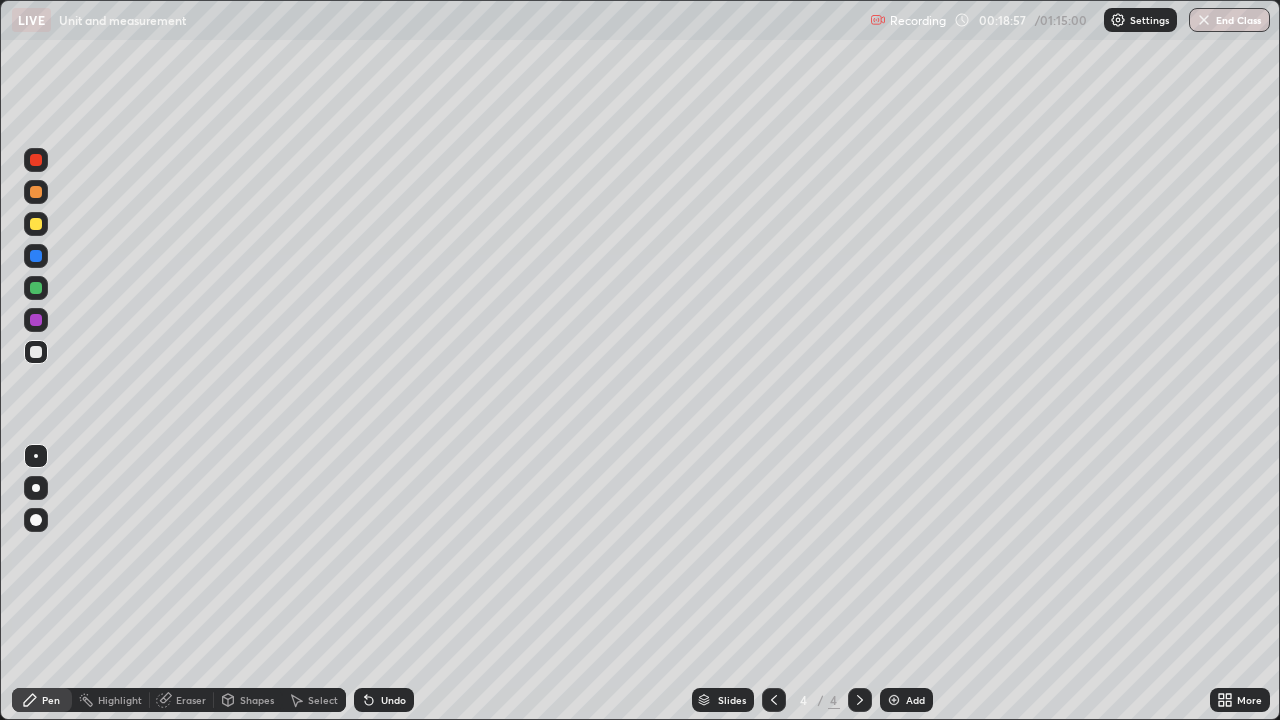 click at bounding box center [36, 288] 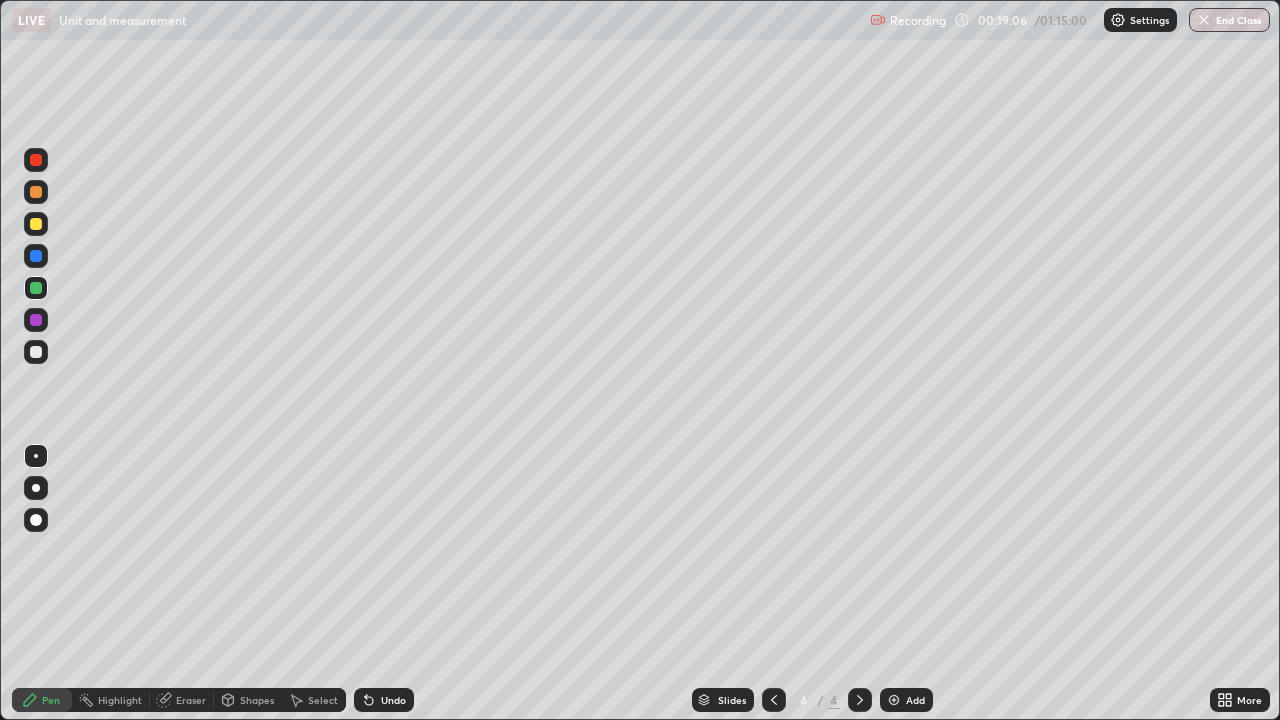 click on "Undo" at bounding box center [393, 700] 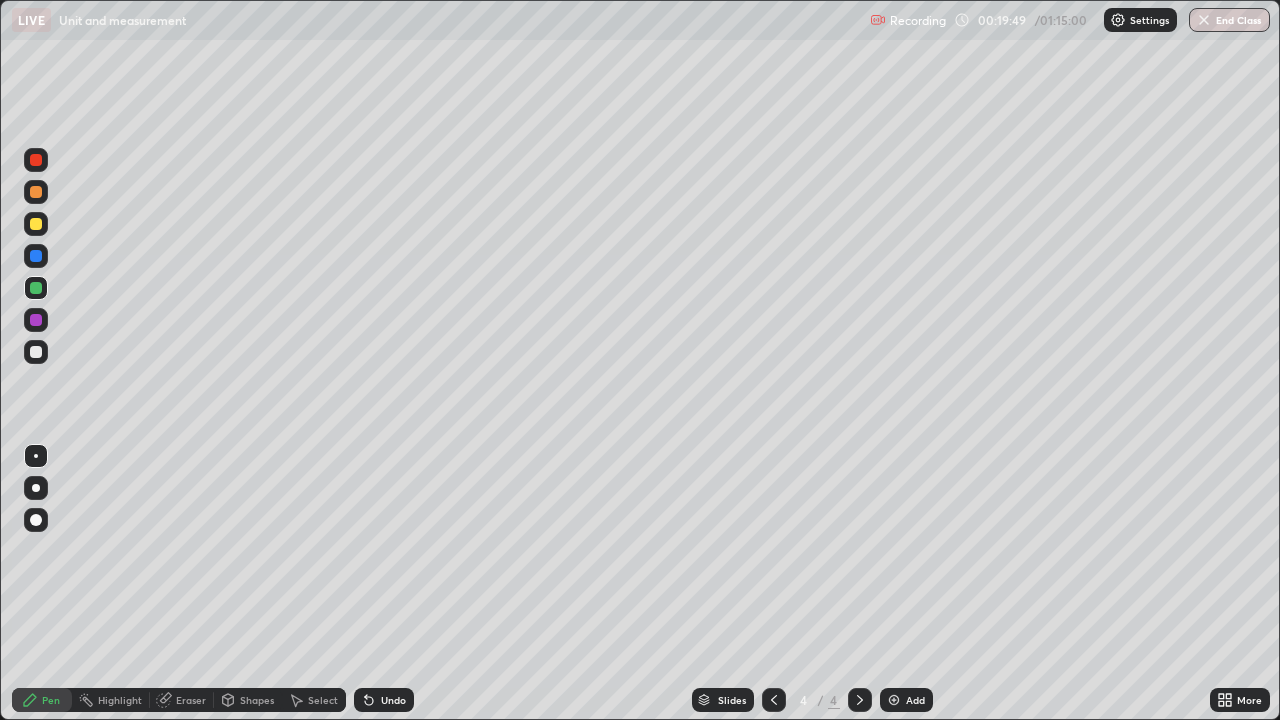 click at bounding box center [36, 352] 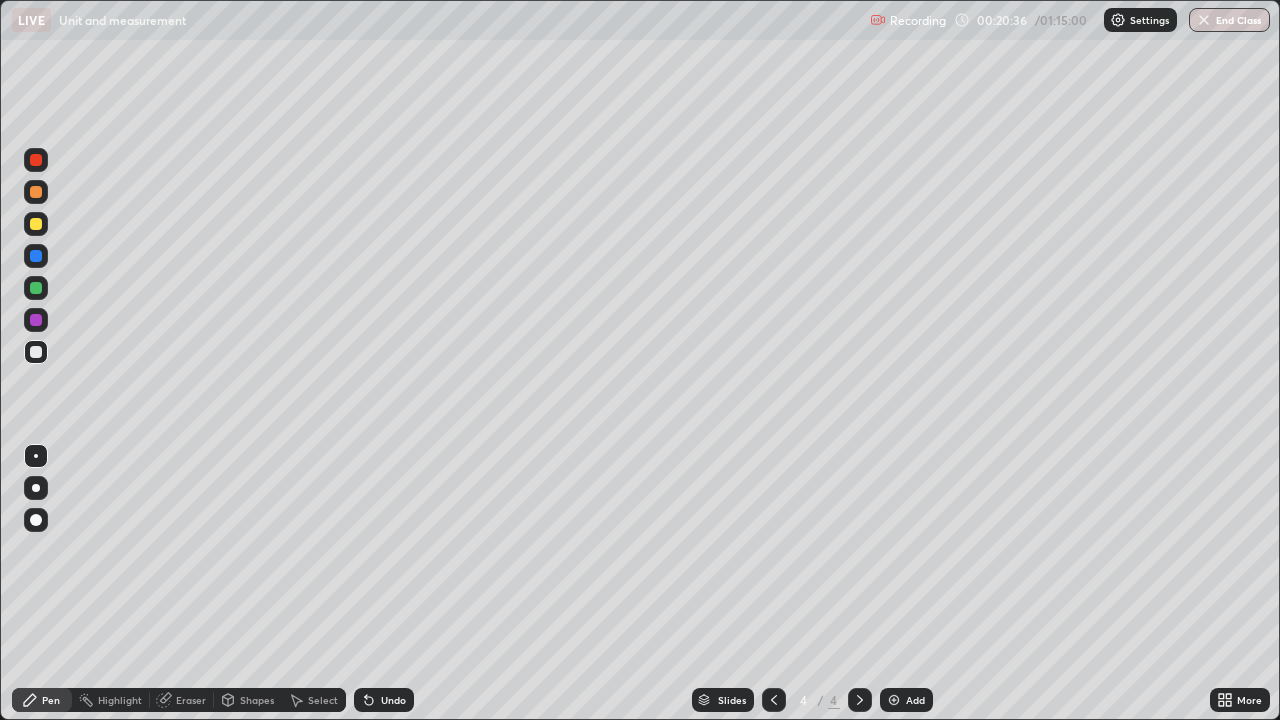 click at bounding box center (36, 288) 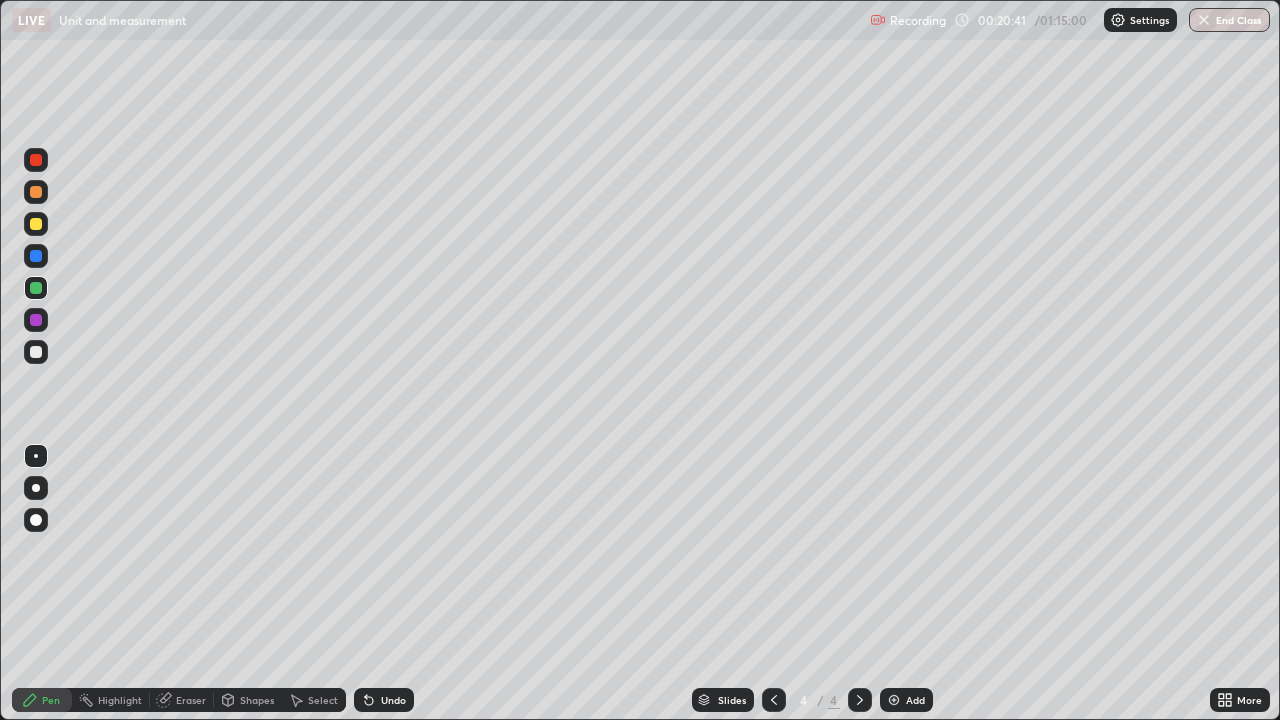 click on "Undo" at bounding box center (384, 700) 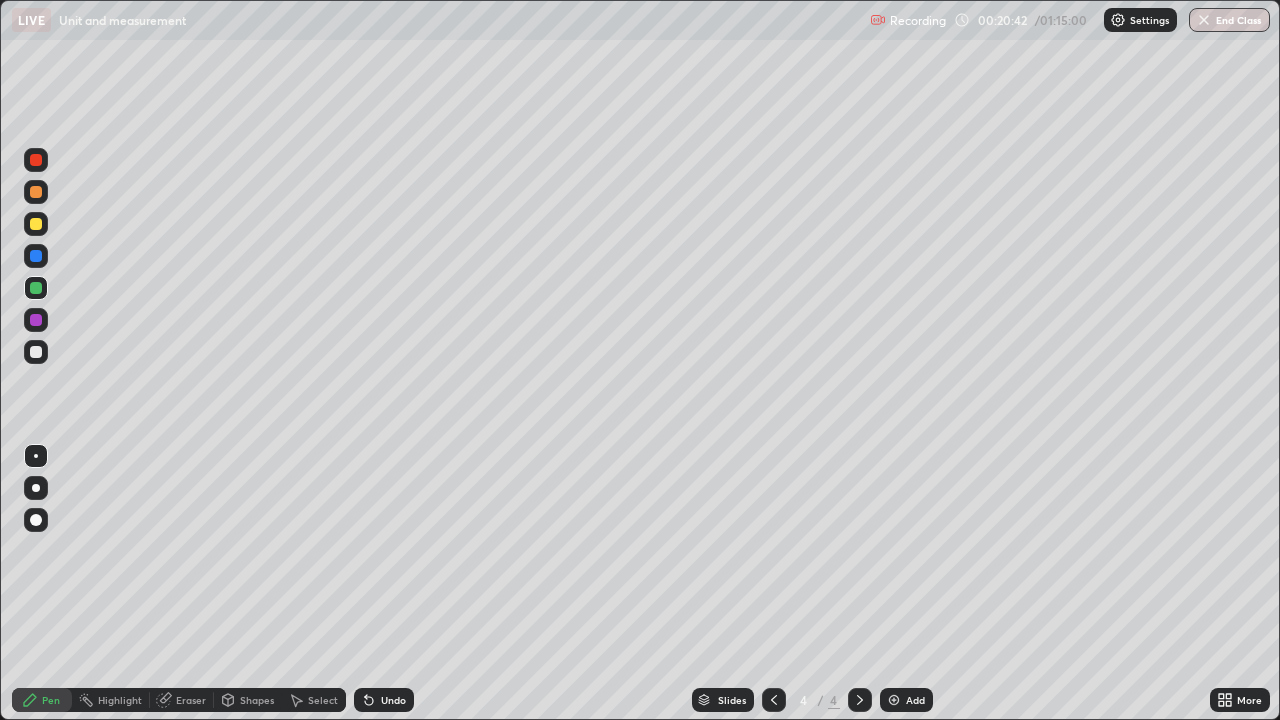 click on "Undo" at bounding box center (393, 700) 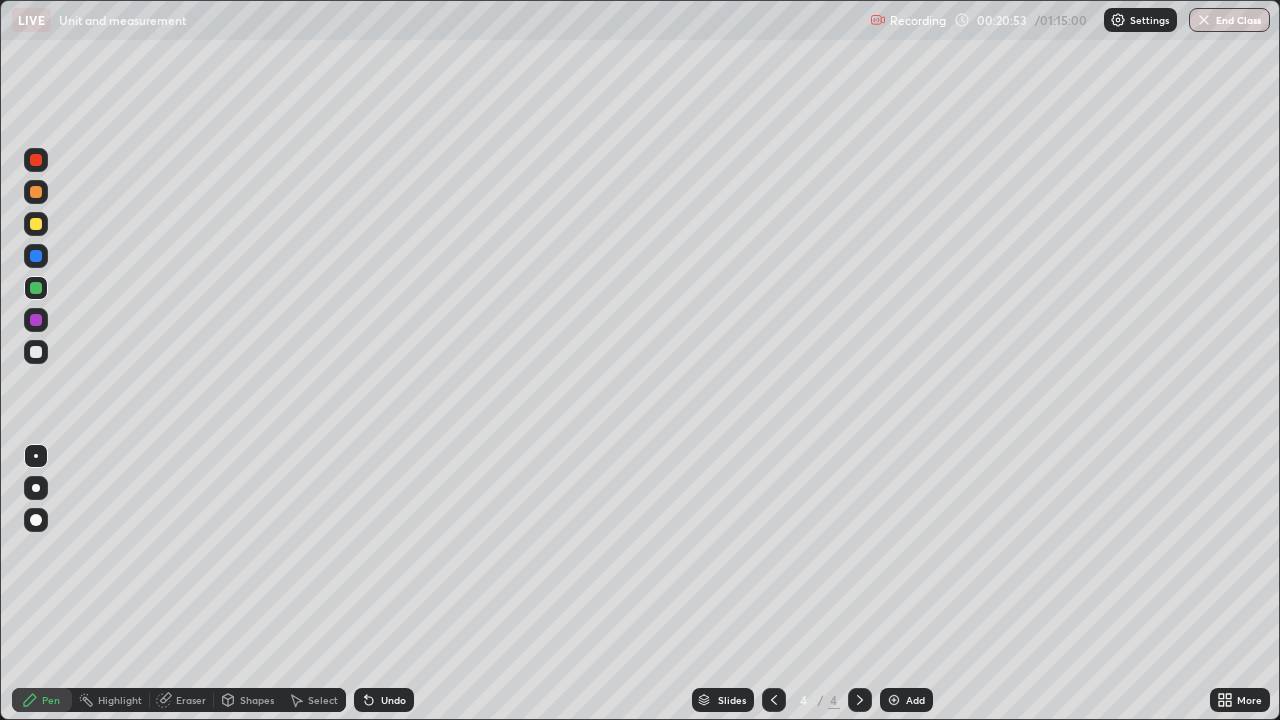 click at bounding box center [36, 352] 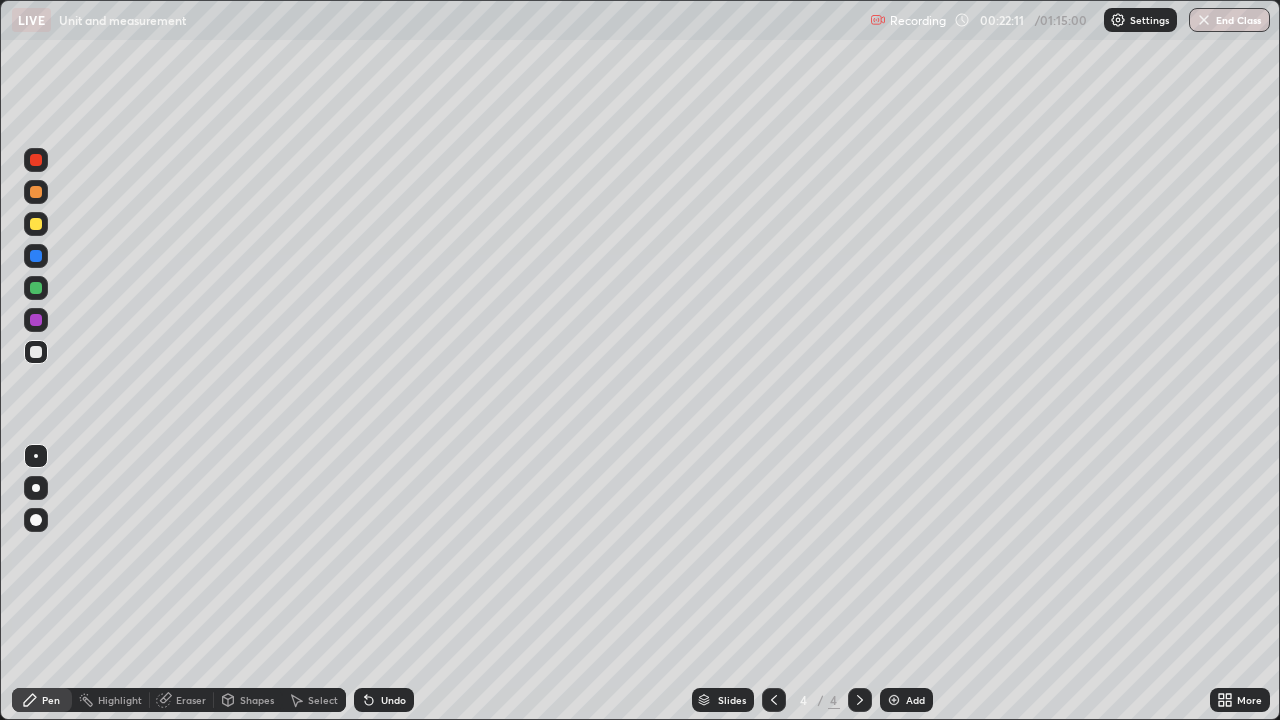 click at bounding box center (36, 192) 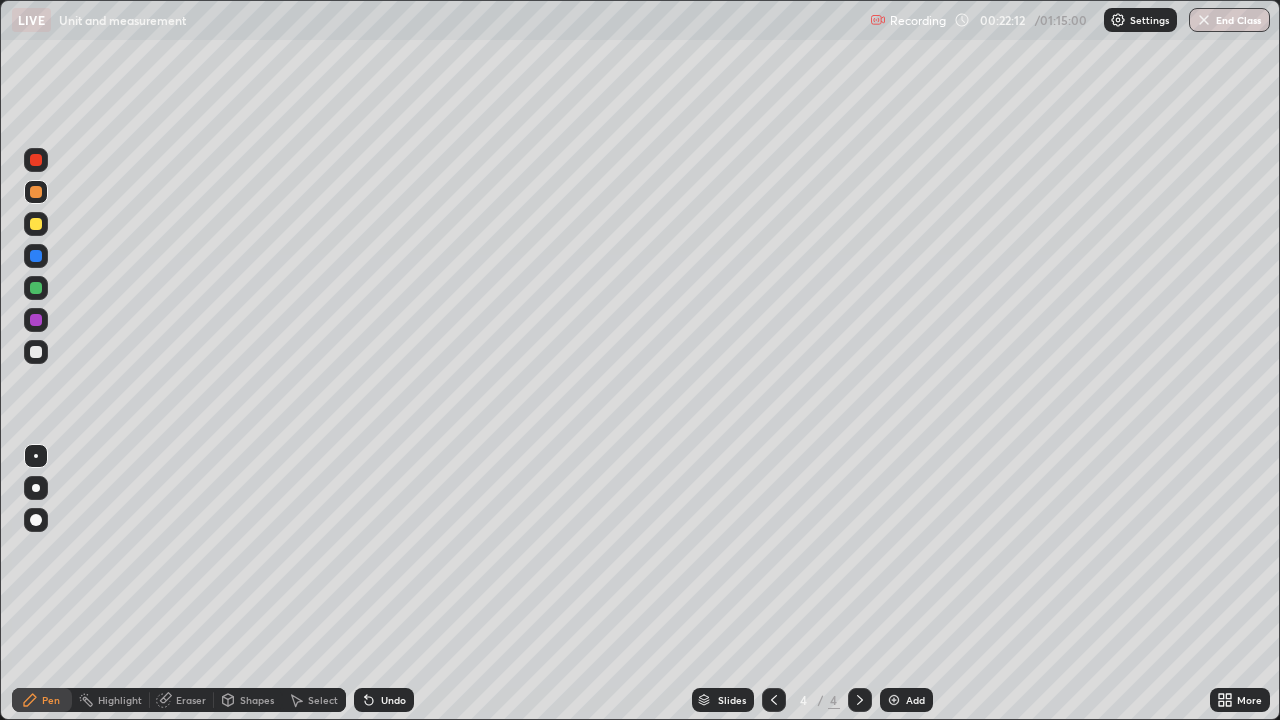 click at bounding box center [36, 256] 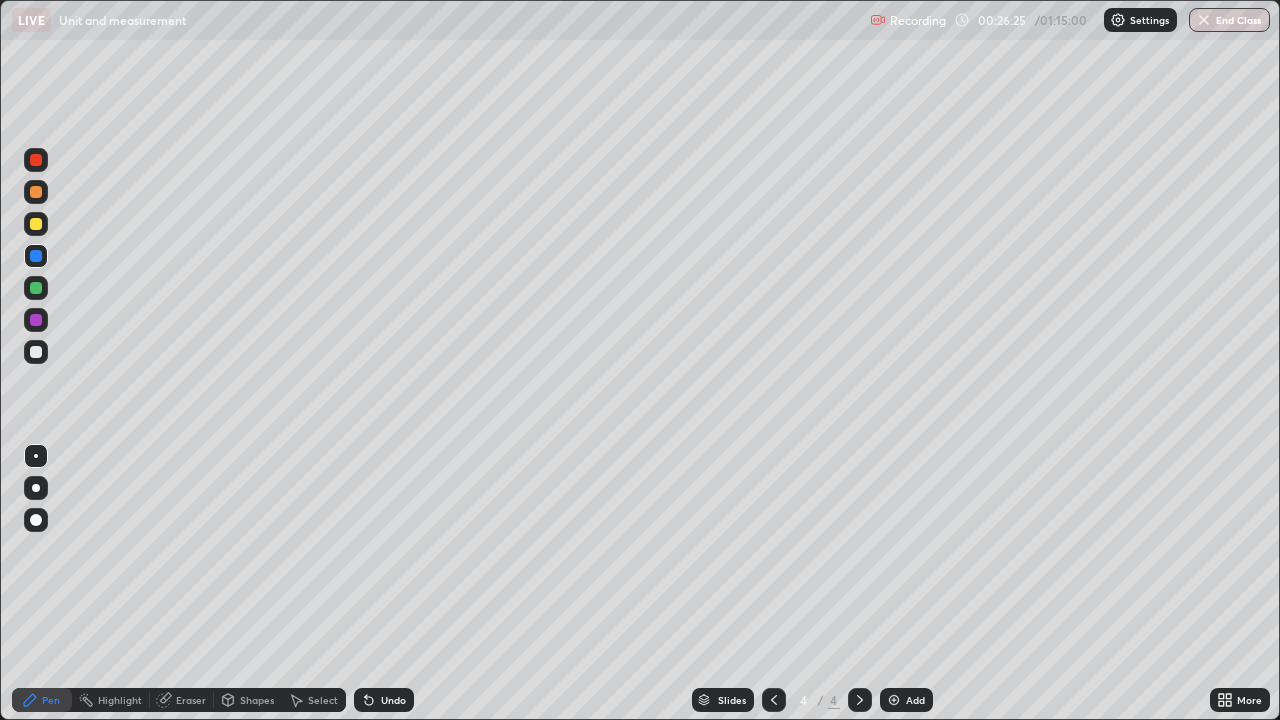 click at bounding box center [894, 700] 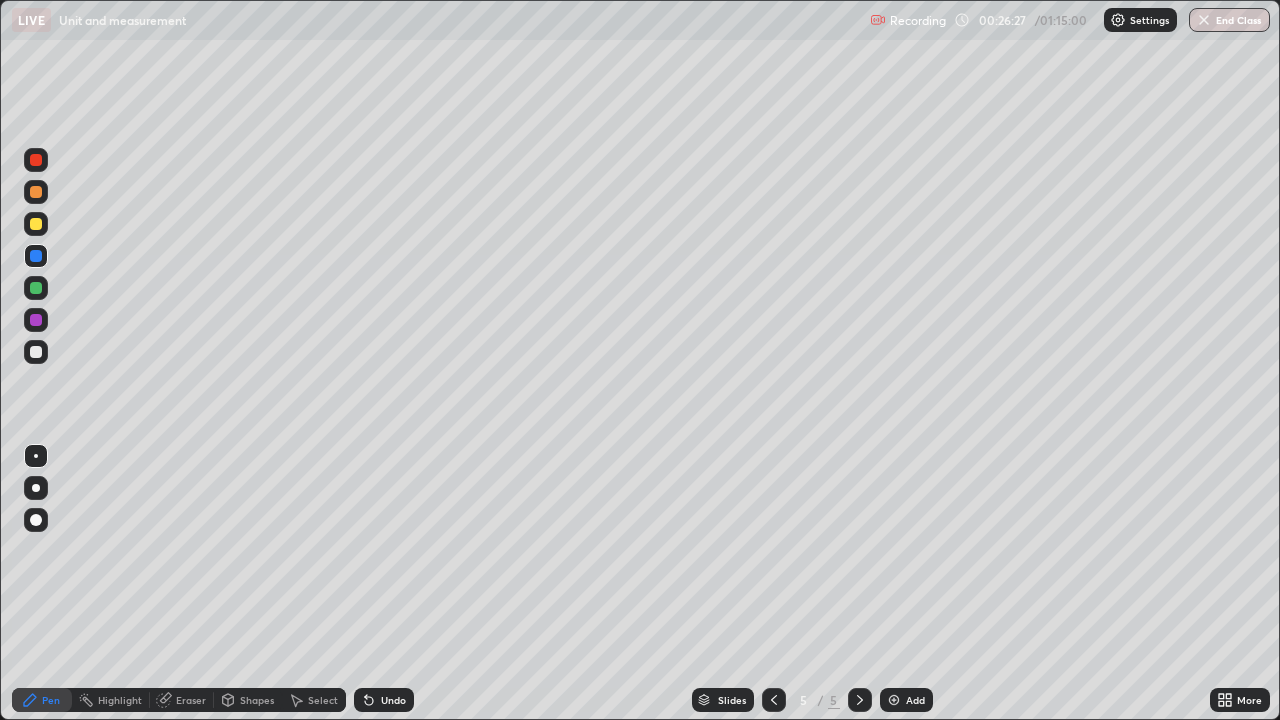 click 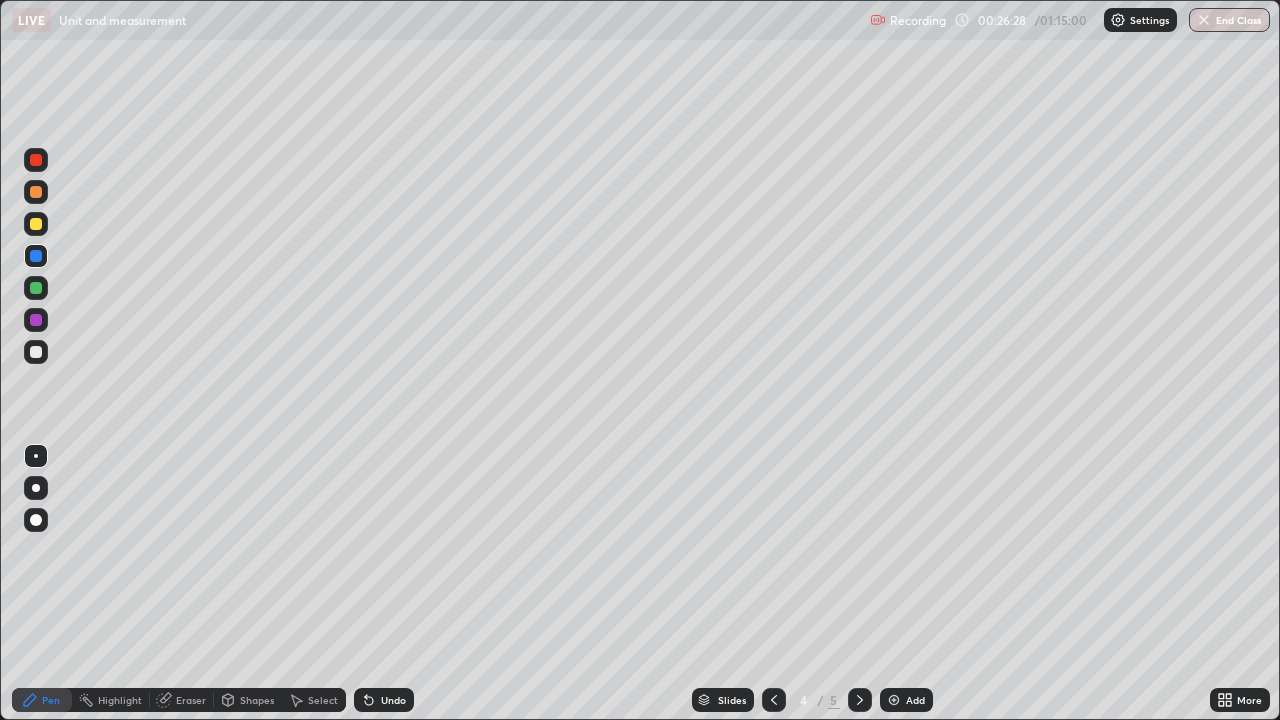 click 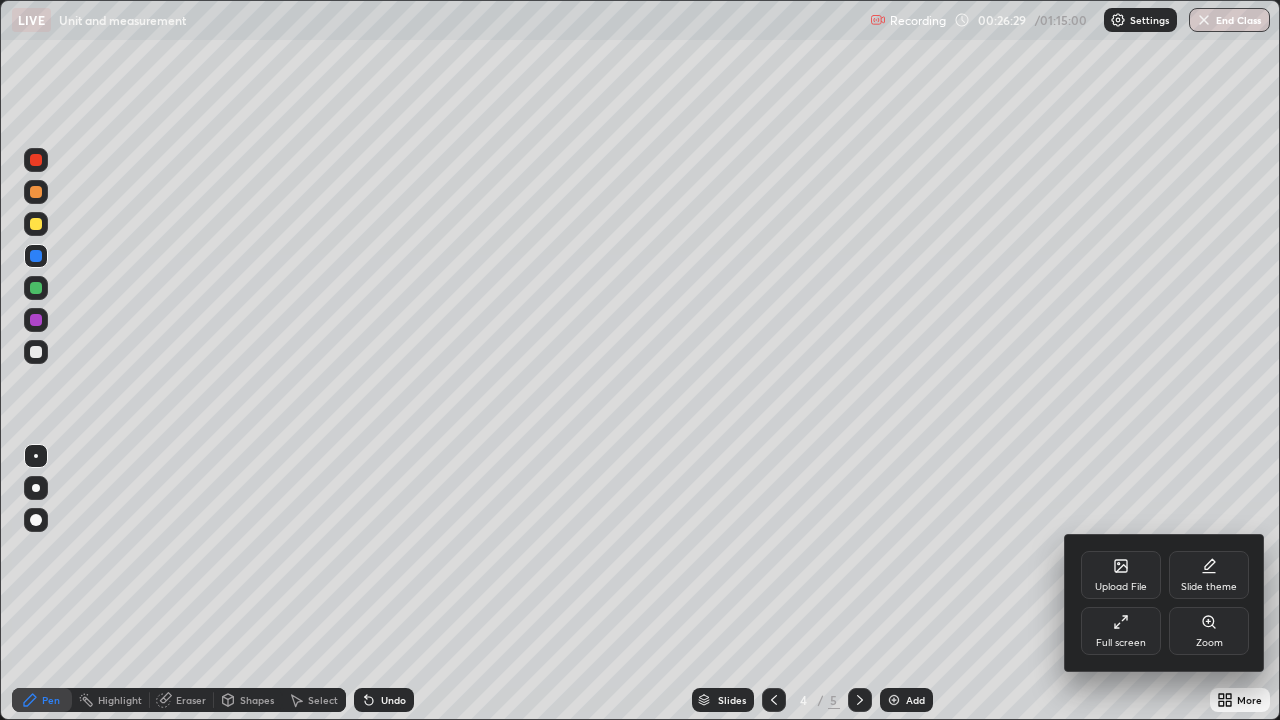 click on "Full screen" at bounding box center [1121, 631] 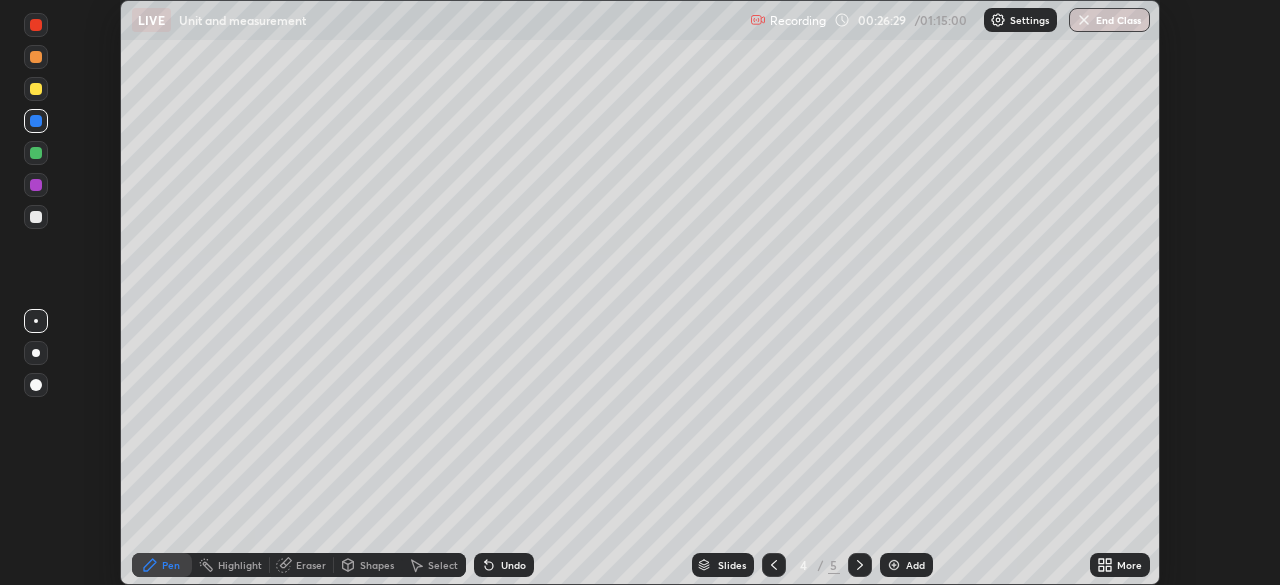 scroll, scrollTop: 585, scrollLeft: 1280, axis: both 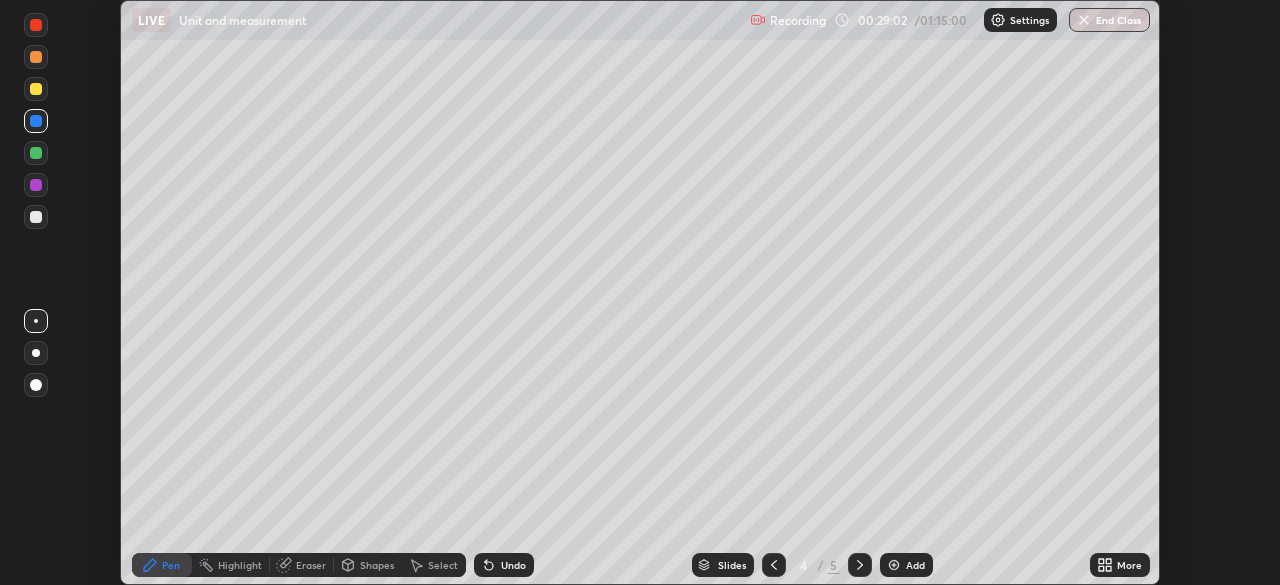 click on "Add" at bounding box center (915, 565) 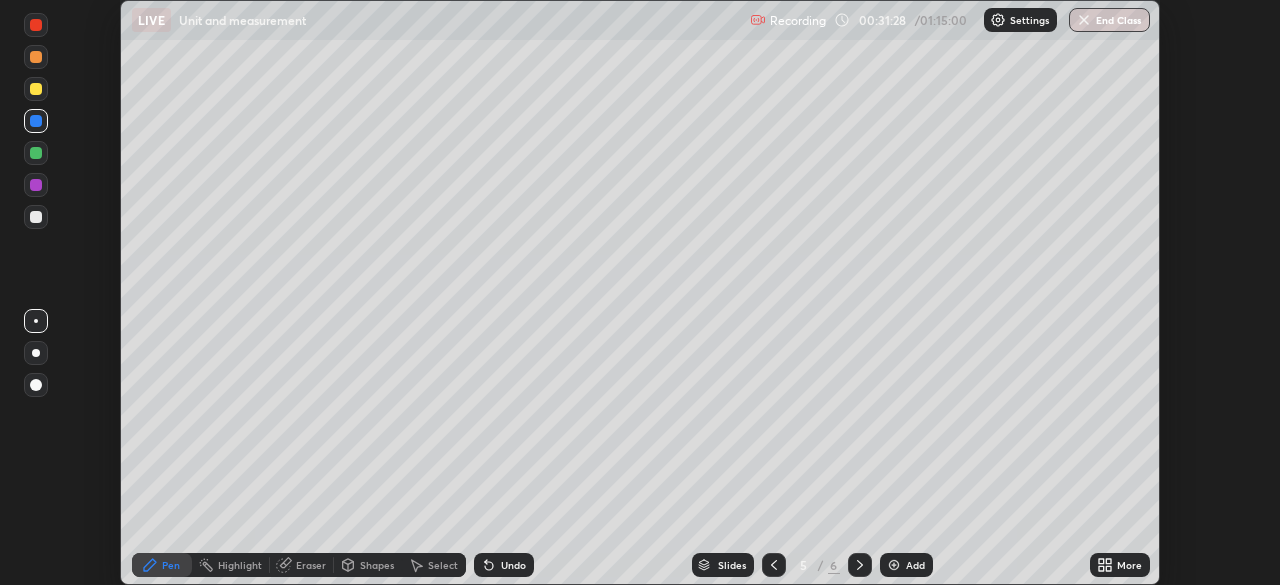 click on "Undo" at bounding box center [513, 565] 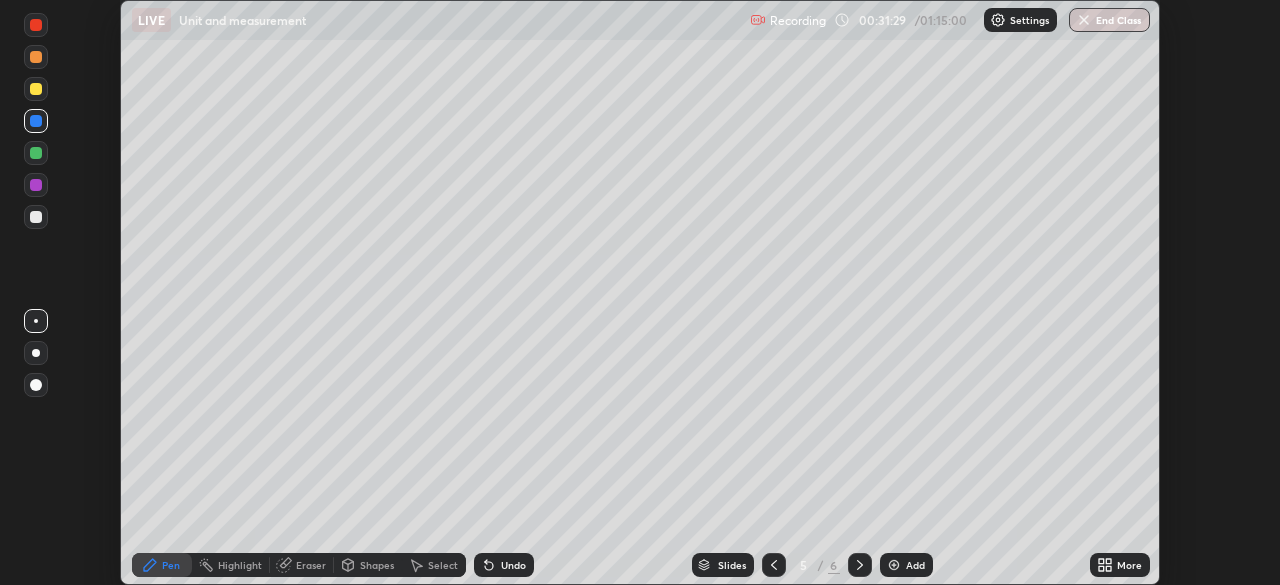 click on "Undo" at bounding box center (513, 565) 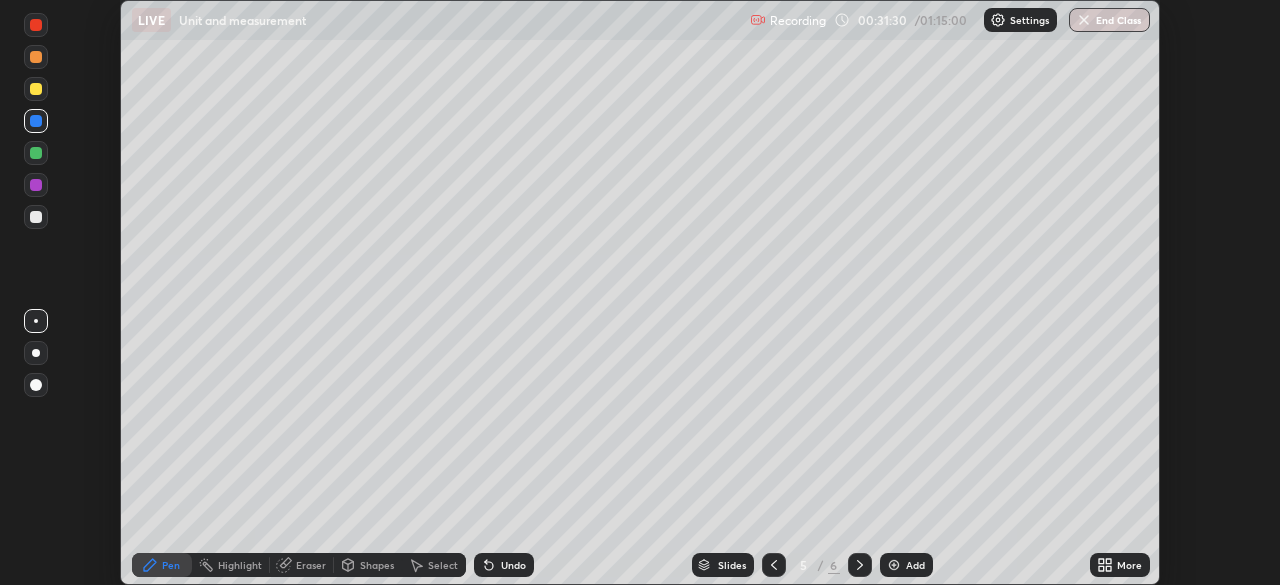 click on "Undo" at bounding box center (504, 565) 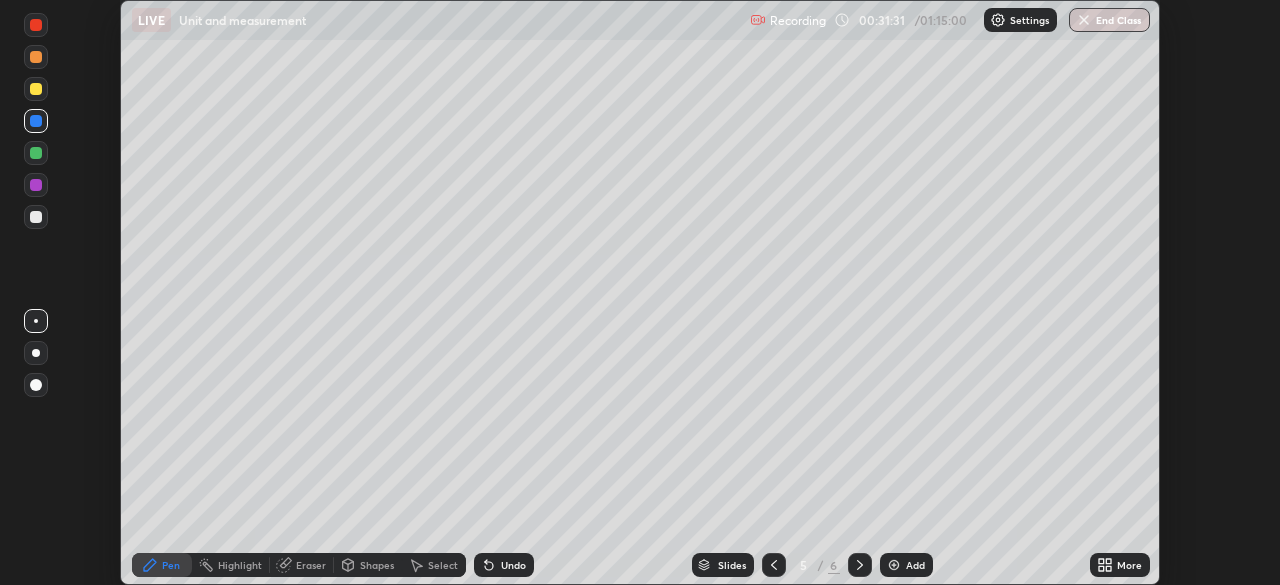 click on "Undo" at bounding box center (504, 565) 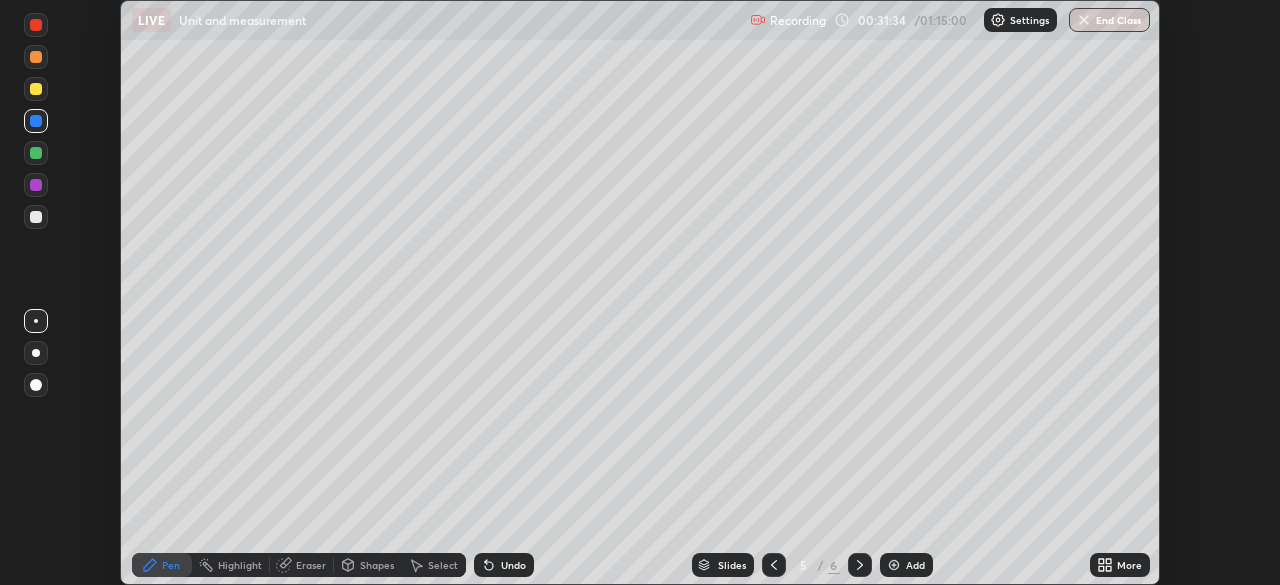 click 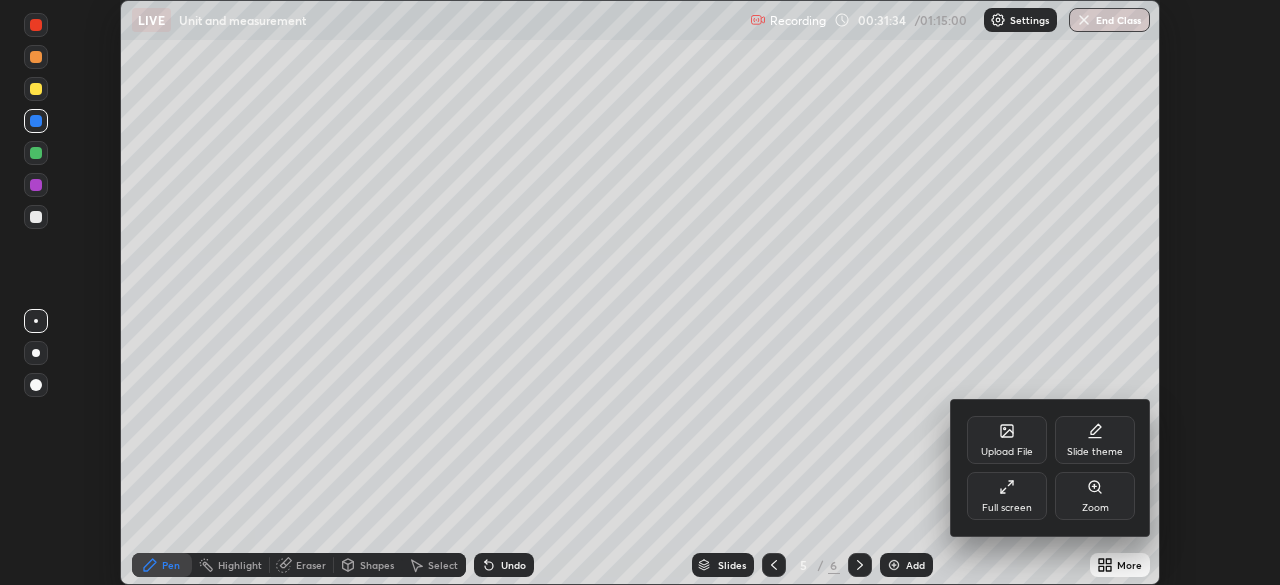 click on "Full screen" at bounding box center [1007, 496] 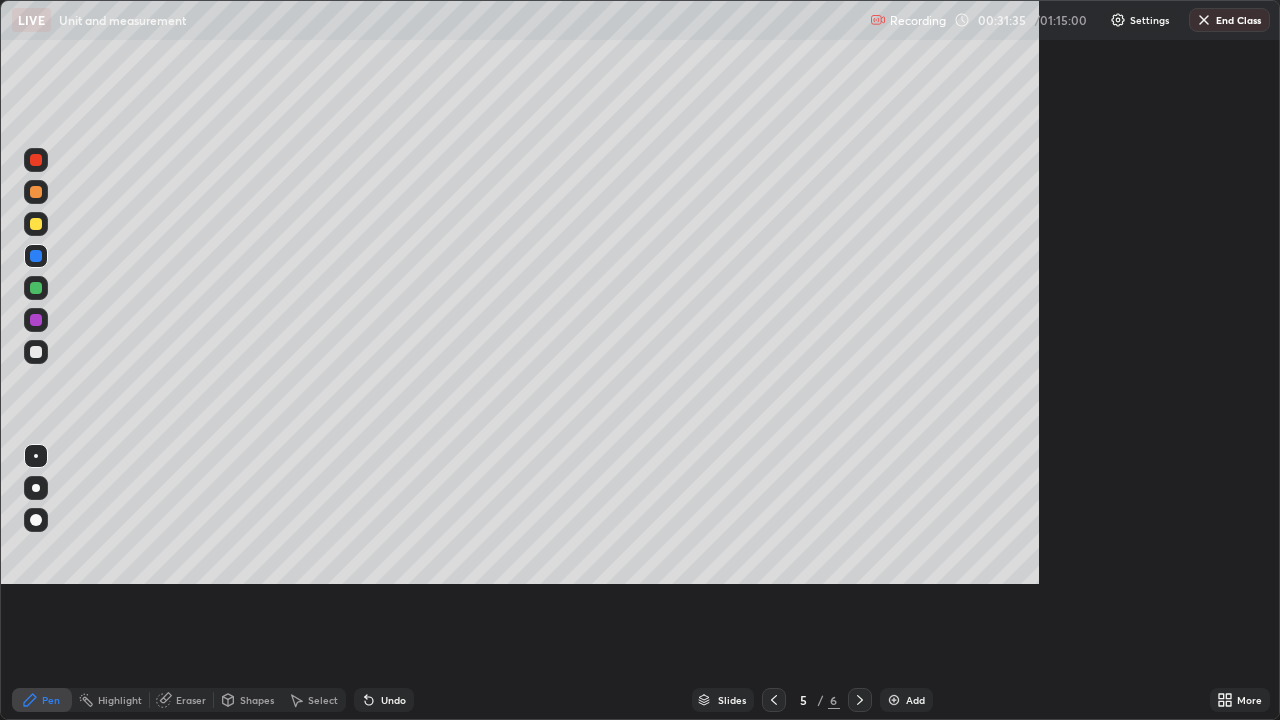 scroll, scrollTop: 99280, scrollLeft: 98720, axis: both 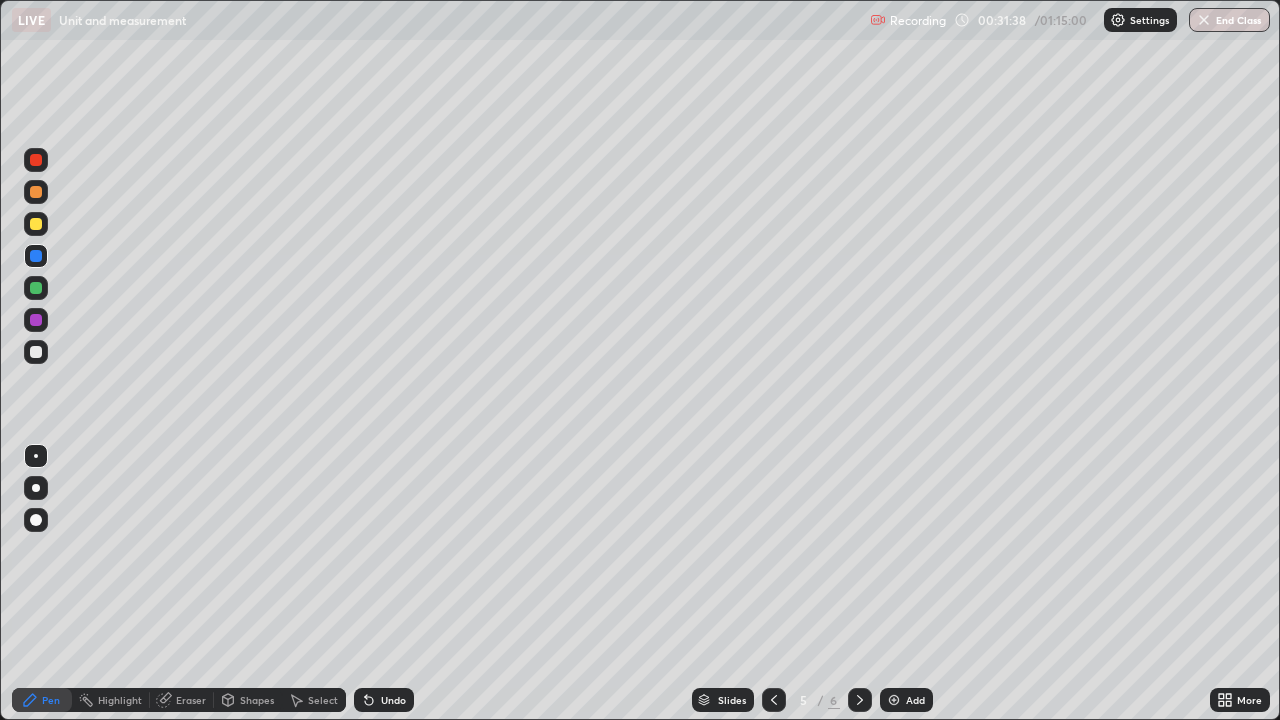 click at bounding box center (36, 352) 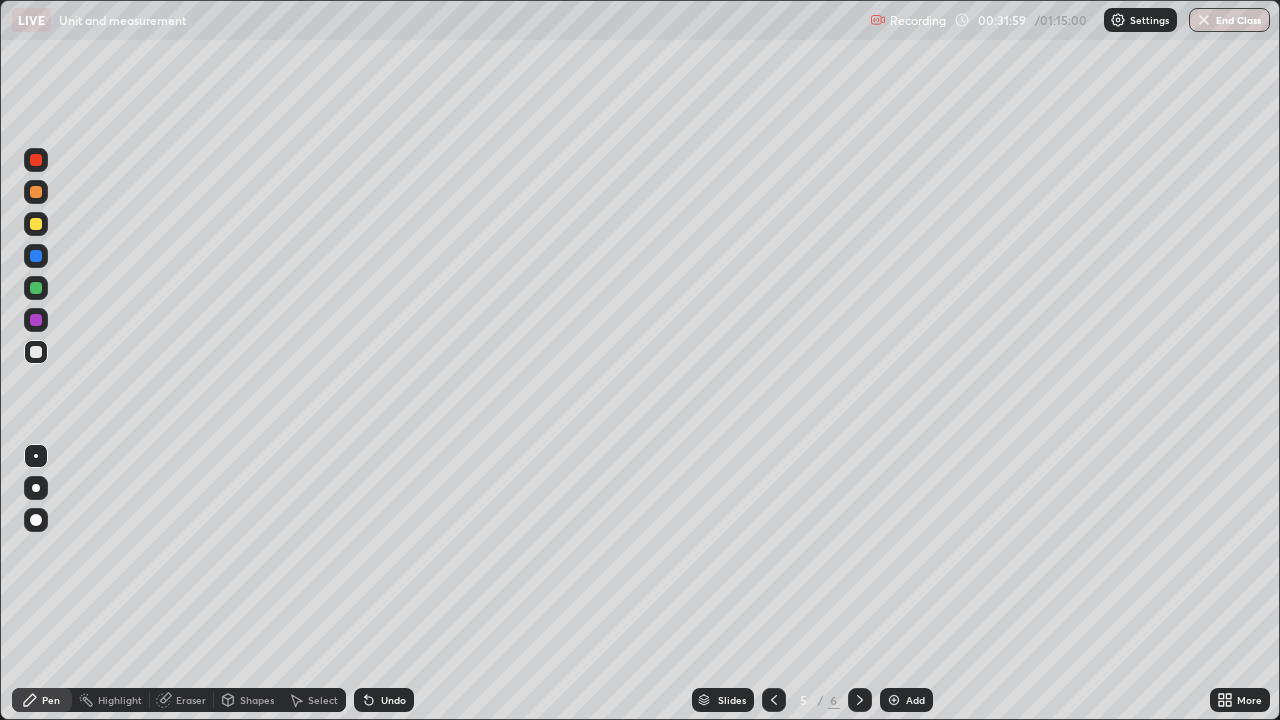 click at bounding box center (36, 256) 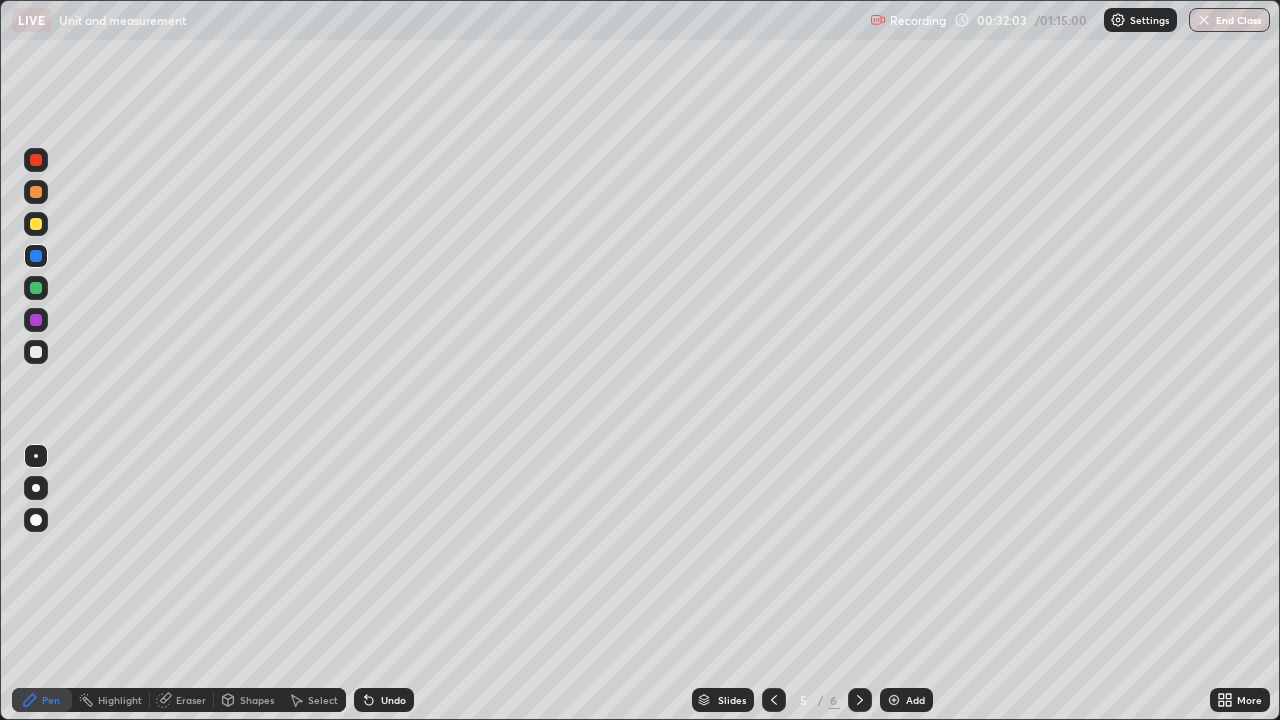 click 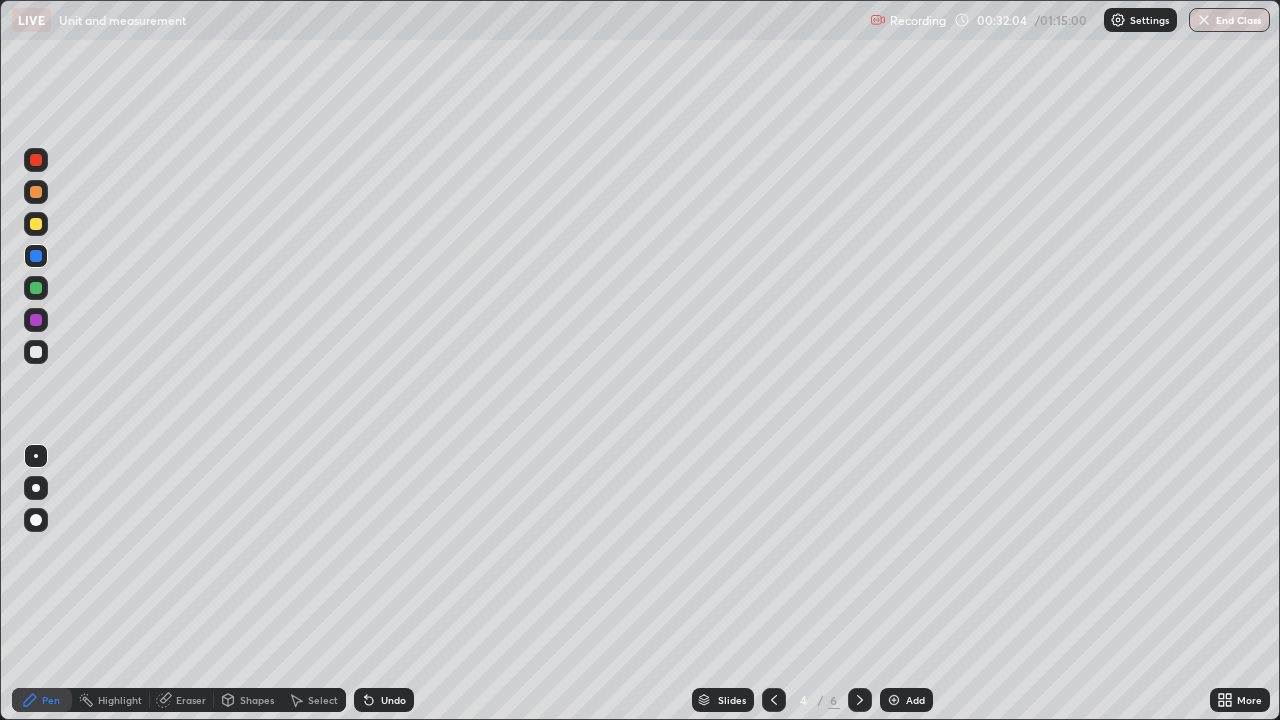 click 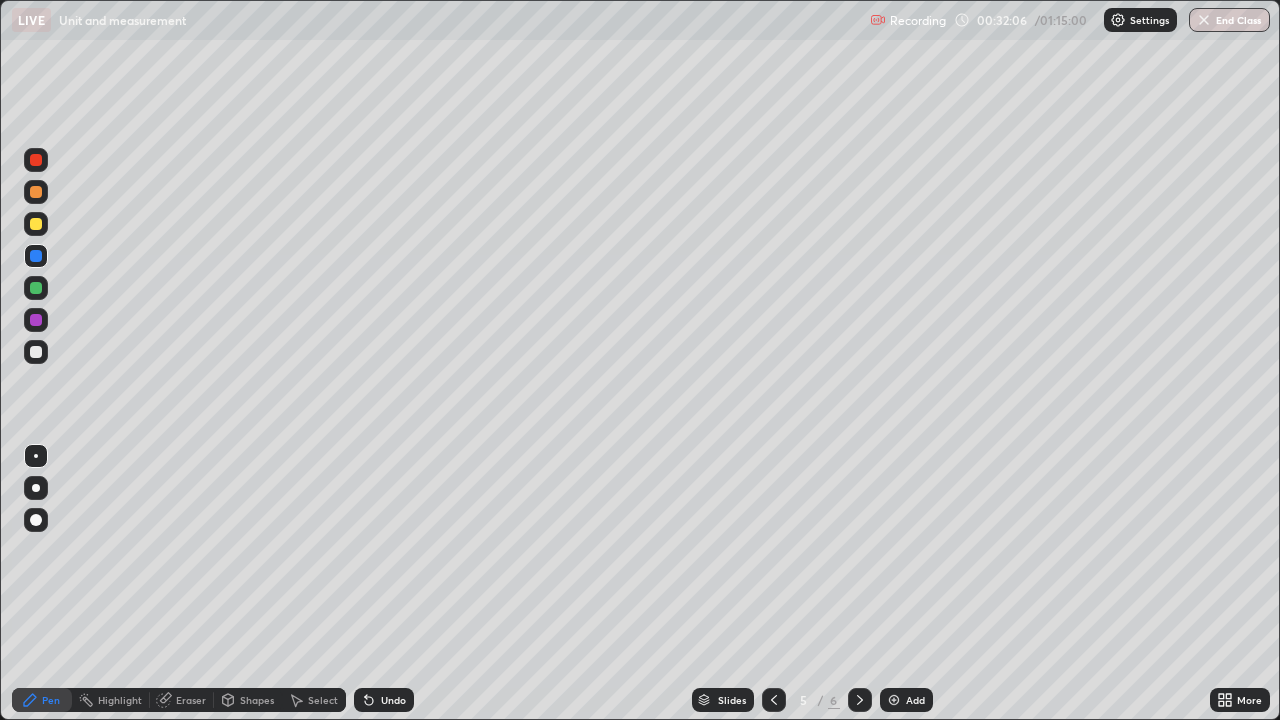 click at bounding box center [36, 288] 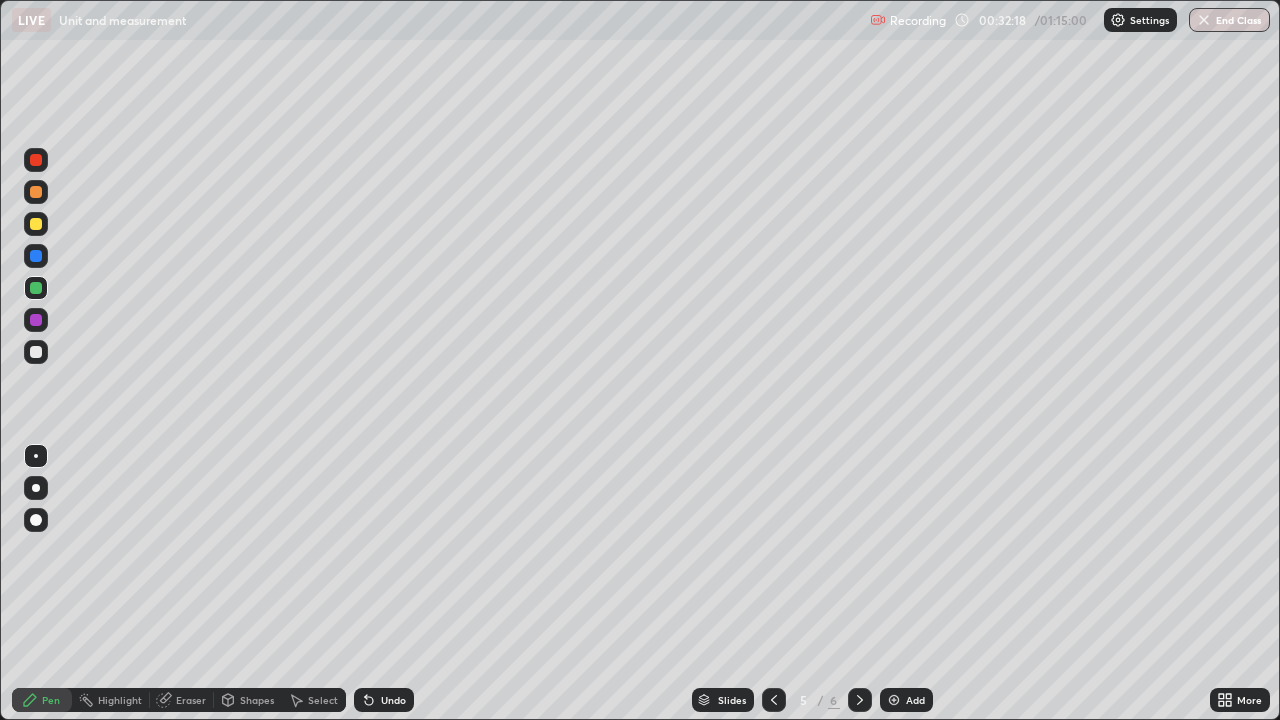 click at bounding box center (36, 256) 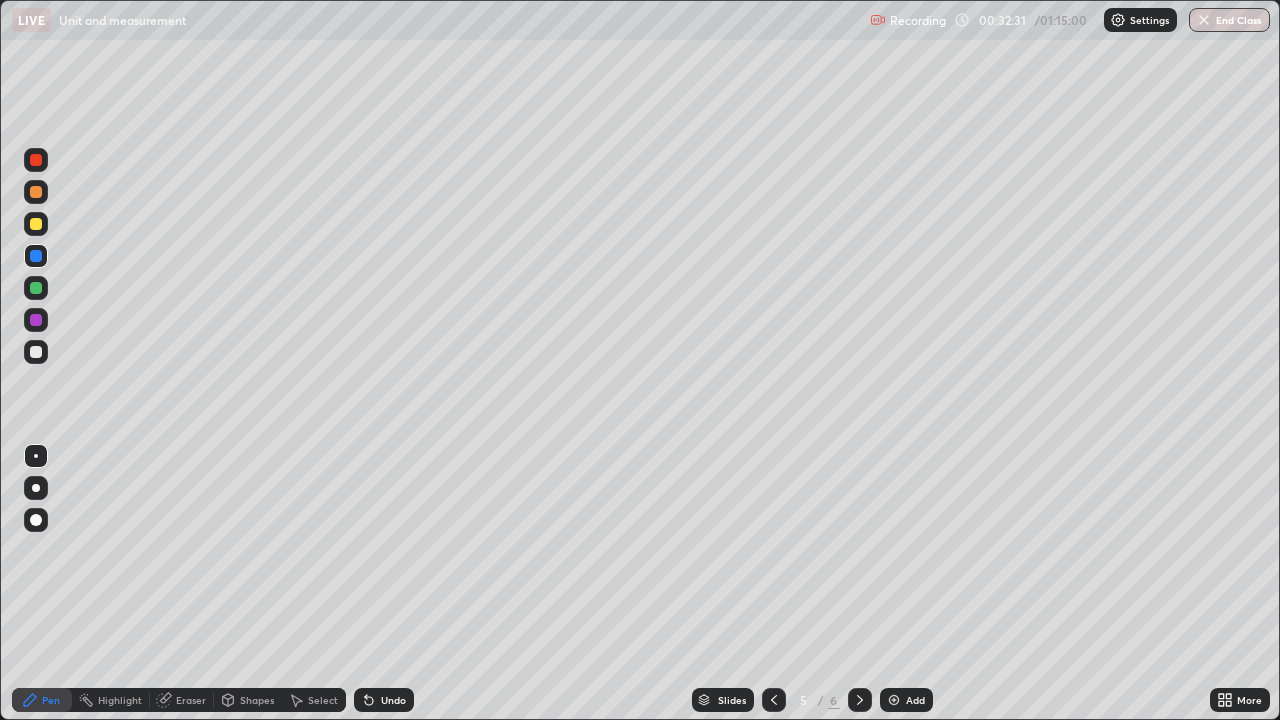 click at bounding box center [36, 352] 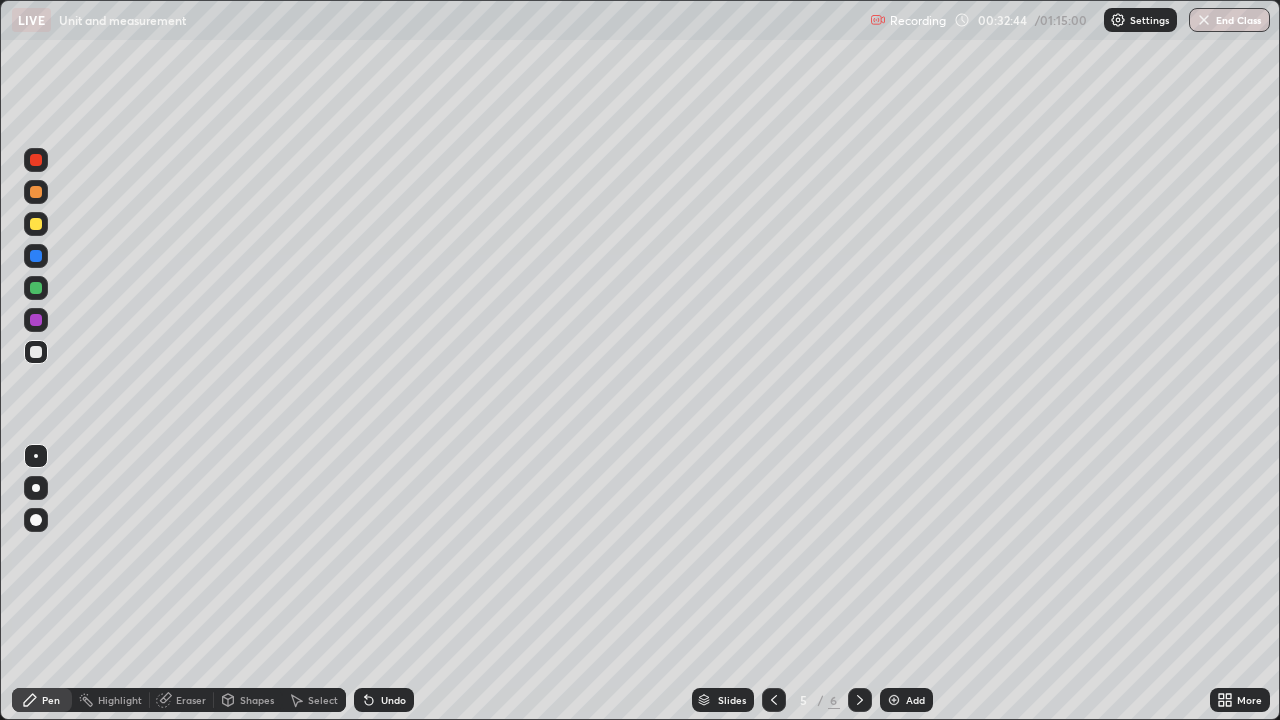 click at bounding box center (36, 288) 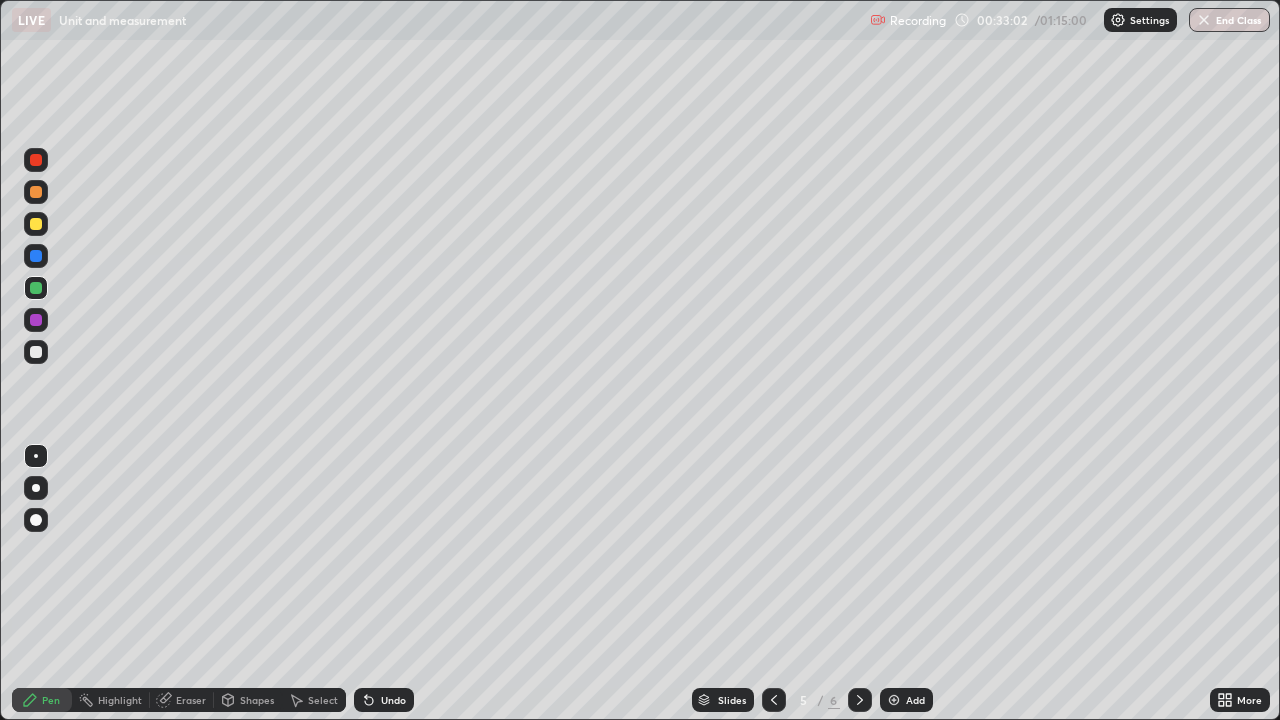 click on "Undo" at bounding box center [393, 700] 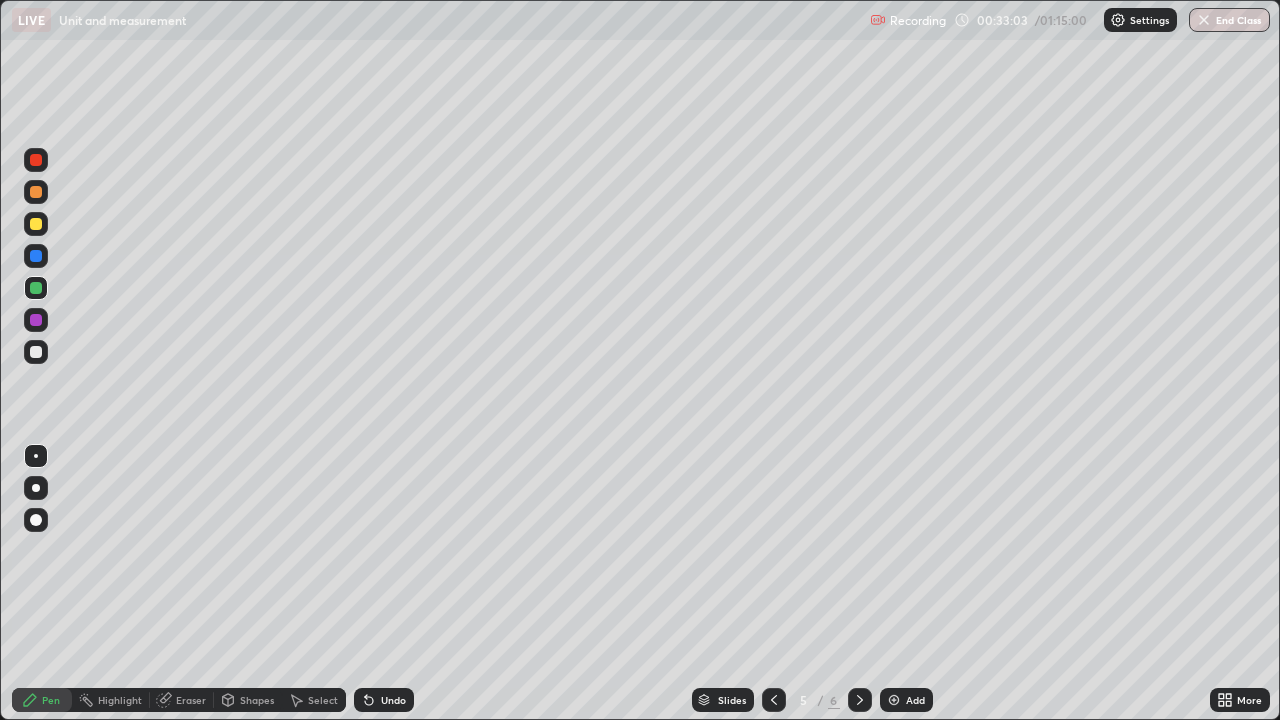 click at bounding box center (36, 352) 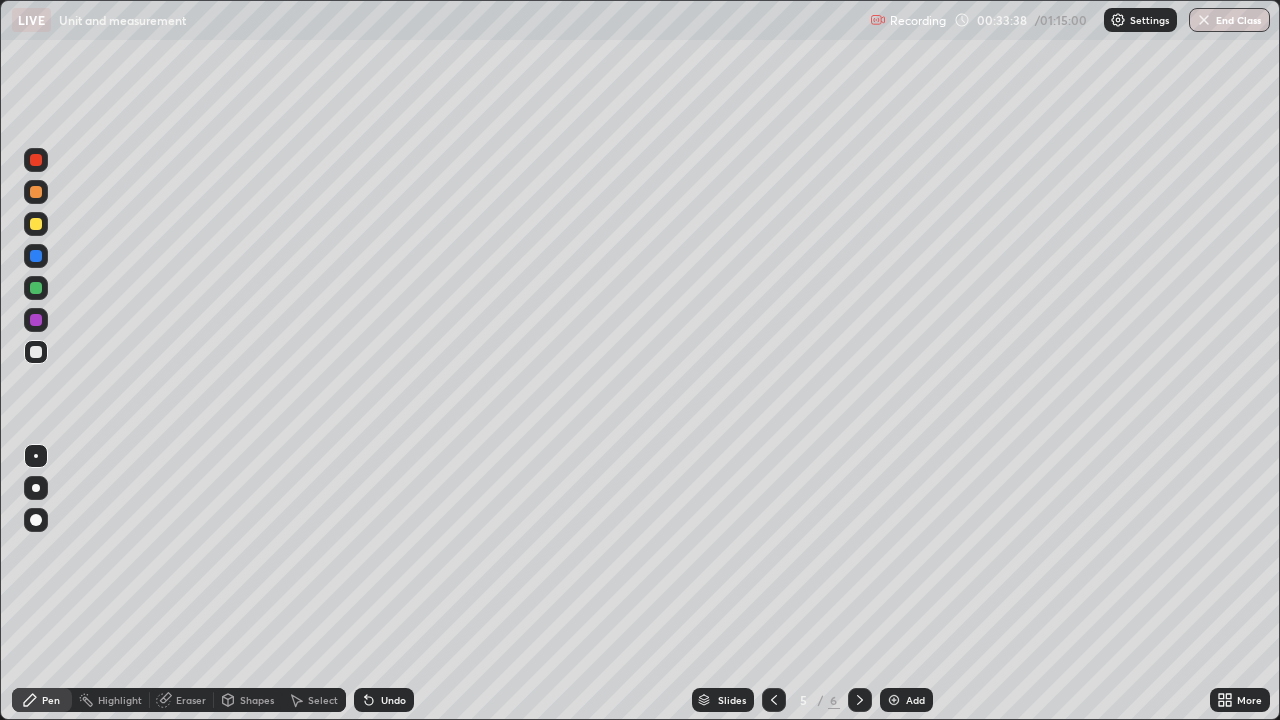 click at bounding box center (36, 288) 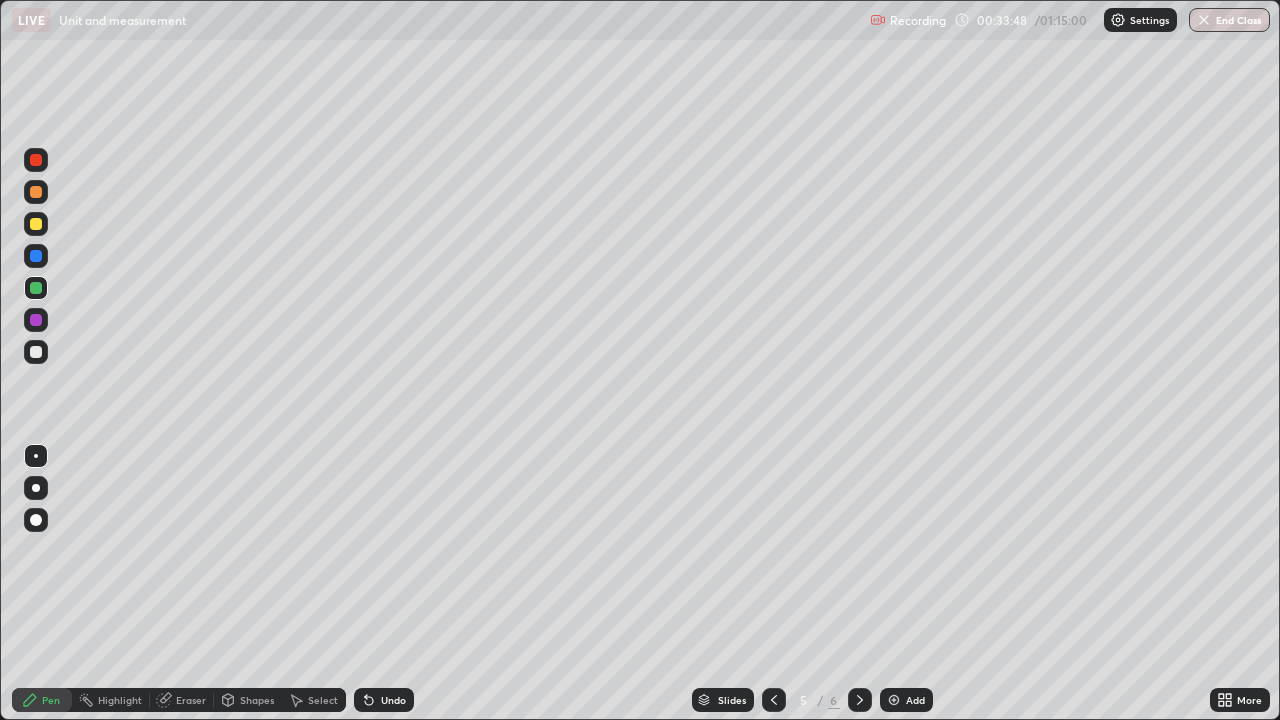 click on "Undo" at bounding box center [384, 700] 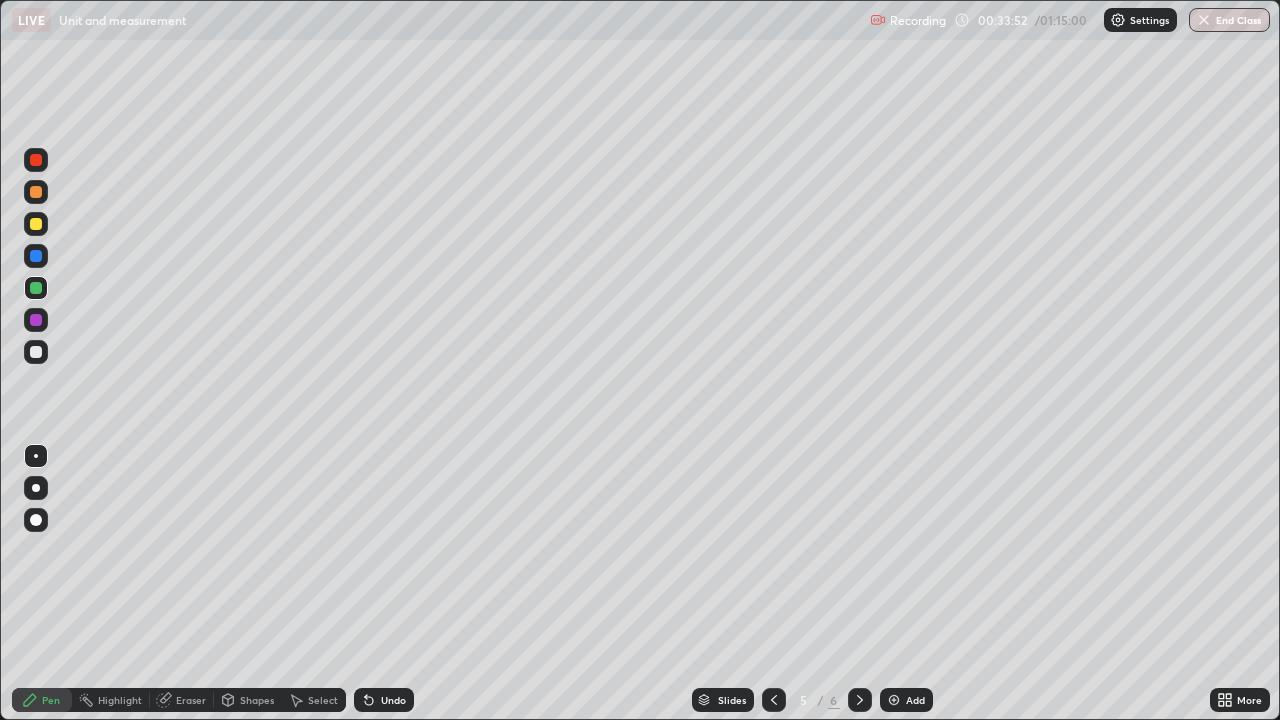 click at bounding box center (36, 256) 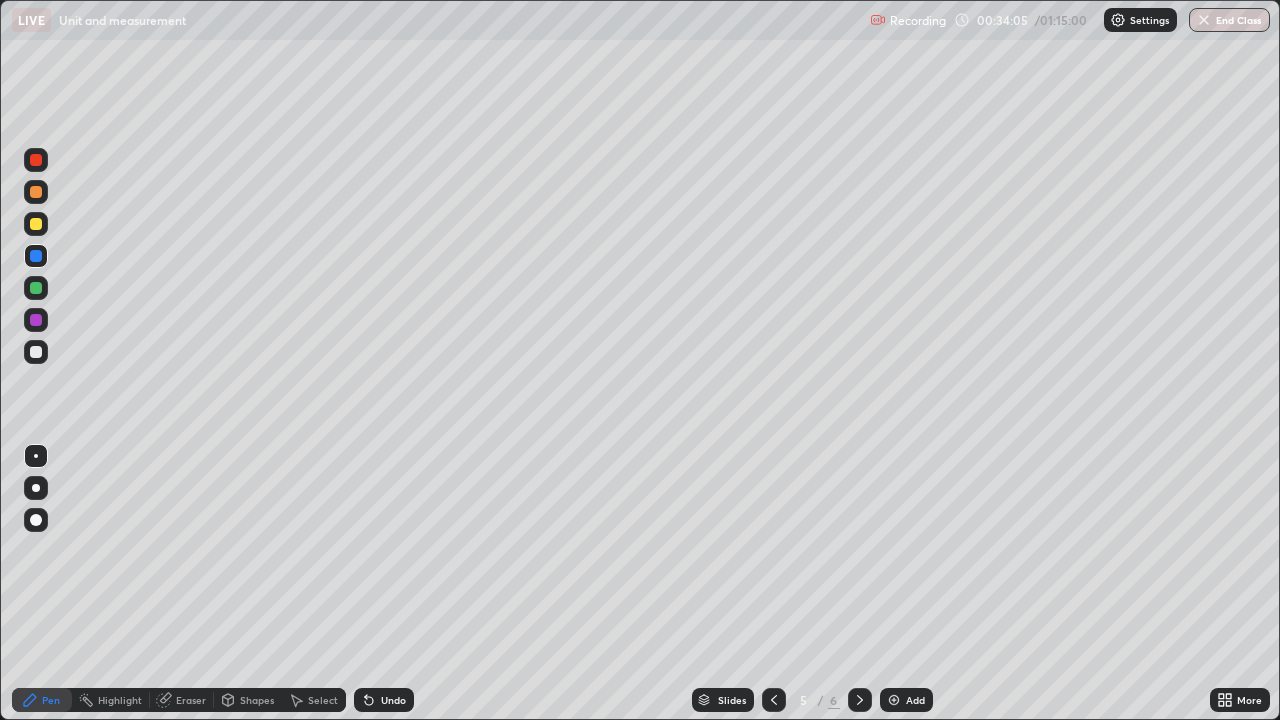 click 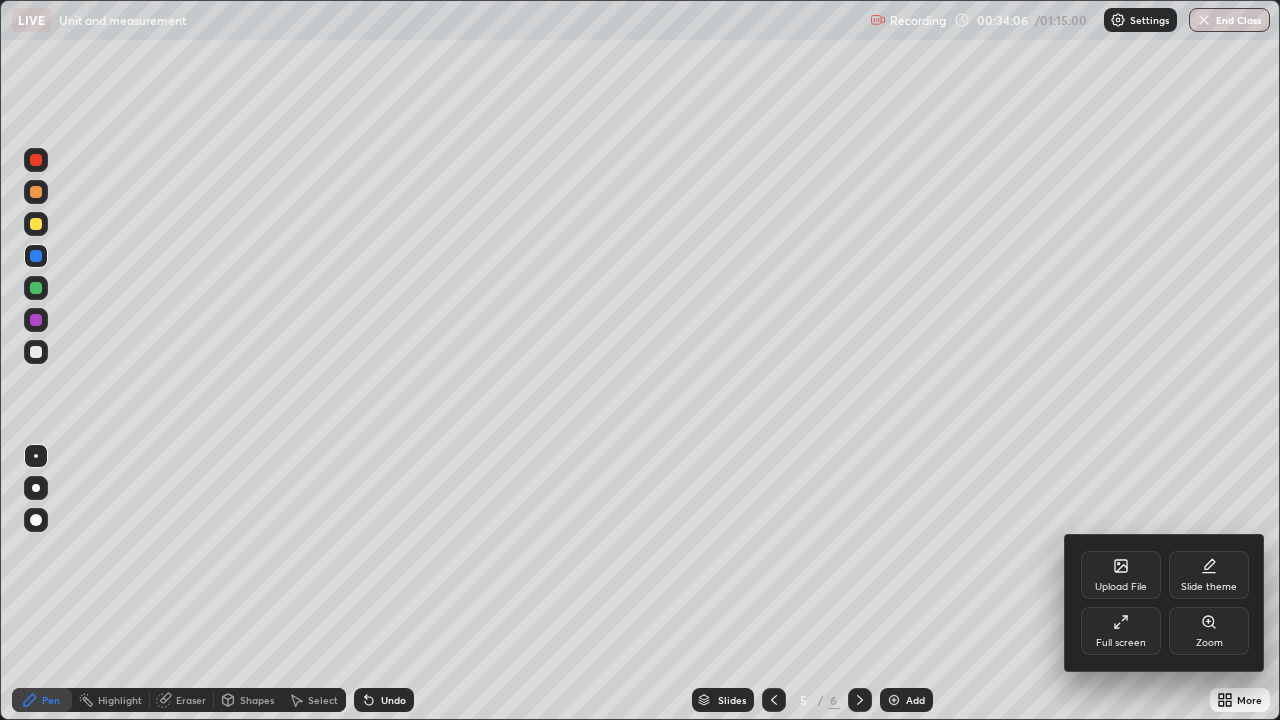 click 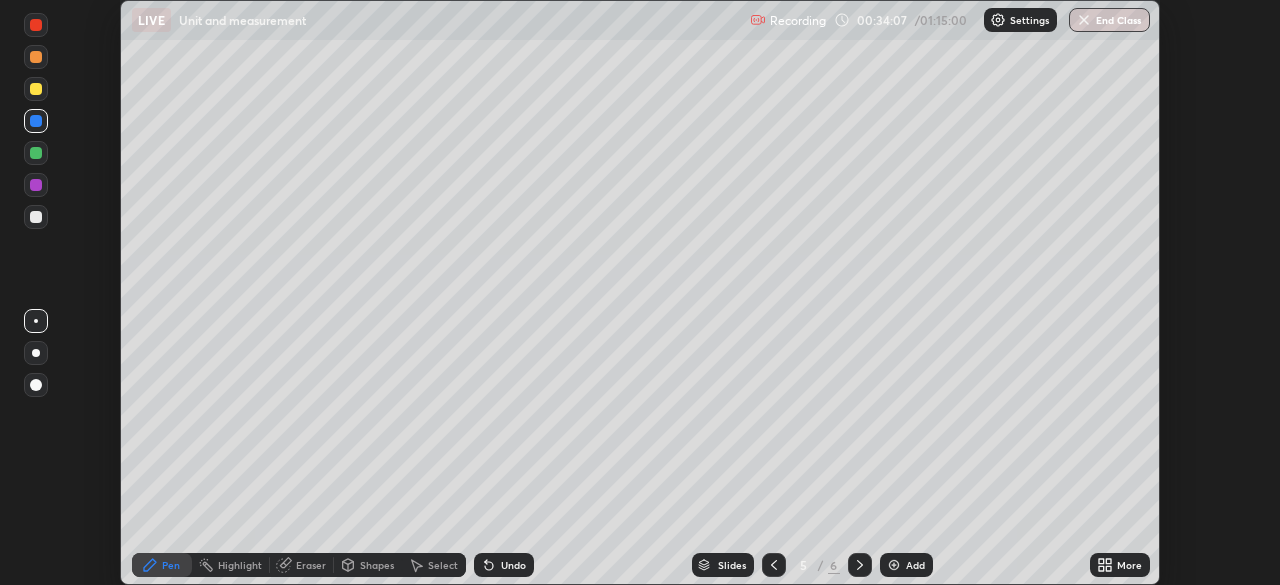 scroll, scrollTop: 585, scrollLeft: 1280, axis: both 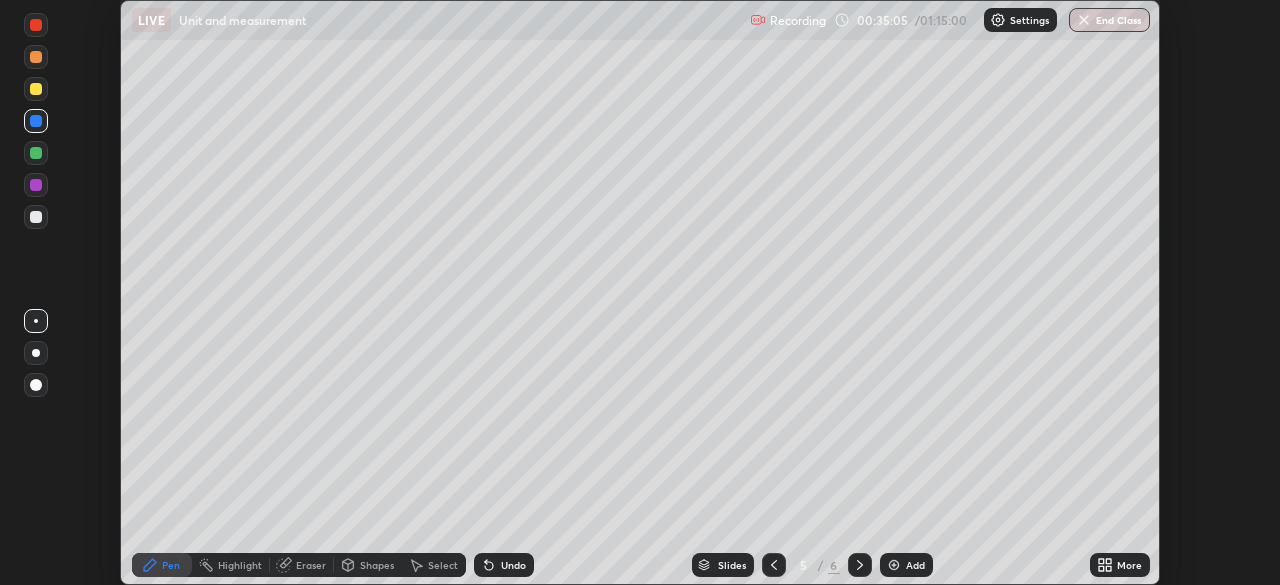 click on "More" at bounding box center (1129, 565) 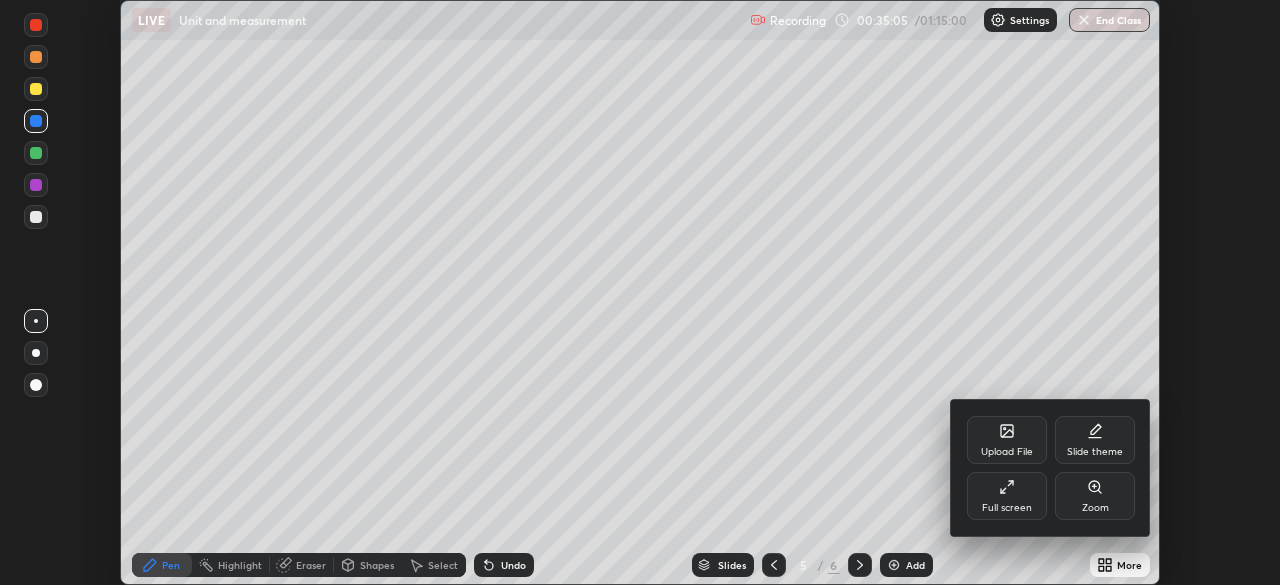 click on "Full screen" at bounding box center [1007, 496] 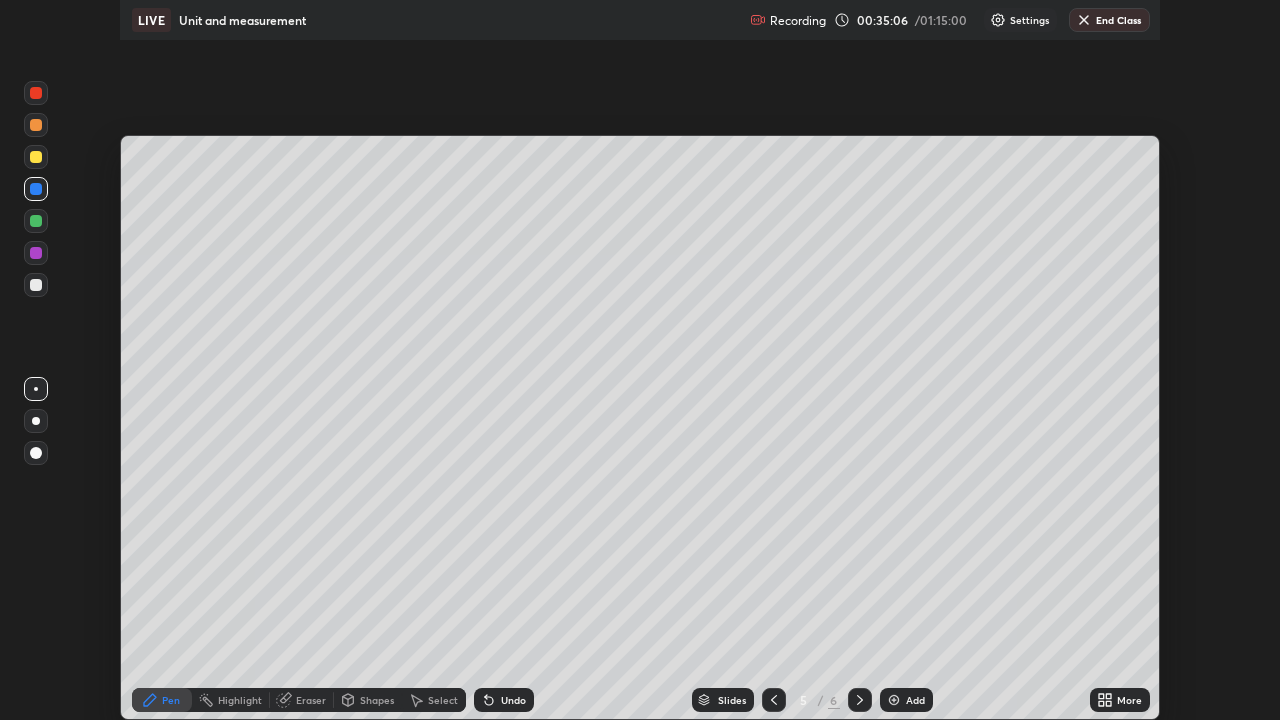 scroll, scrollTop: 99280, scrollLeft: 98720, axis: both 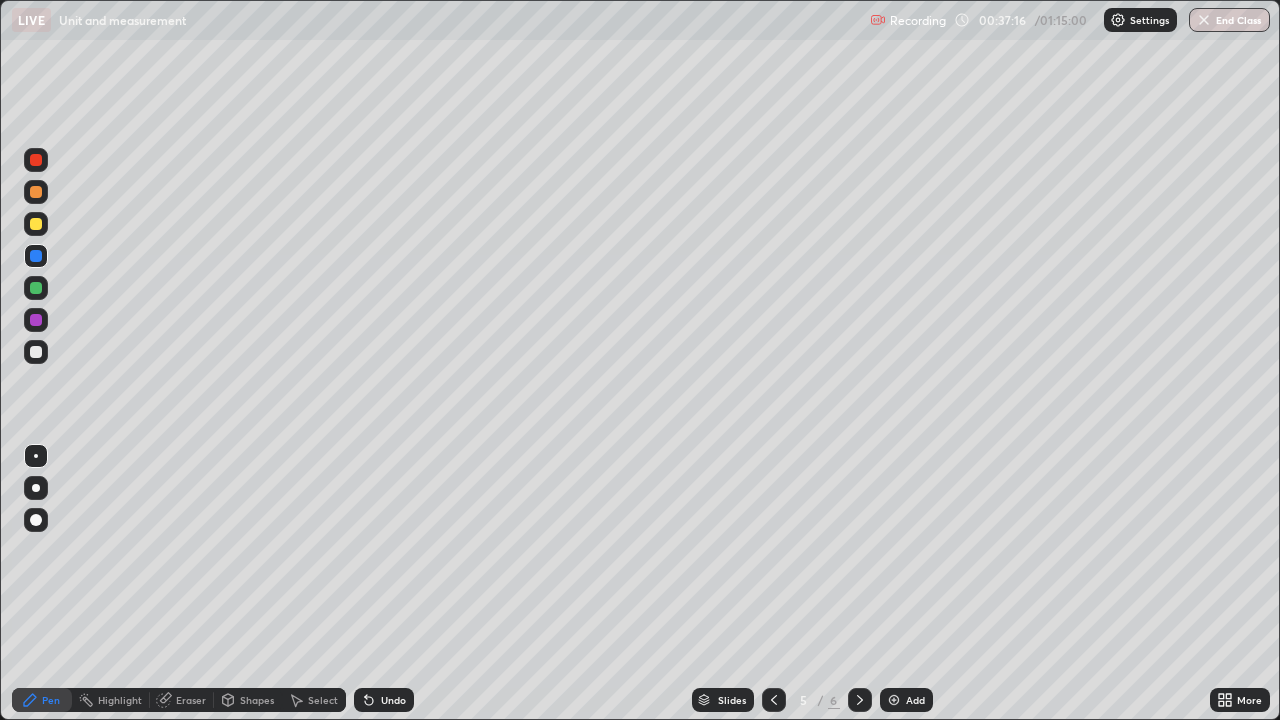 click on "Add" at bounding box center [915, 700] 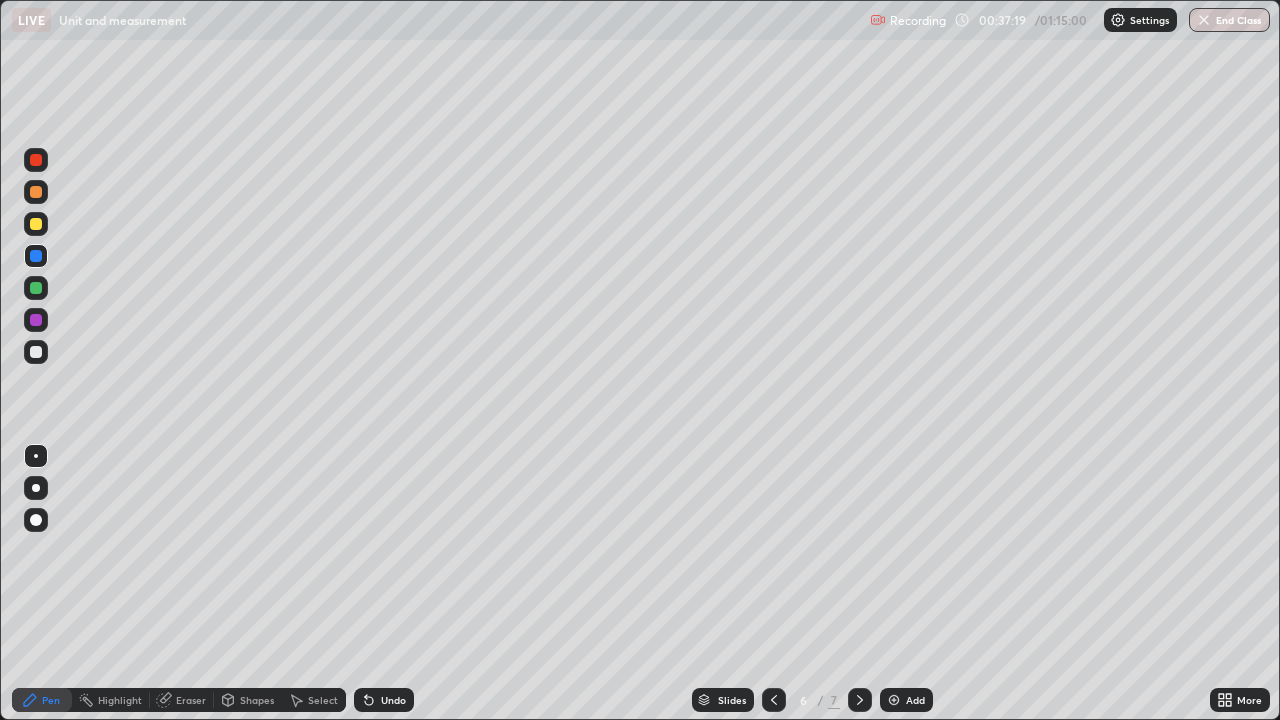 click at bounding box center (774, 700) 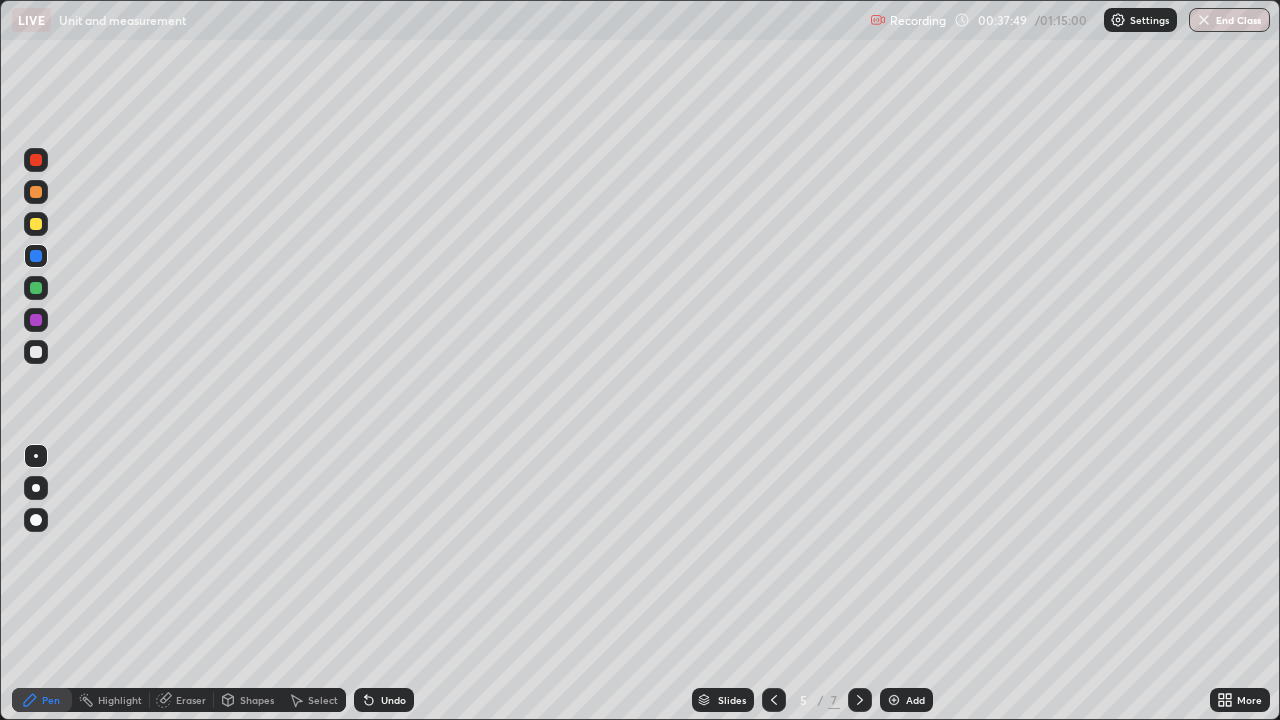 click at bounding box center (894, 700) 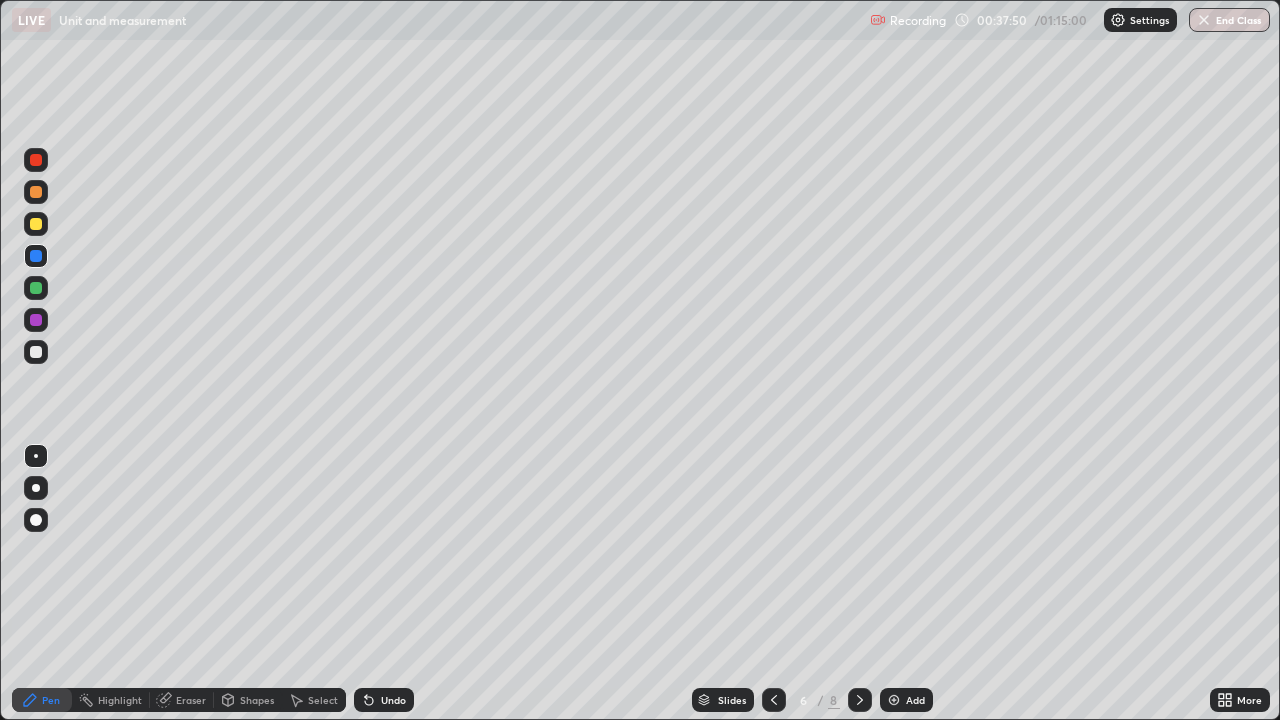 click at bounding box center (36, 352) 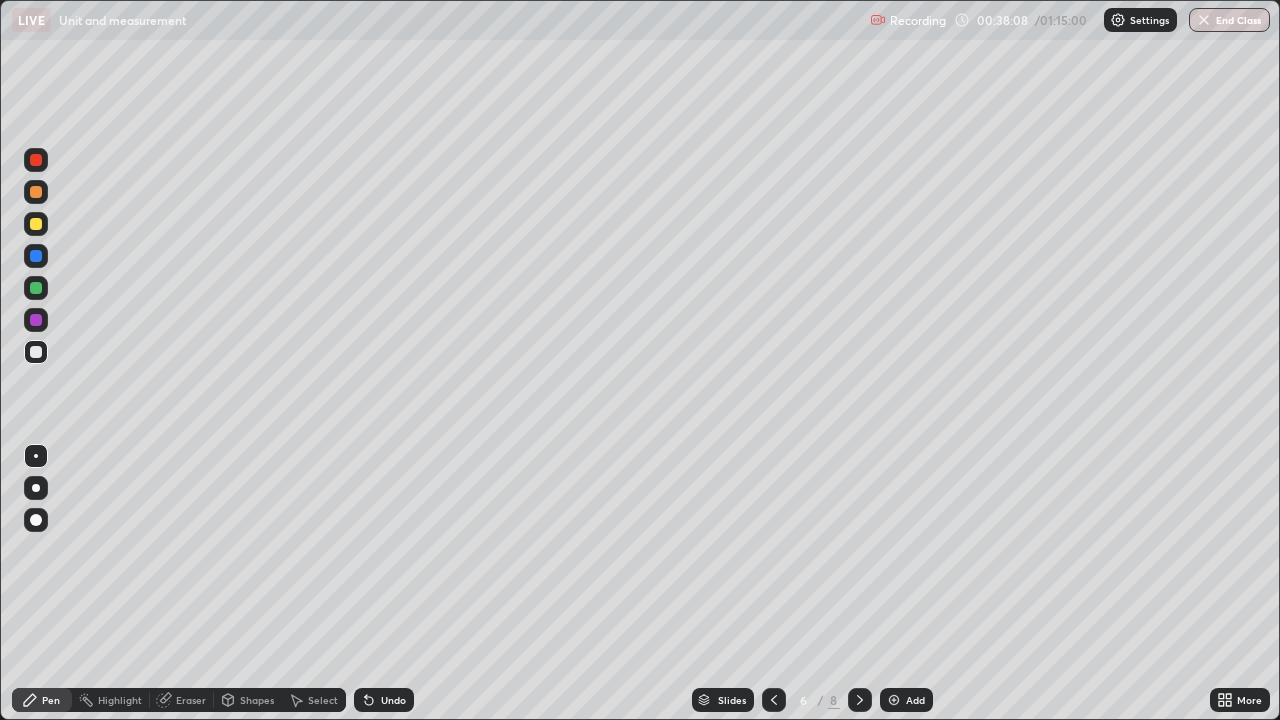 click at bounding box center [36, 288] 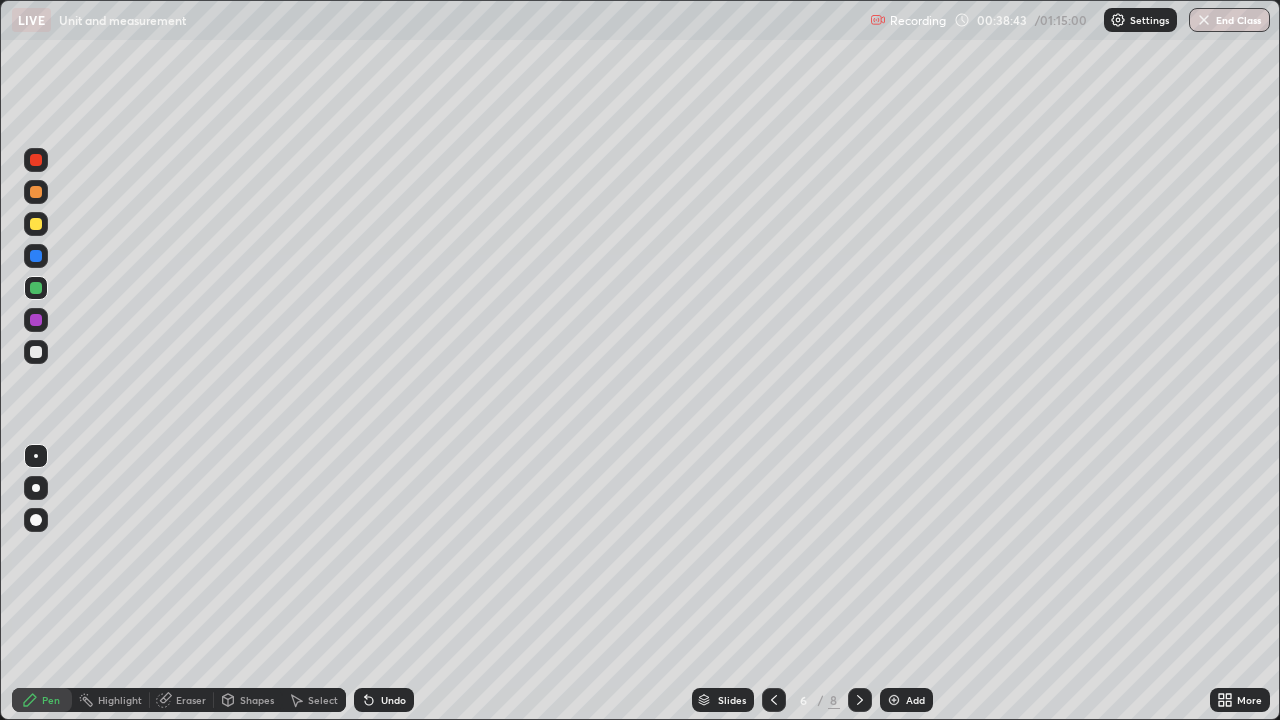 click at bounding box center [36, 352] 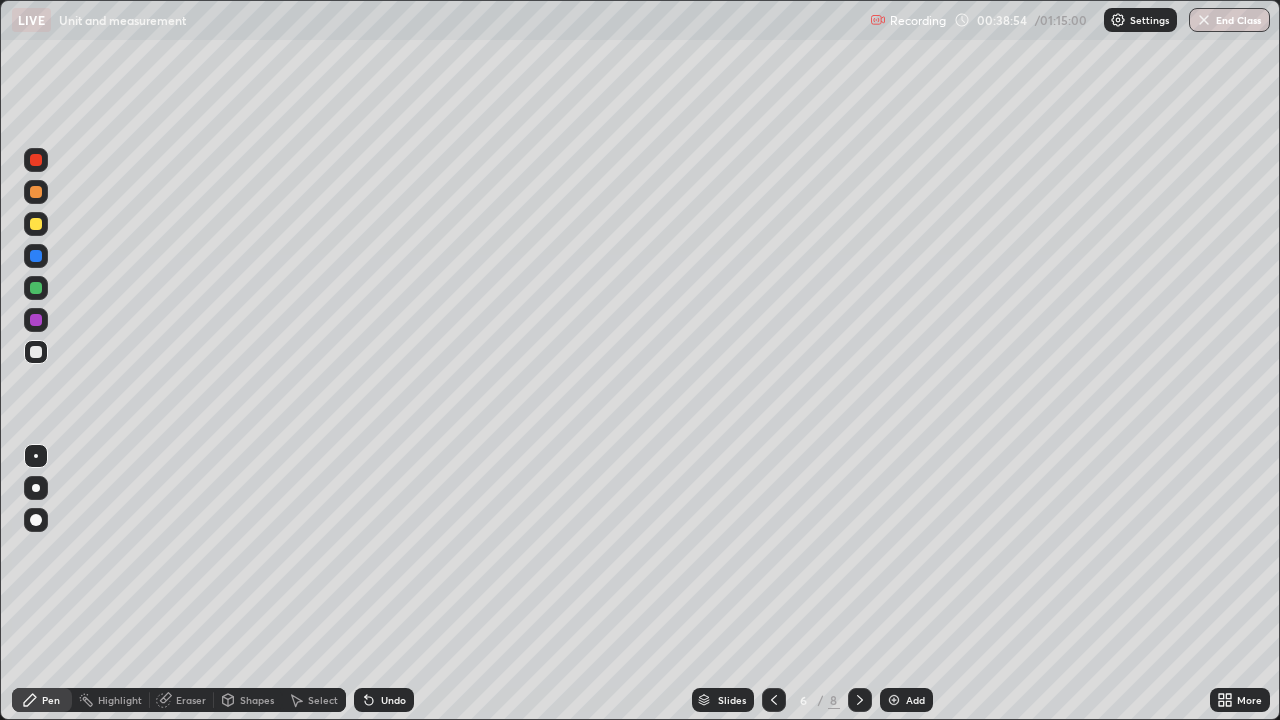 click at bounding box center (36, 256) 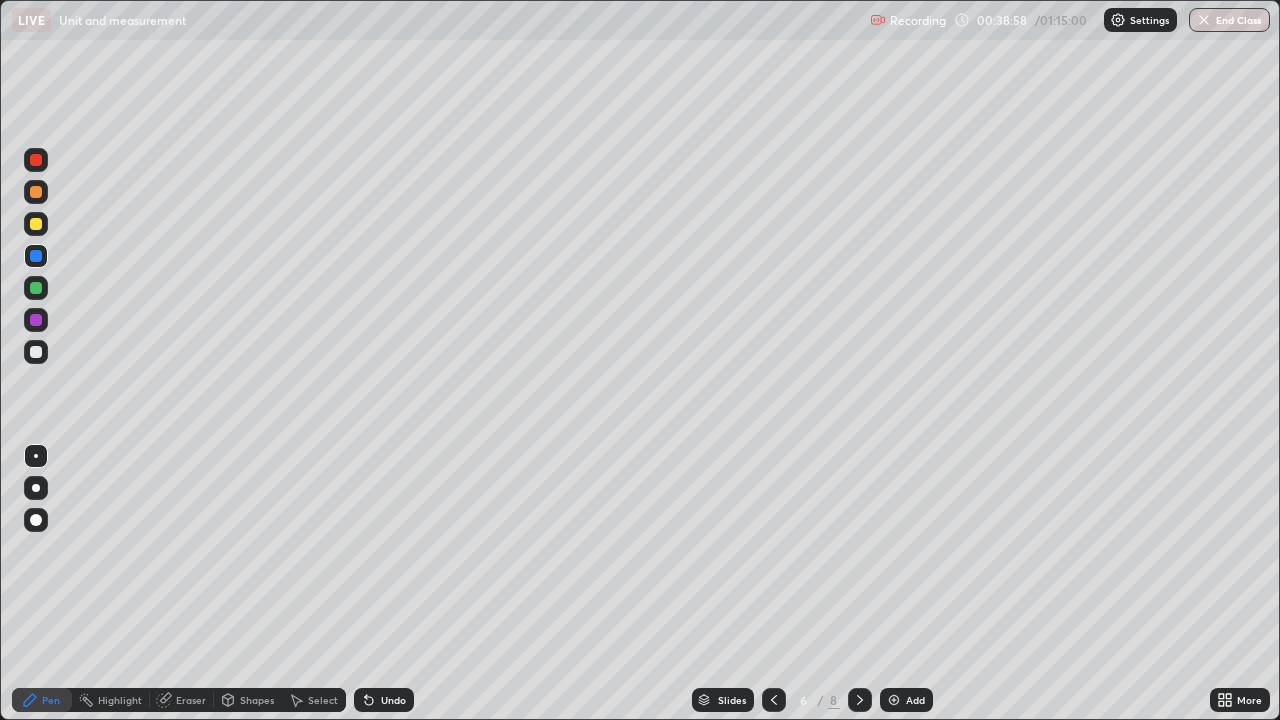 click on "Undo" at bounding box center [384, 700] 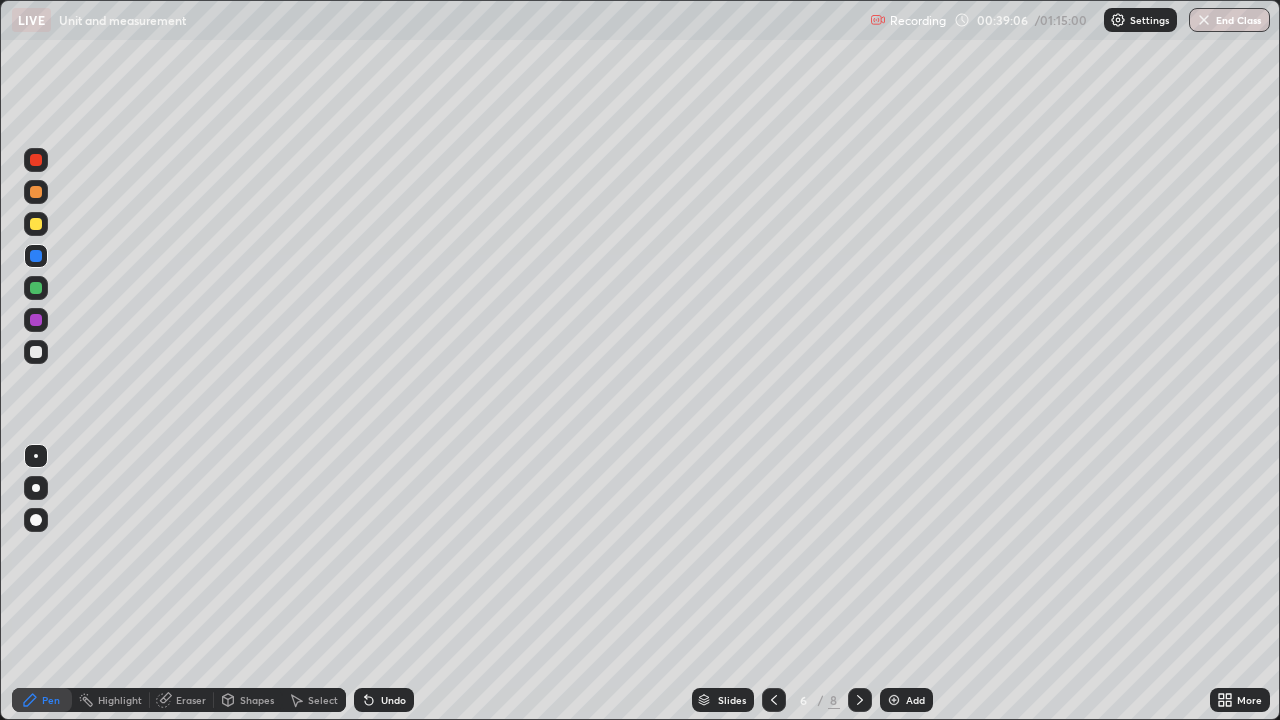 click at bounding box center [36, 224] 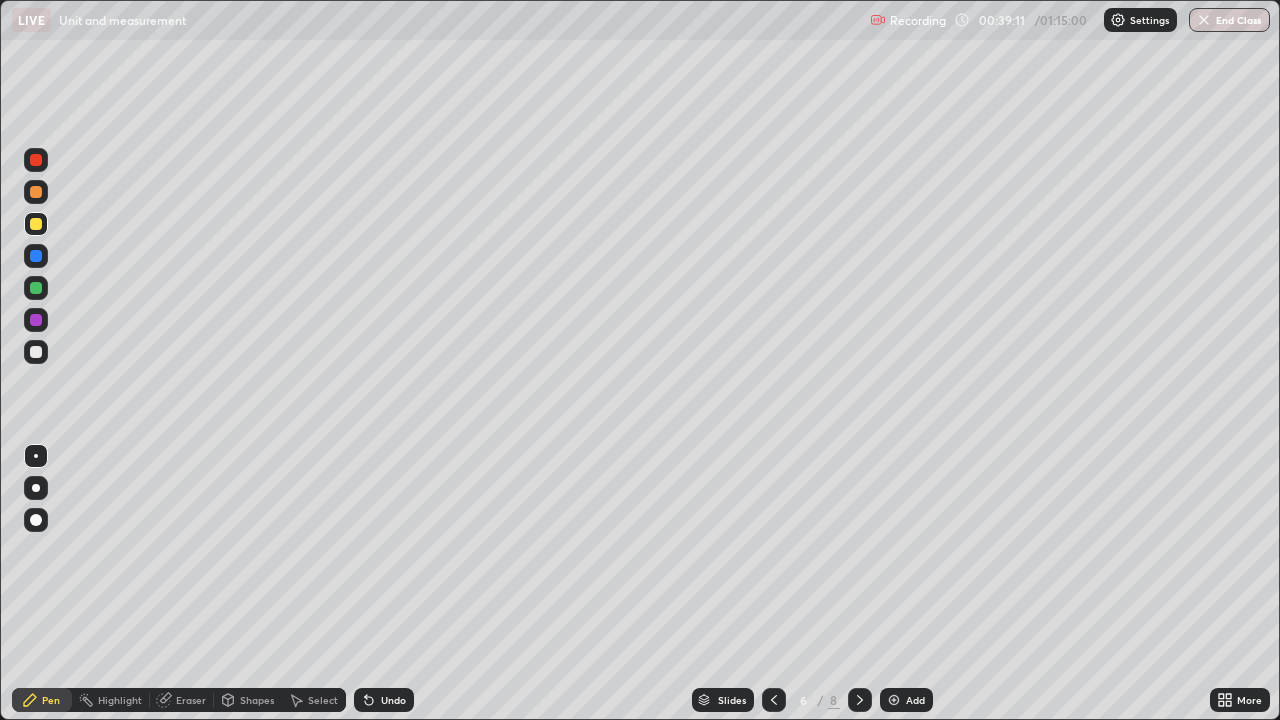 click on "Undo" at bounding box center (393, 700) 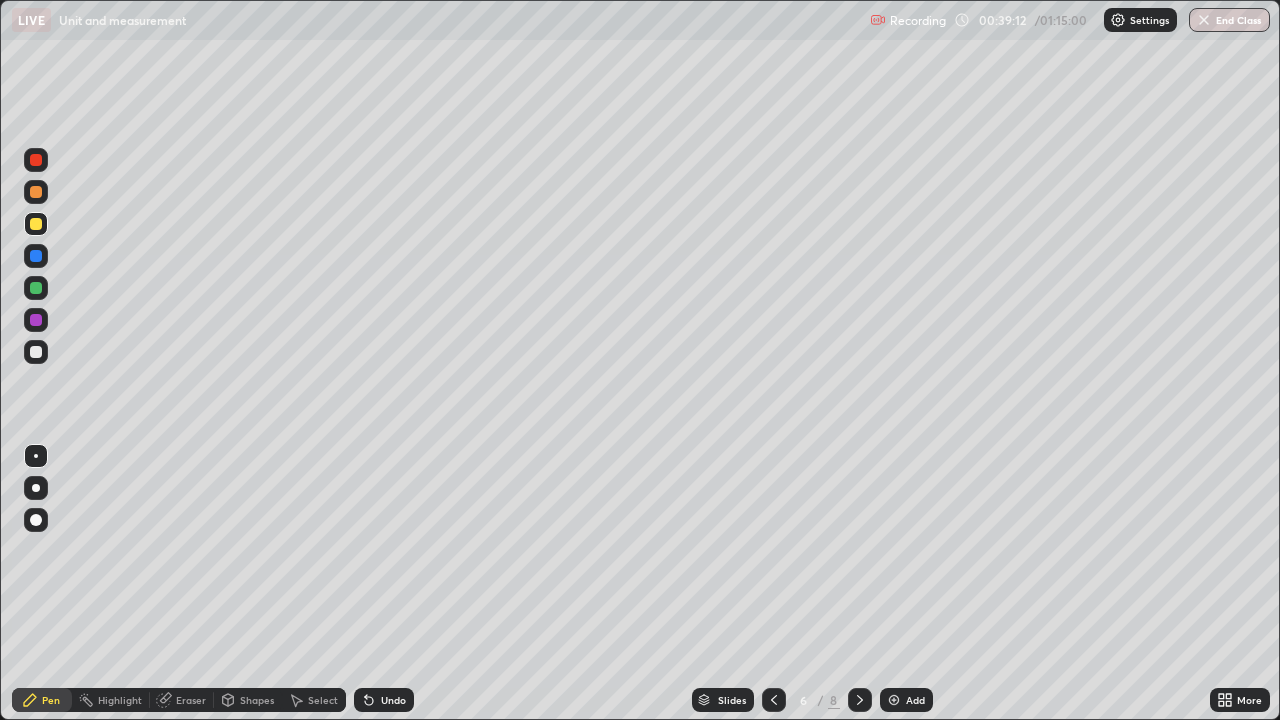click at bounding box center (36, 352) 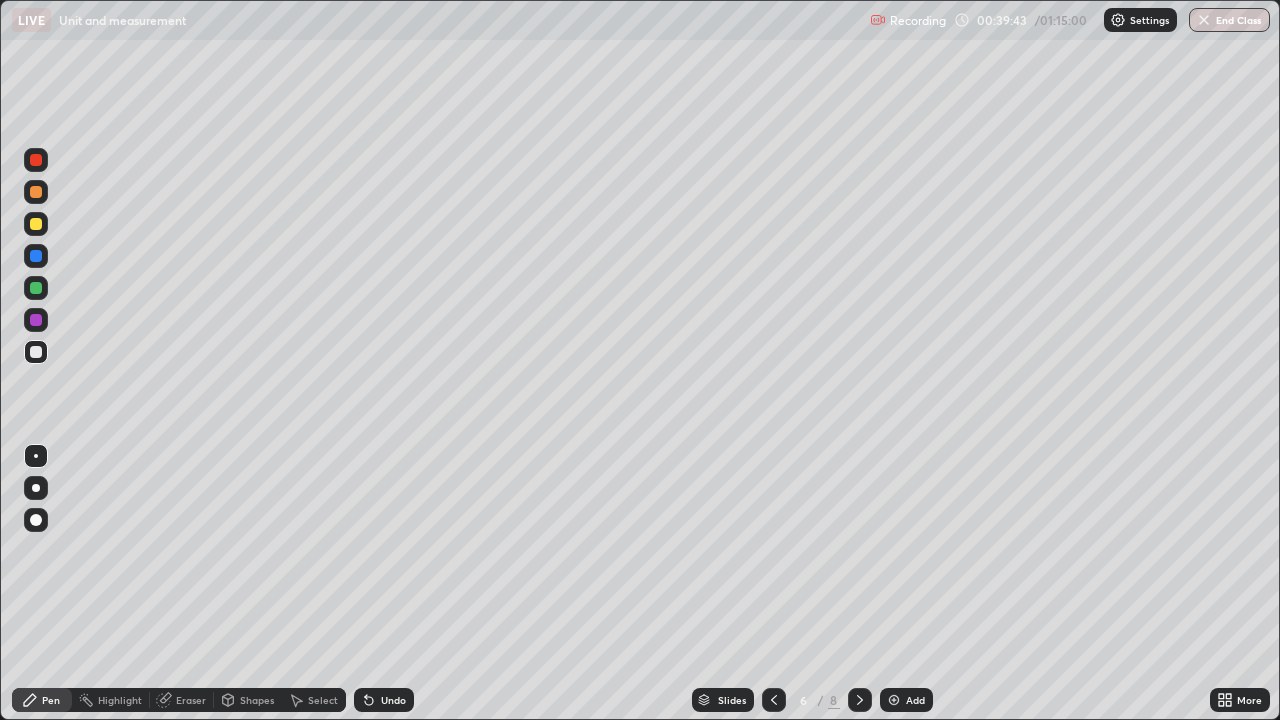 click on "More" at bounding box center (1249, 700) 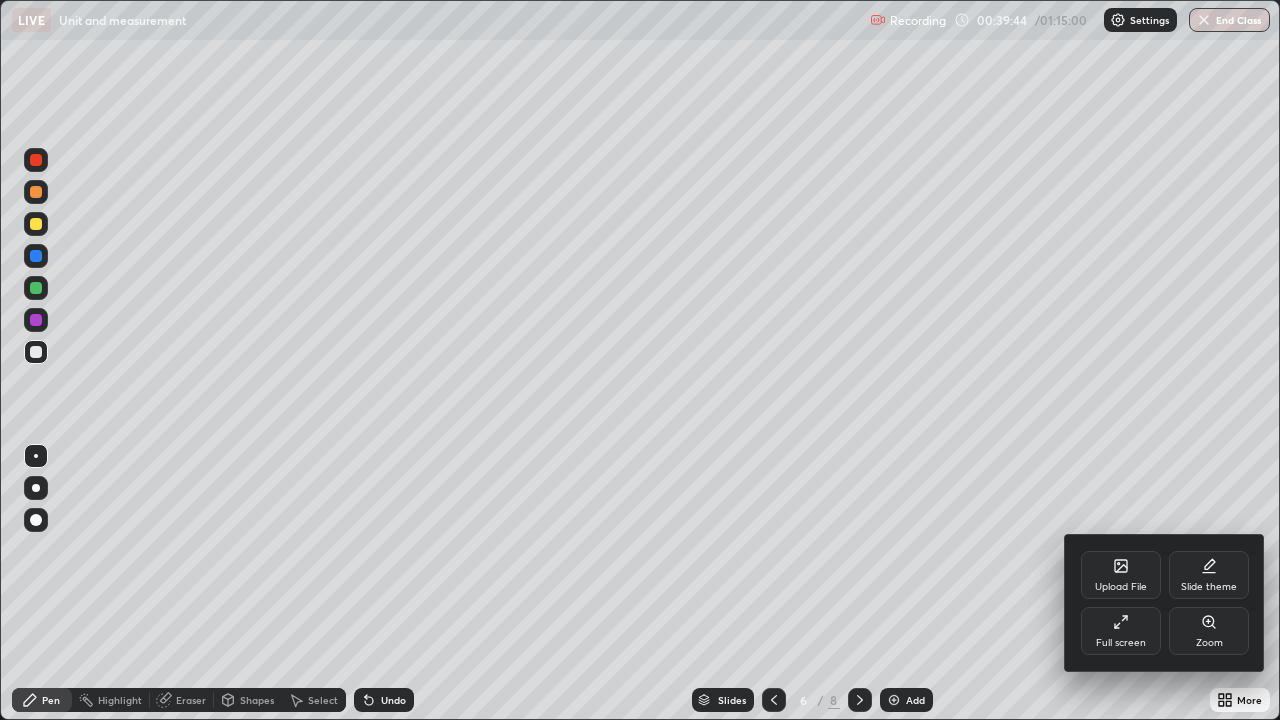 click on "Full screen" at bounding box center [1121, 631] 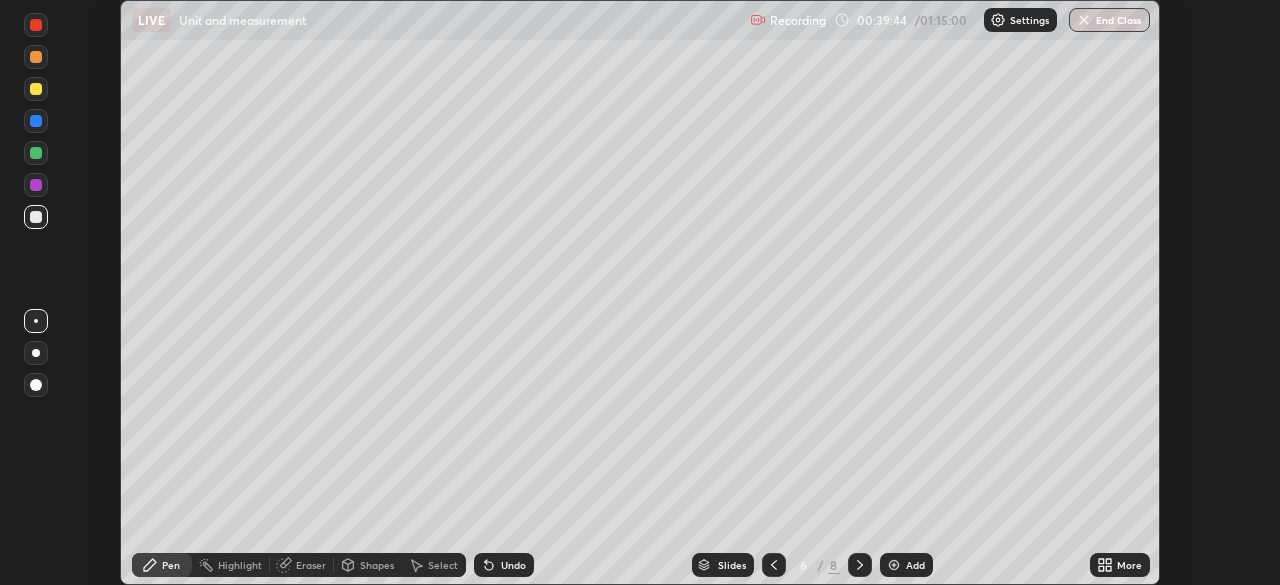 scroll, scrollTop: 585, scrollLeft: 1280, axis: both 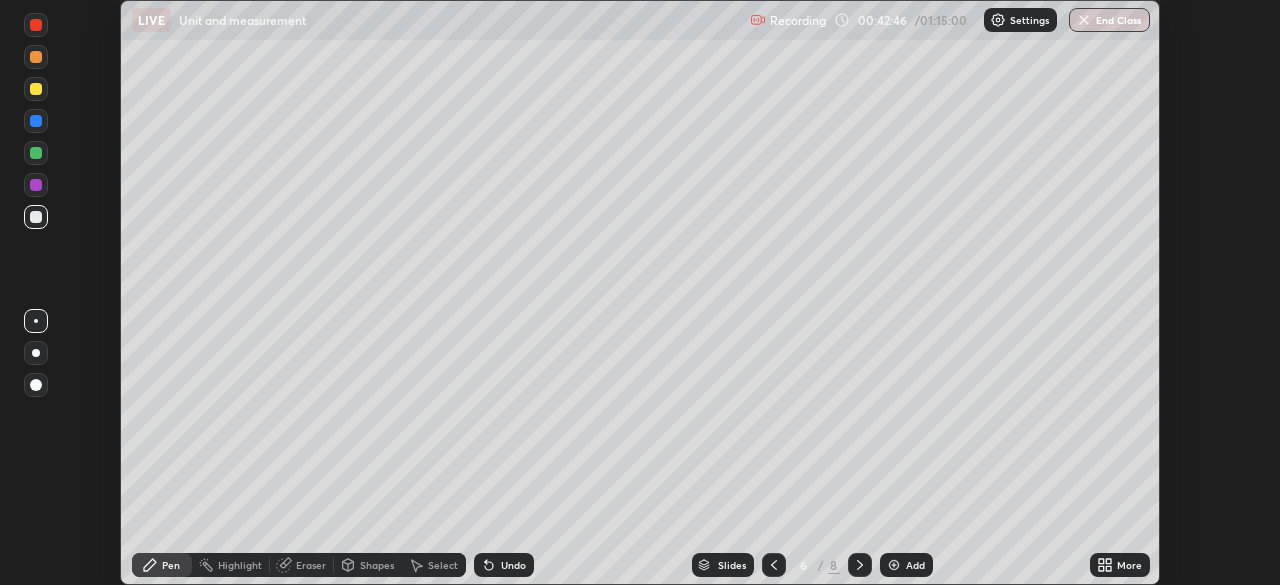 click 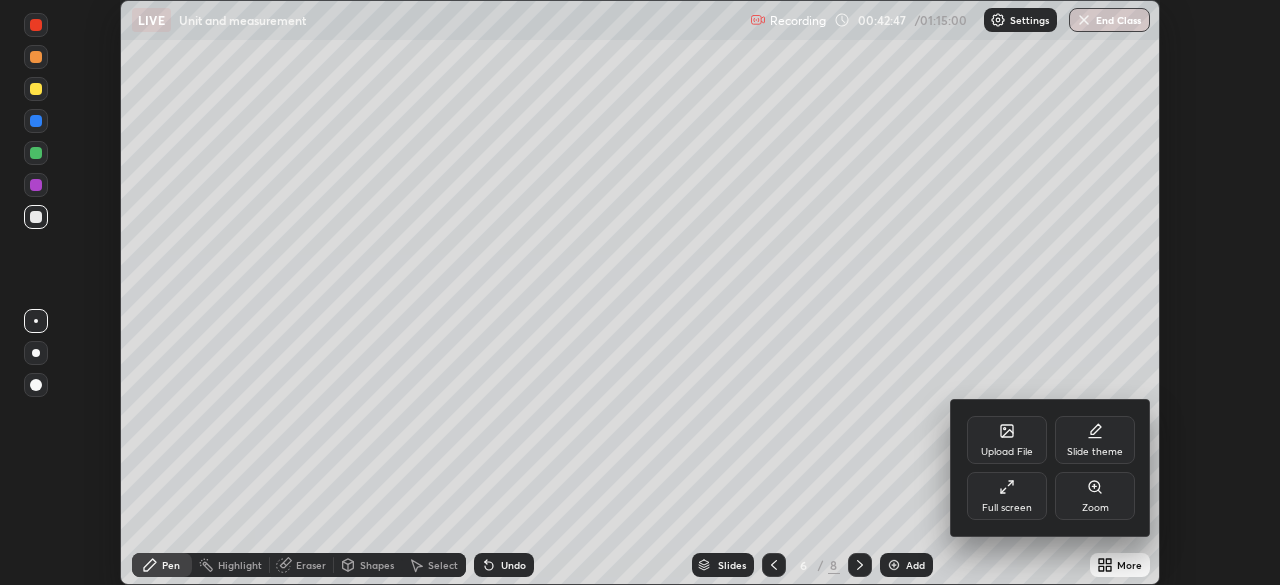 click on "Full screen" at bounding box center [1007, 496] 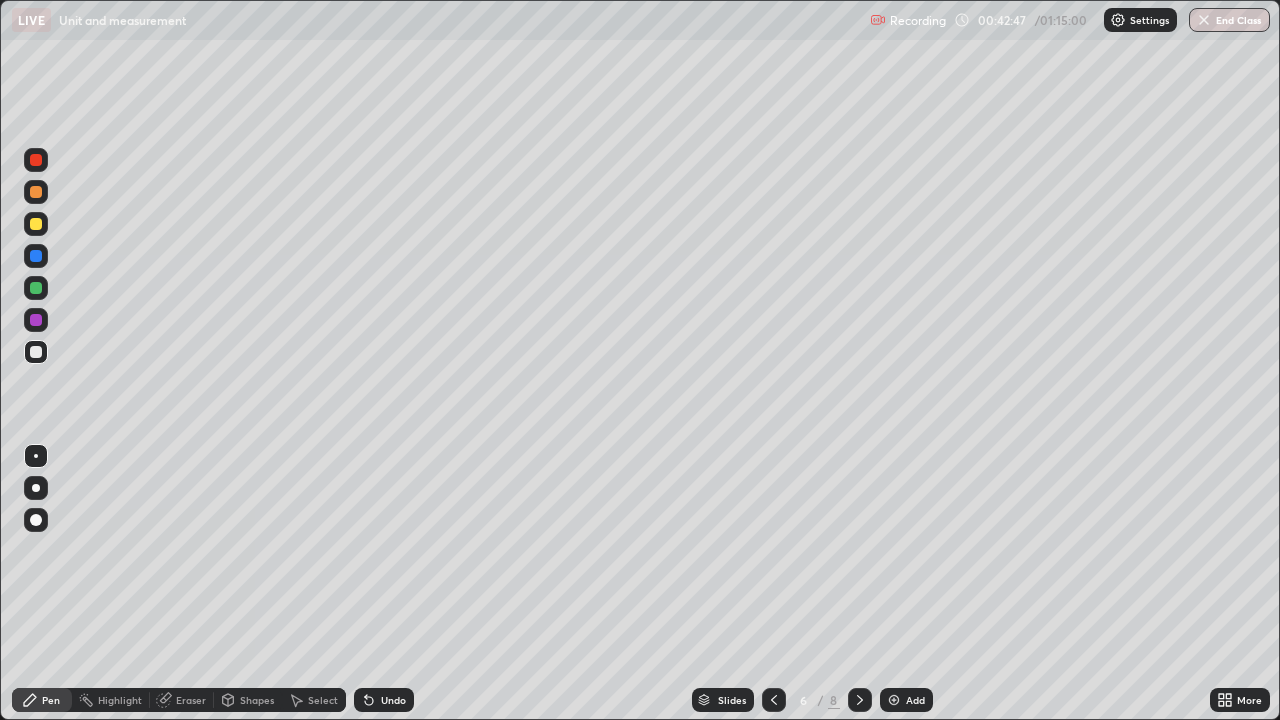 scroll, scrollTop: 99280, scrollLeft: 98720, axis: both 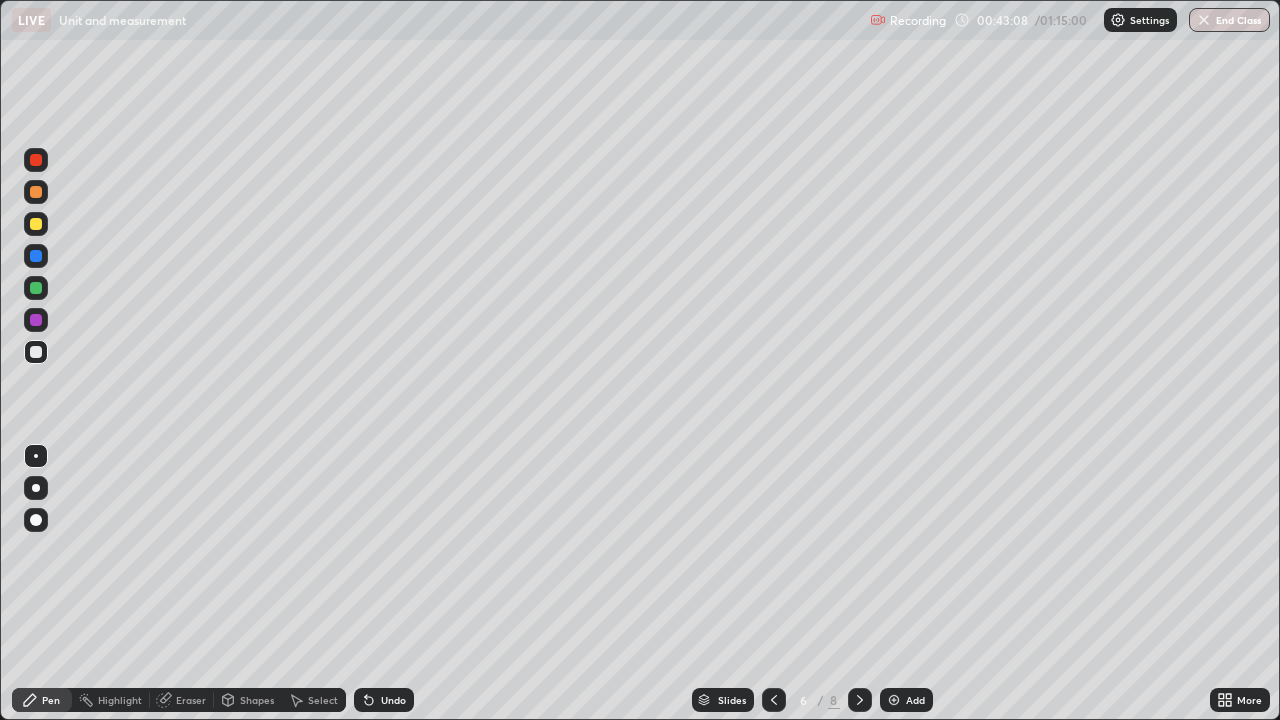 click at bounding box center (36, 288) 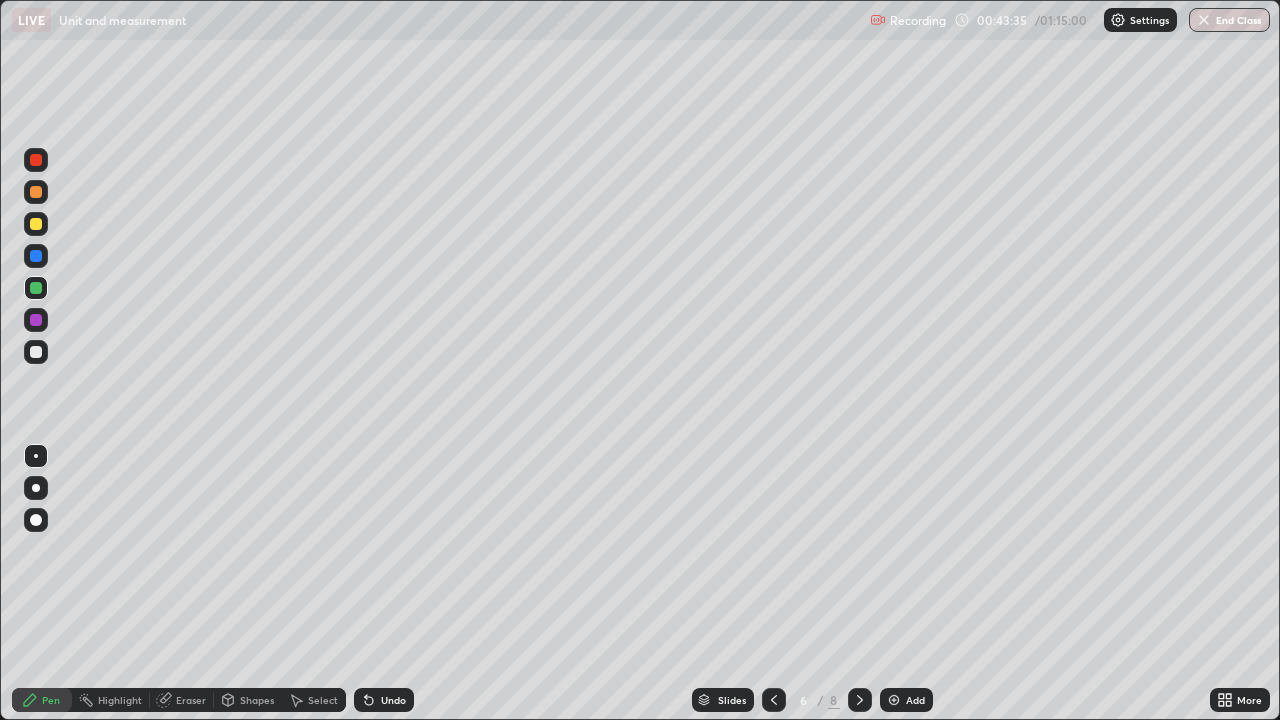 click at bounding box center (36, 224) 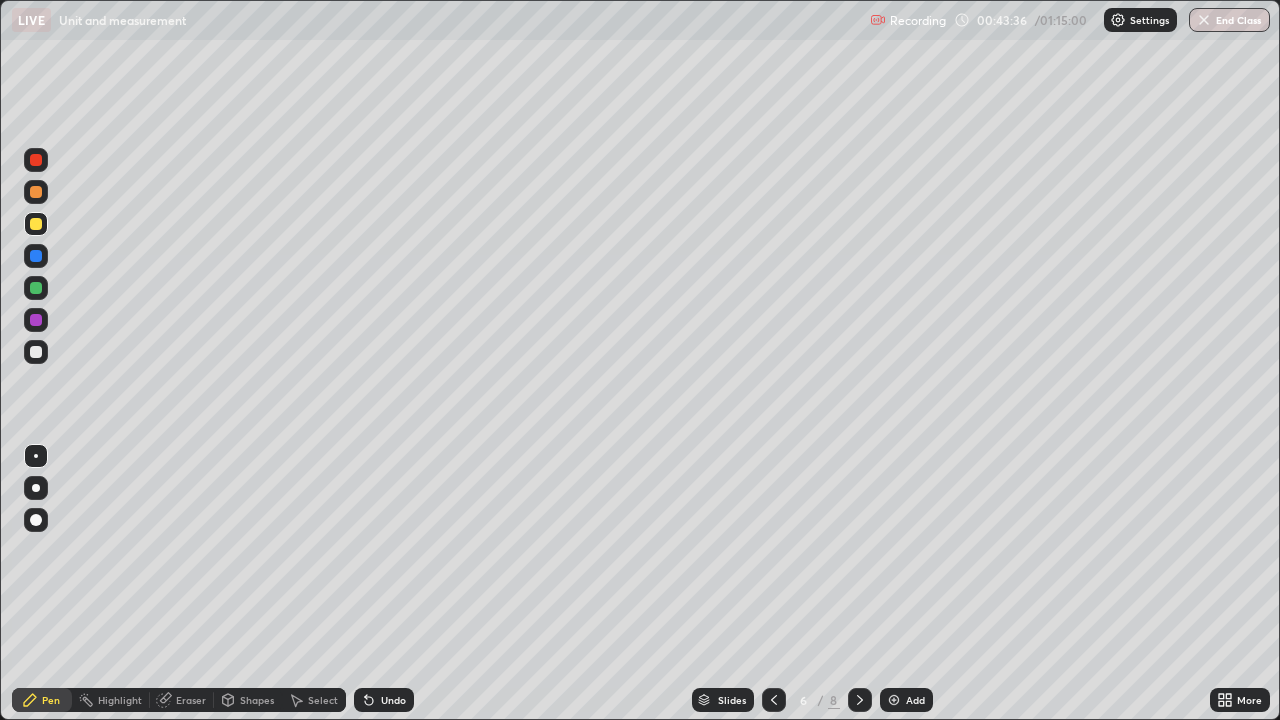 click at bounding box center (36, 256) 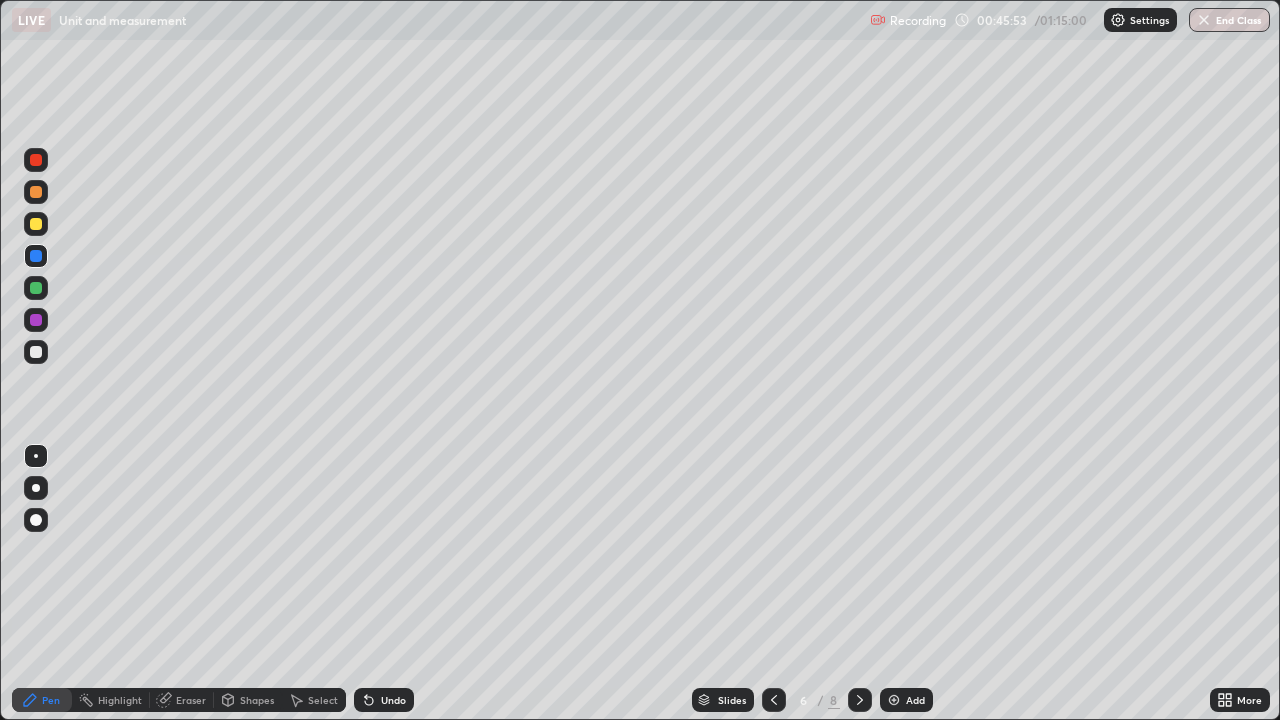 click on "Eraser" at bounding box center [191, 700] 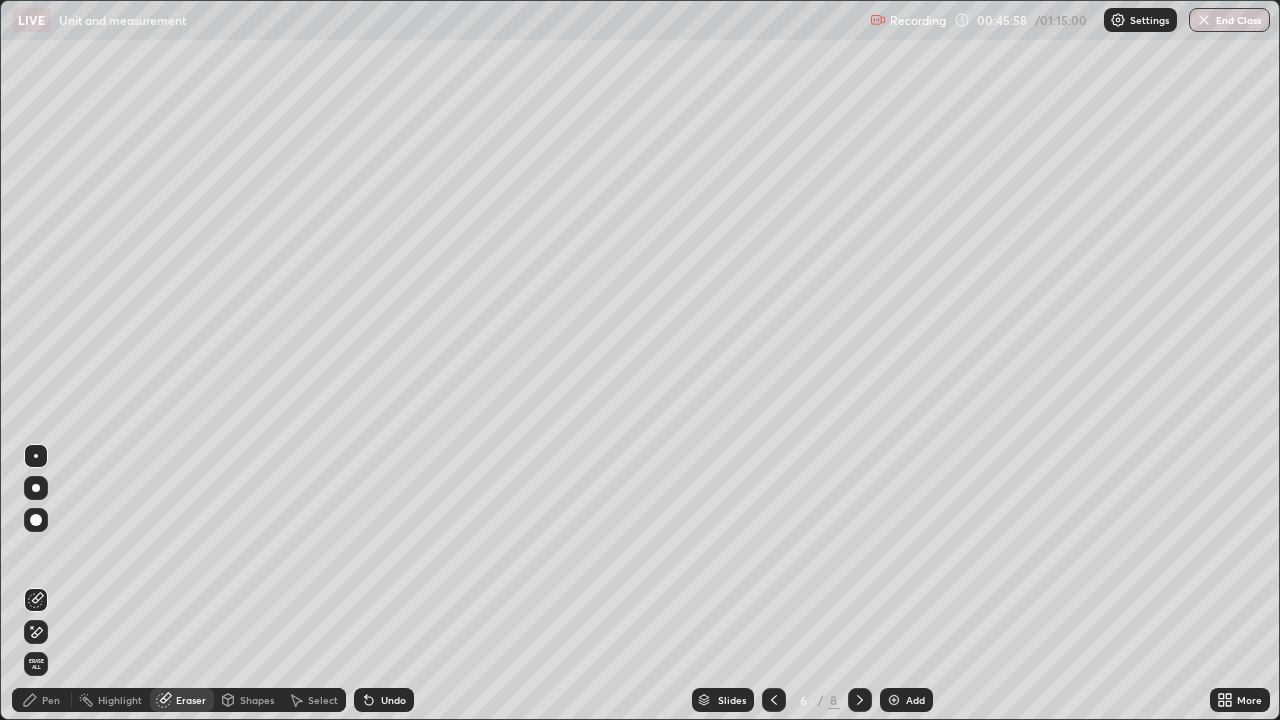 click on "Add" at bounding box center (915, 700) 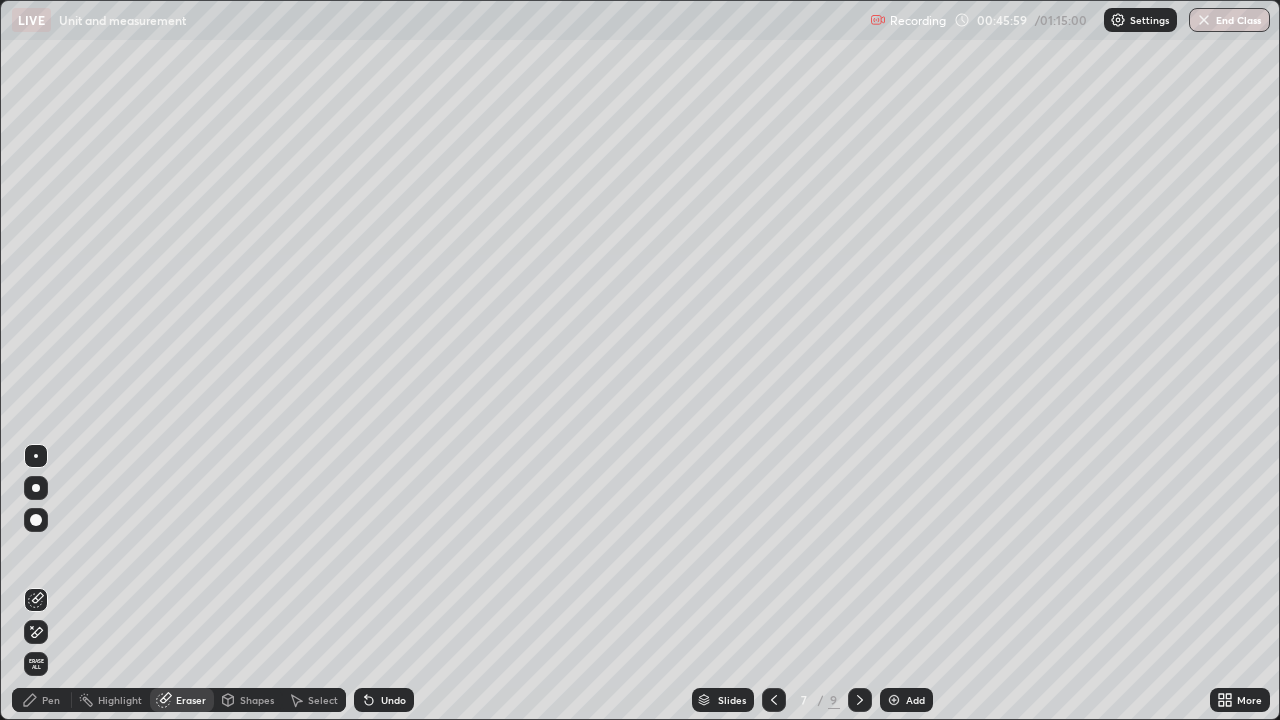 click on "Pen" at bounding box center [51, 700] 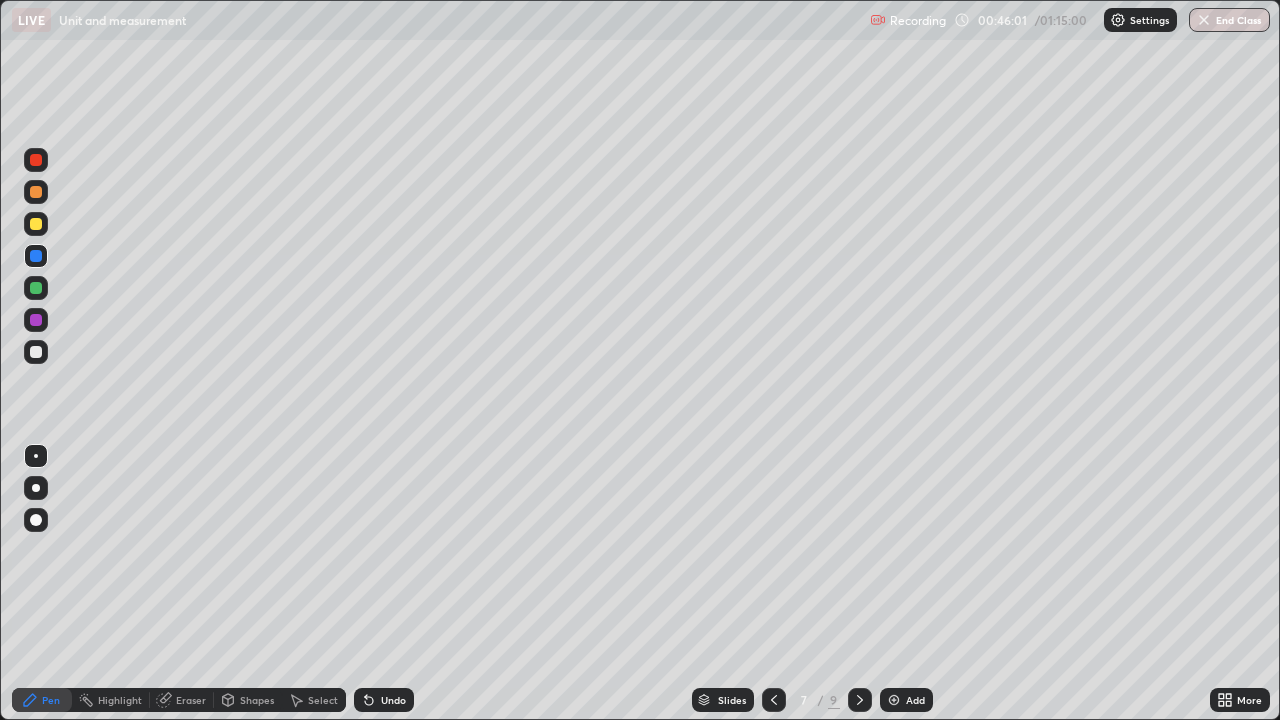 click at bounding box center [36, 352] 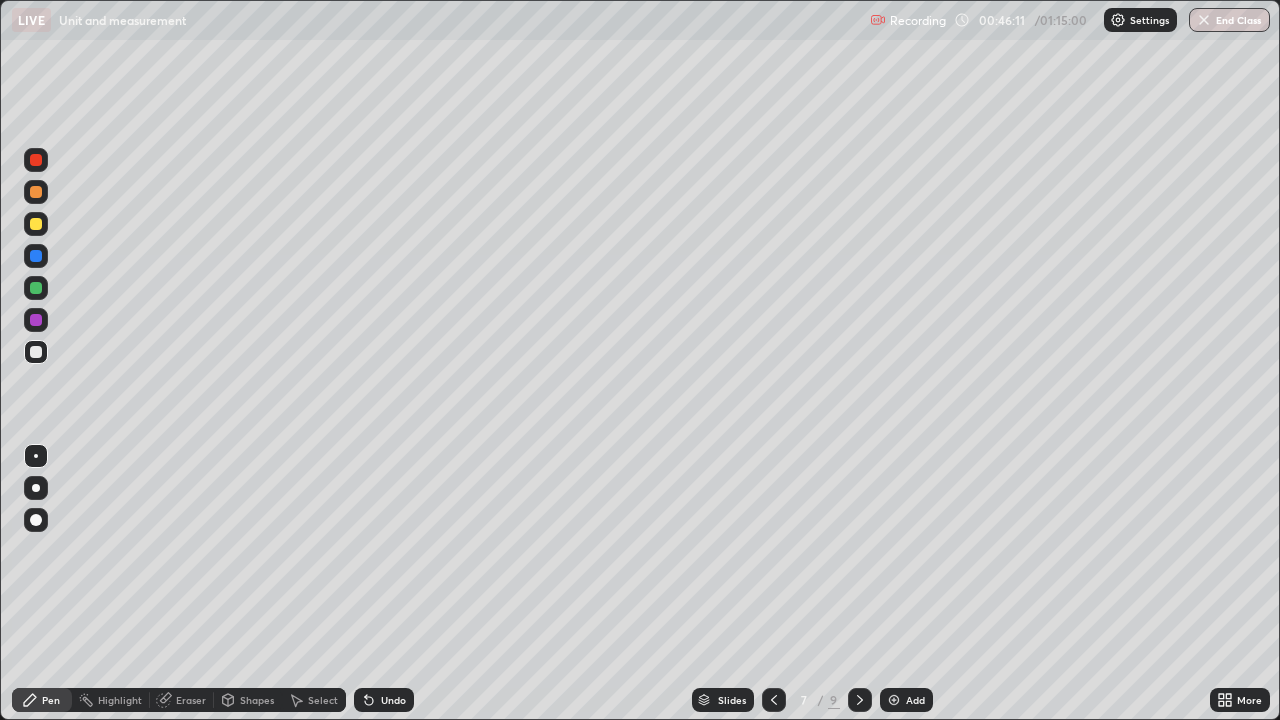 click at bounding box center [36, 288] 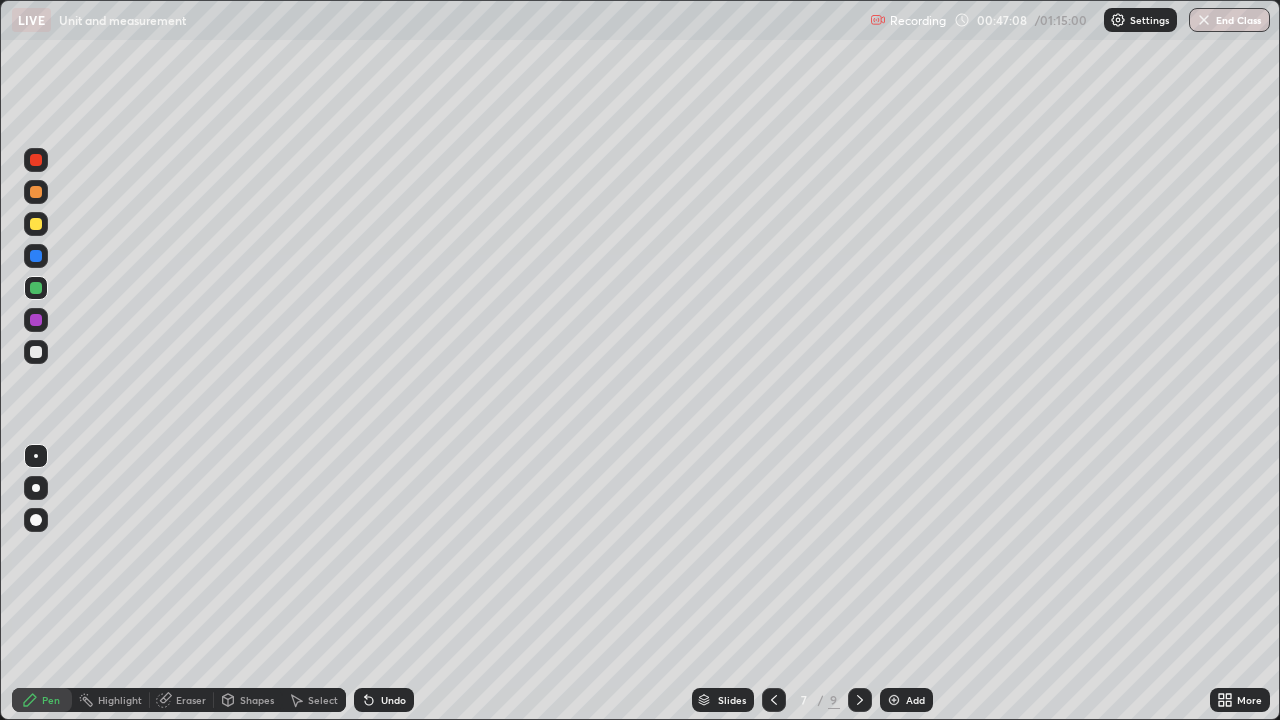 click on "Eraser" at bounding box center [182, 700] 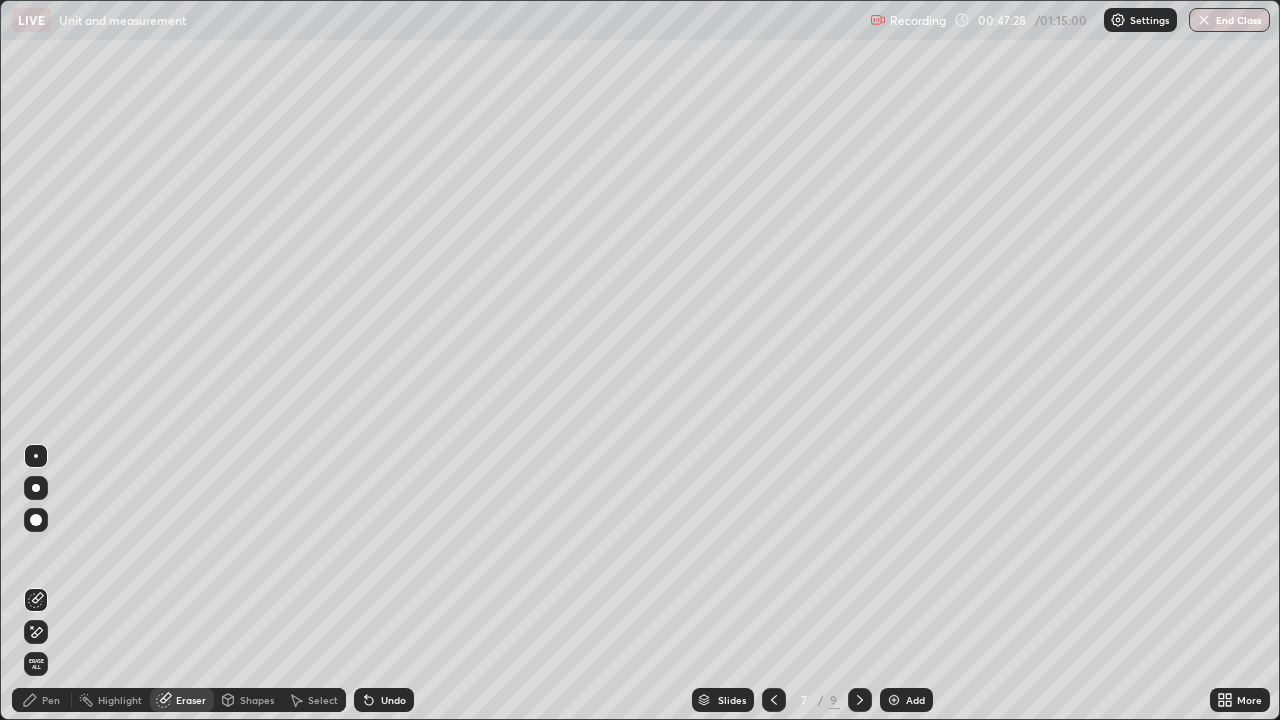 click at bounding box center (36, 520) 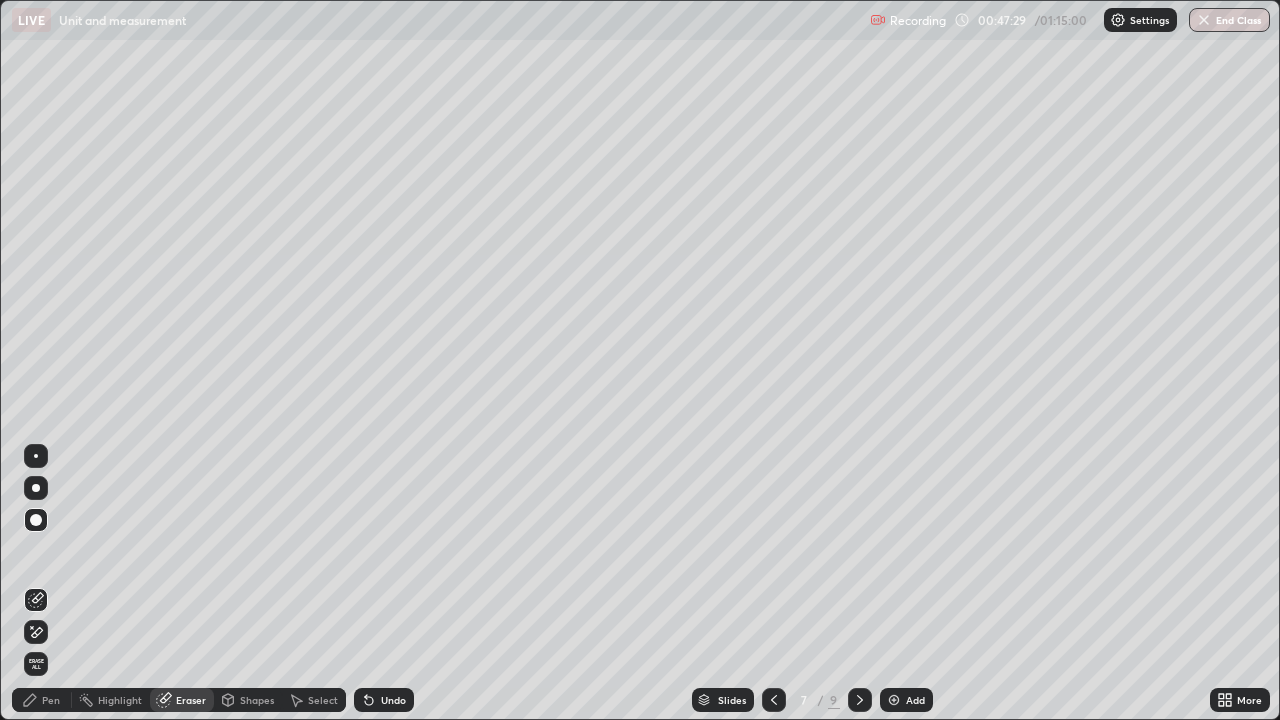 click on "Pen" at bounding box center (51, 700) 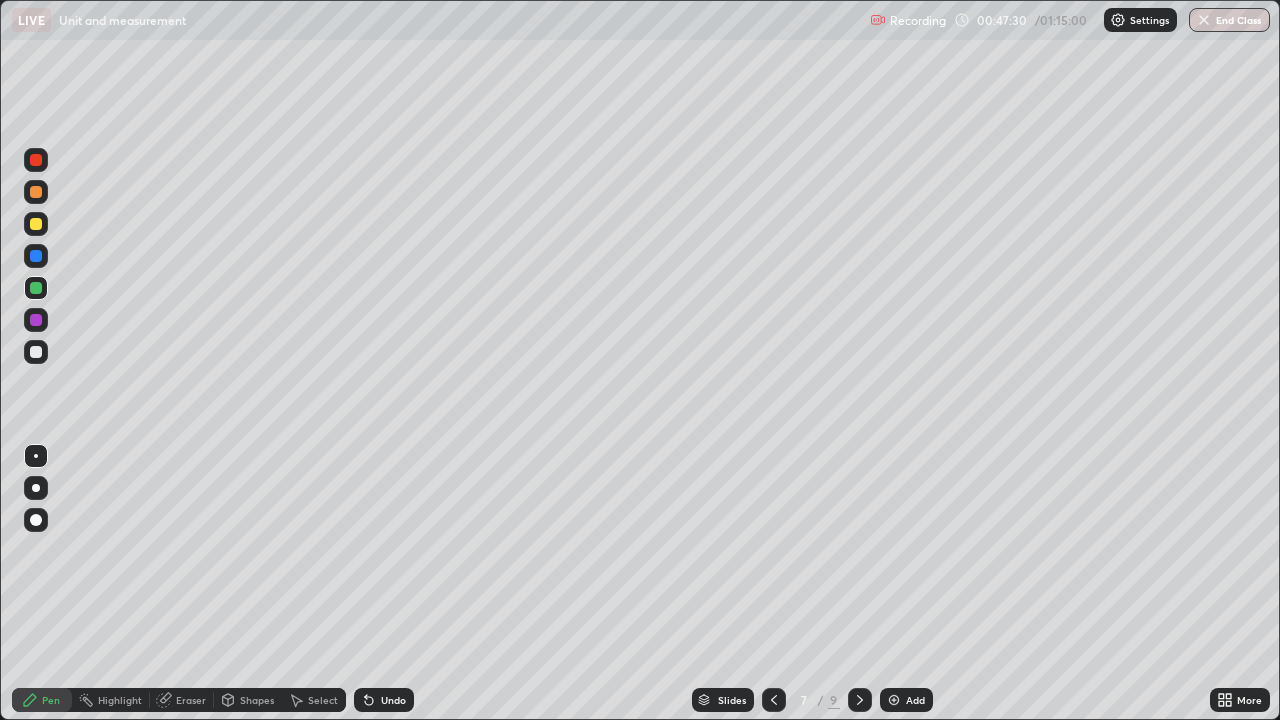 click at bounding box center [36, 352] 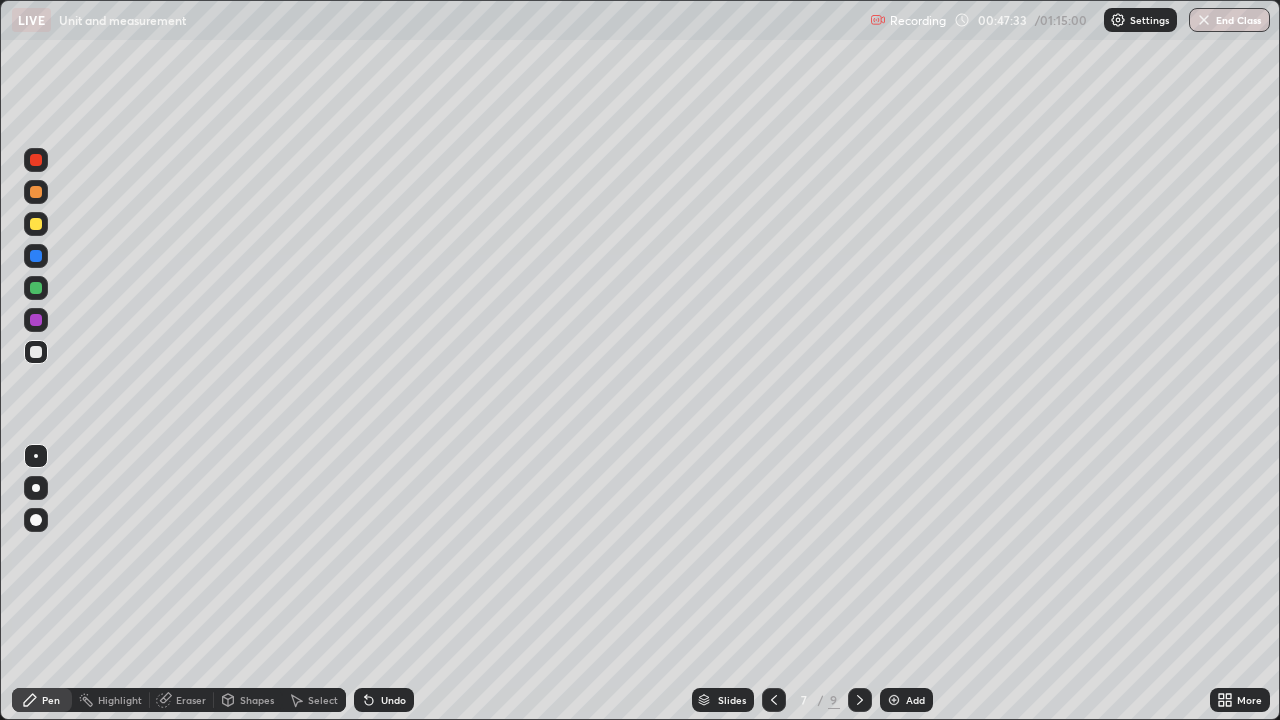 click at bounding box center [36, 456] 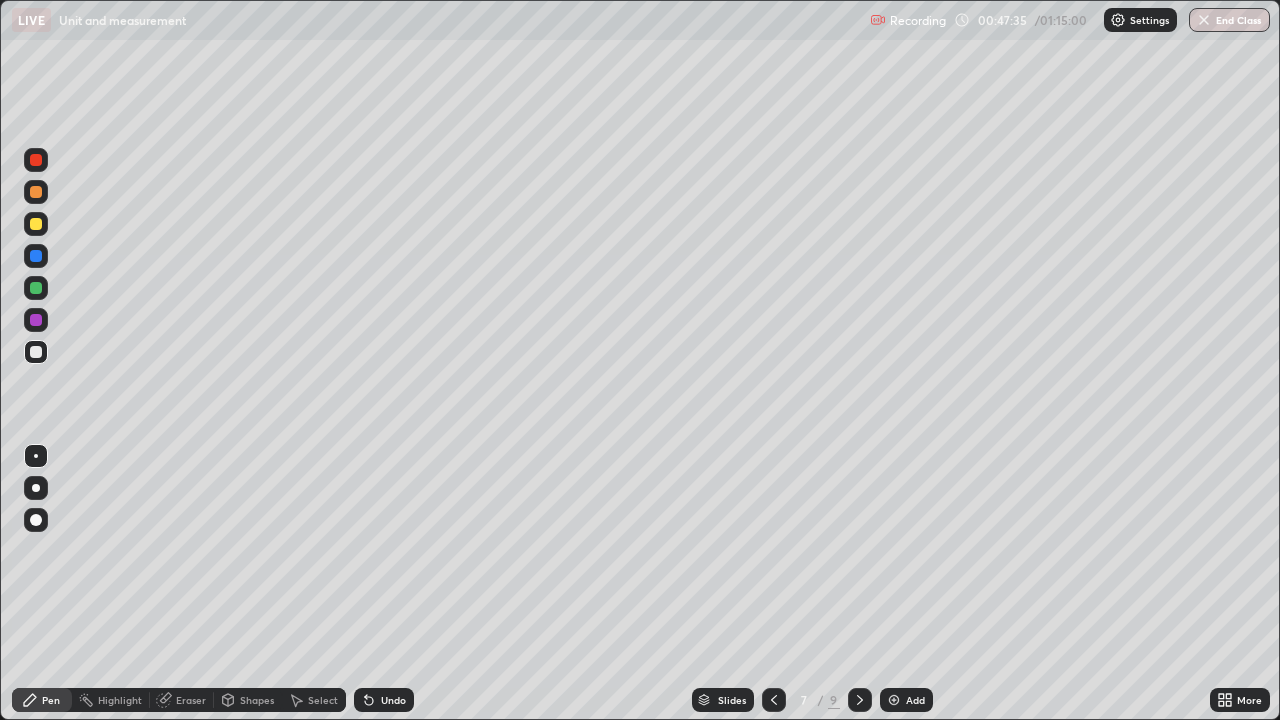 click at bounding box center [36, 256] 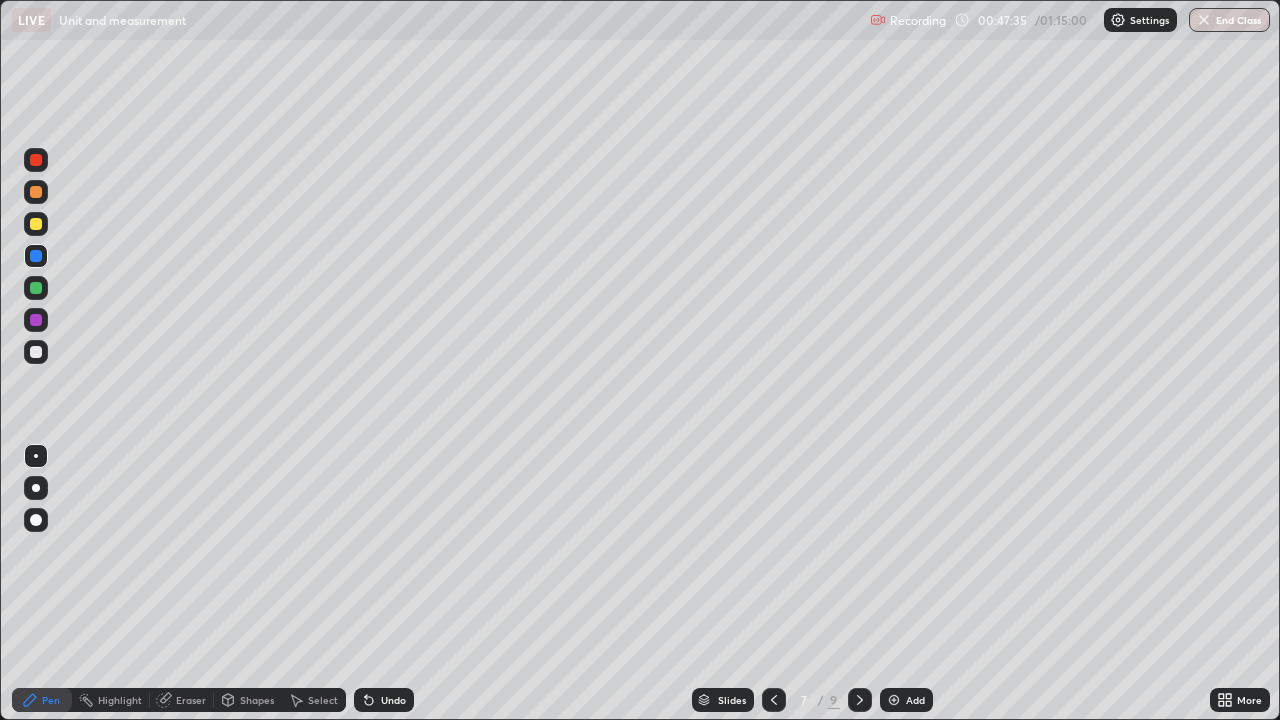 click at bounding box center [36, 288] 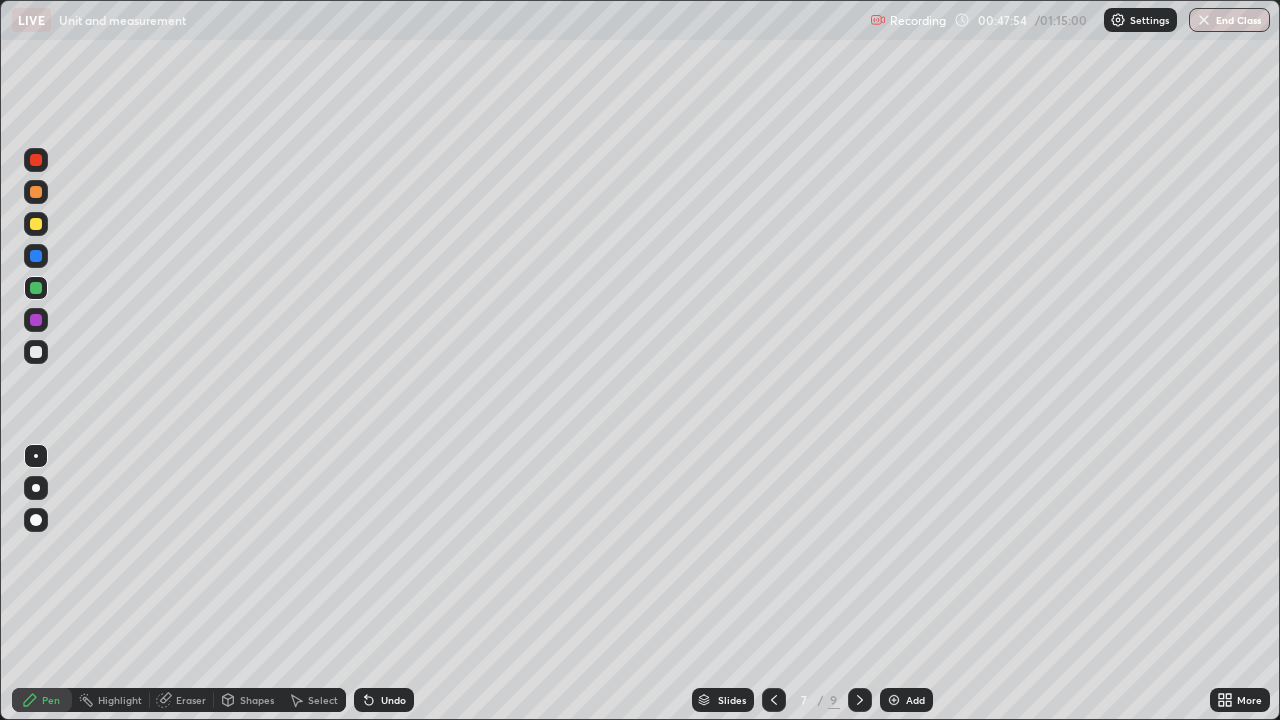 click on "Undo" at bounding box center (384, 700) 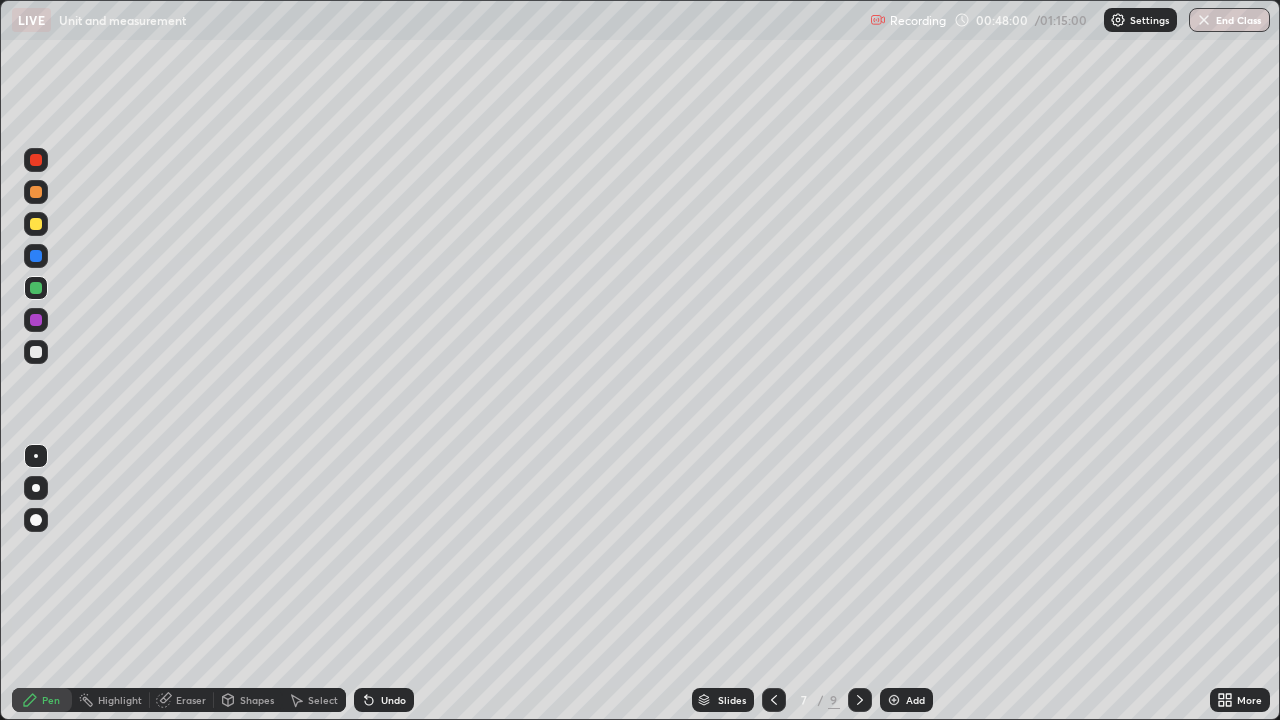 click on "Undo" at bounding box center (393, 700) 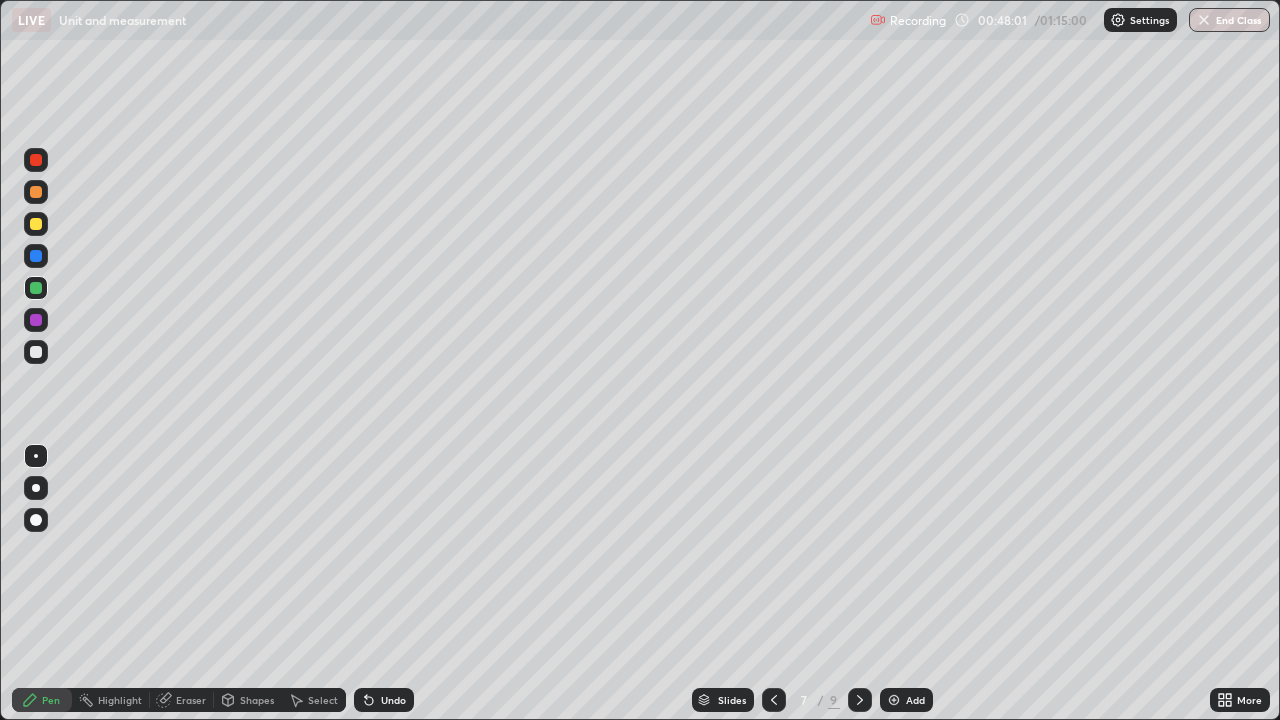 click on "Undo" at bounding box center [393, 700] 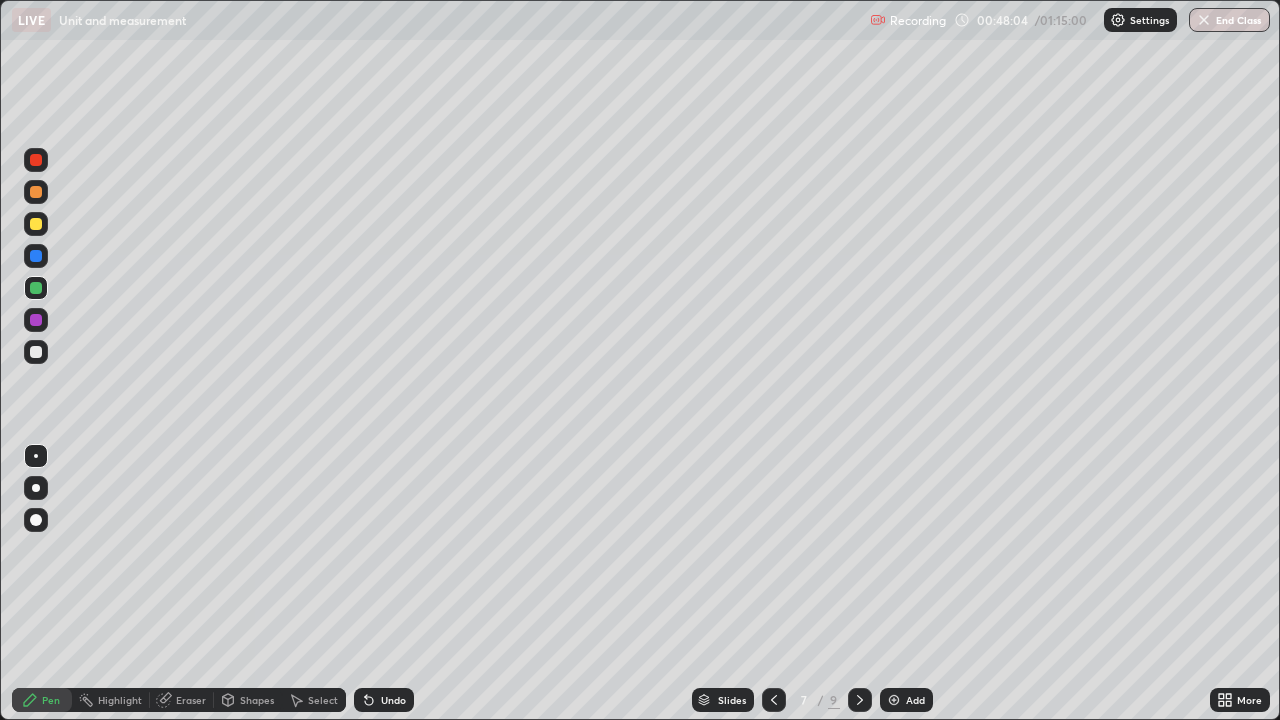 click at bounding box center (36, 352) 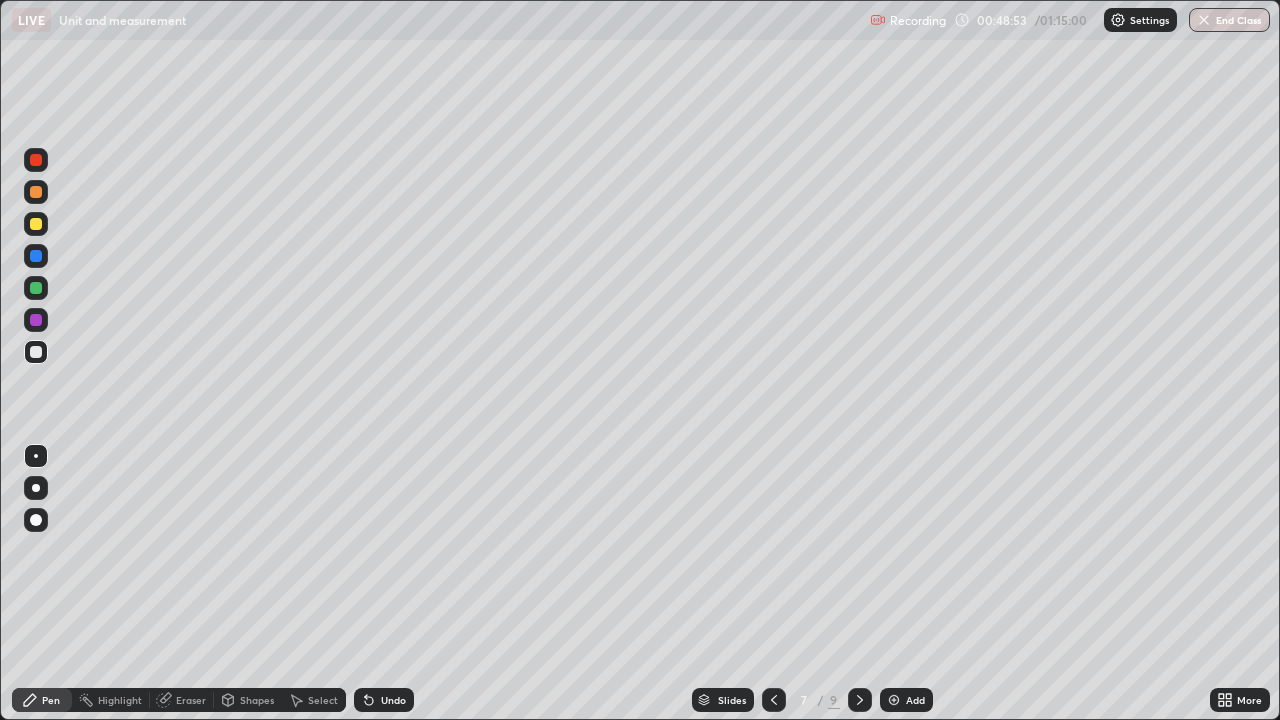 click 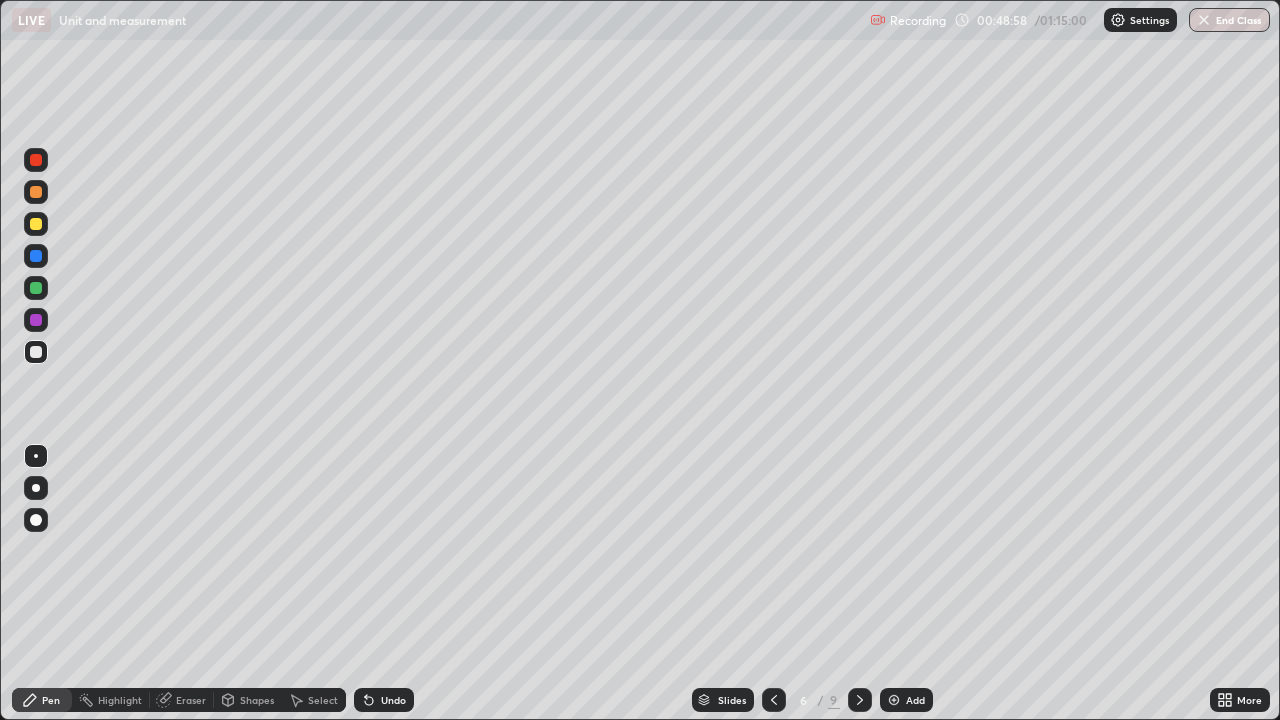 click 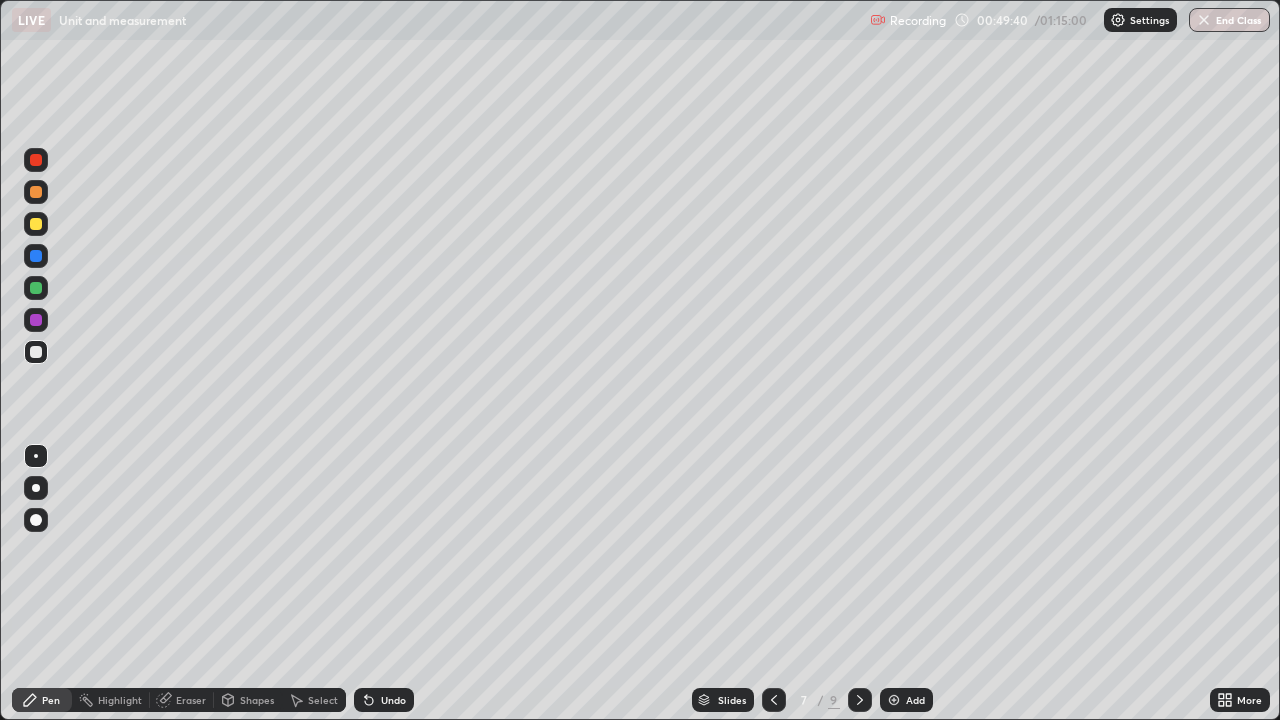 click at bounding box center (36, 256) 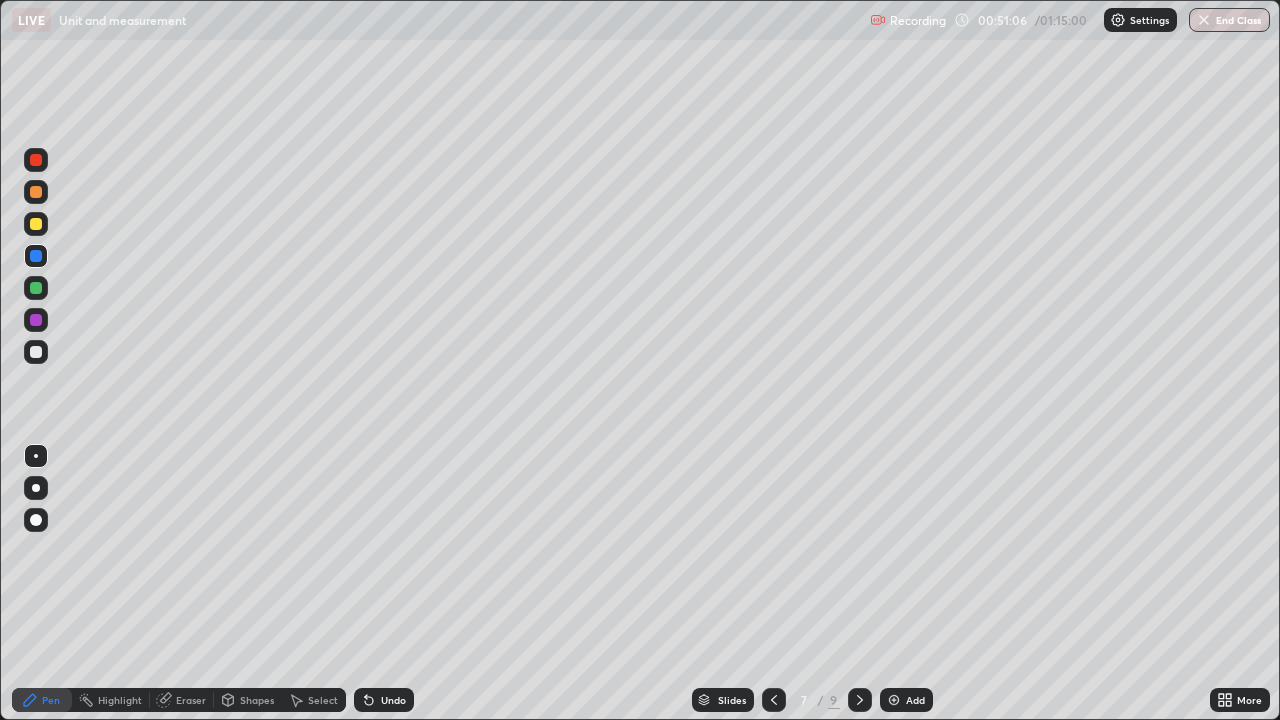 click at bounding box center (36, 352) 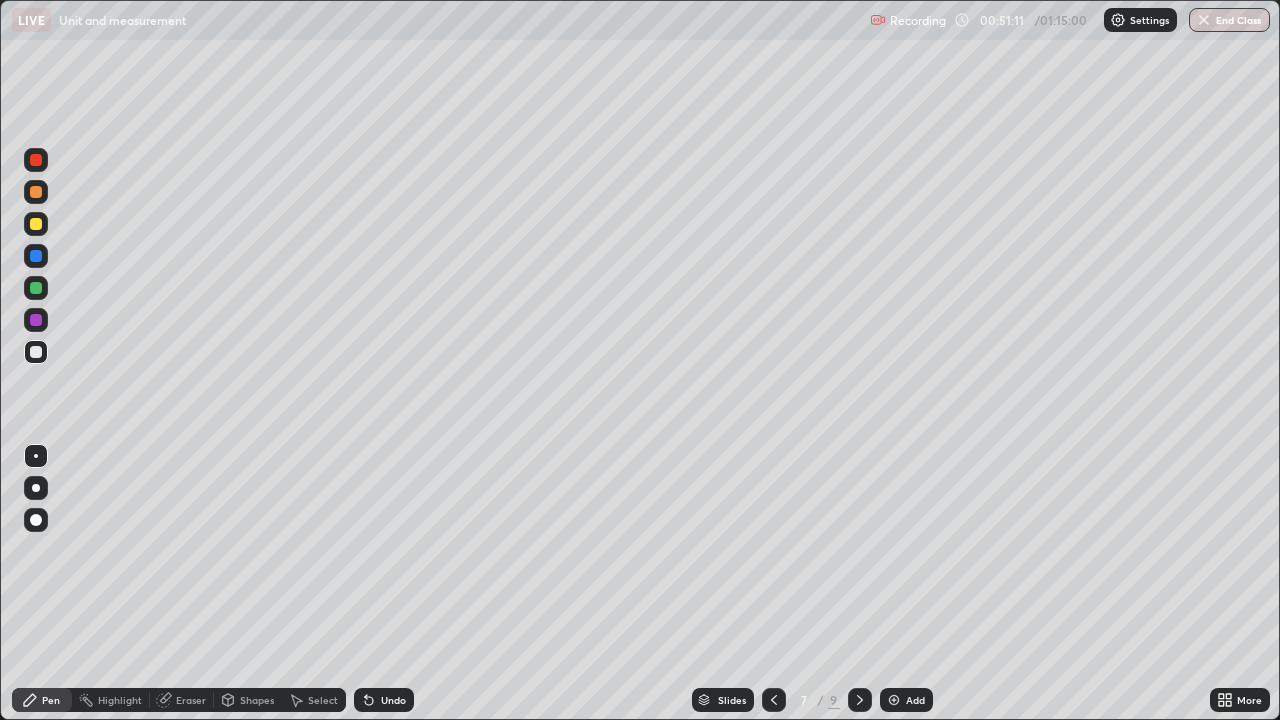 click on "Undo" at bounding box center (393, 700) 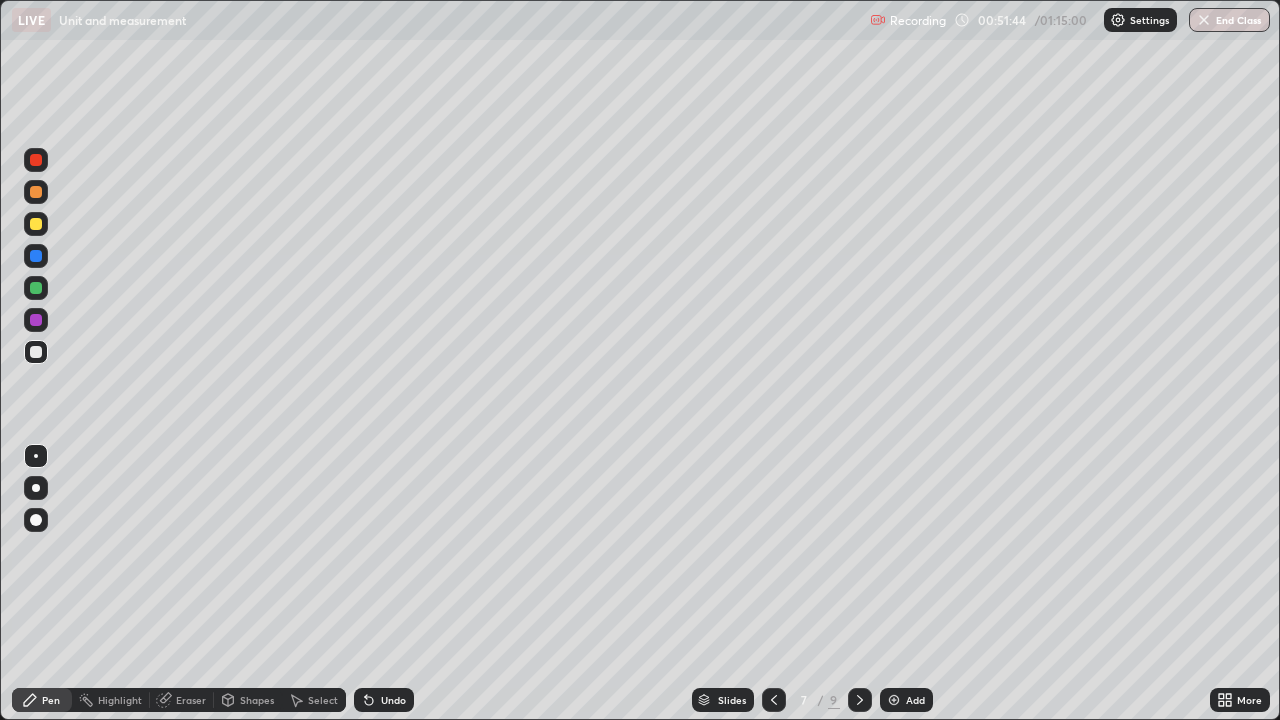 click at bounding box center (36, 288) 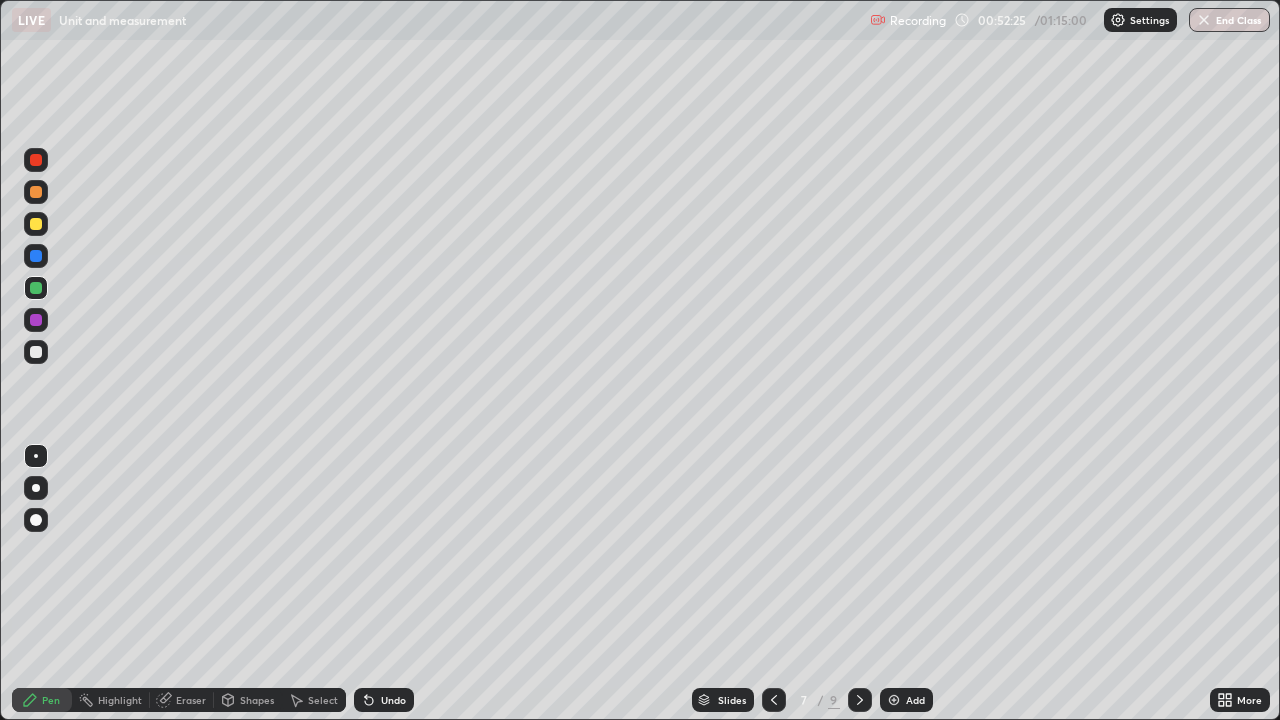 click on "Undo" at bounding box center [384, 700] 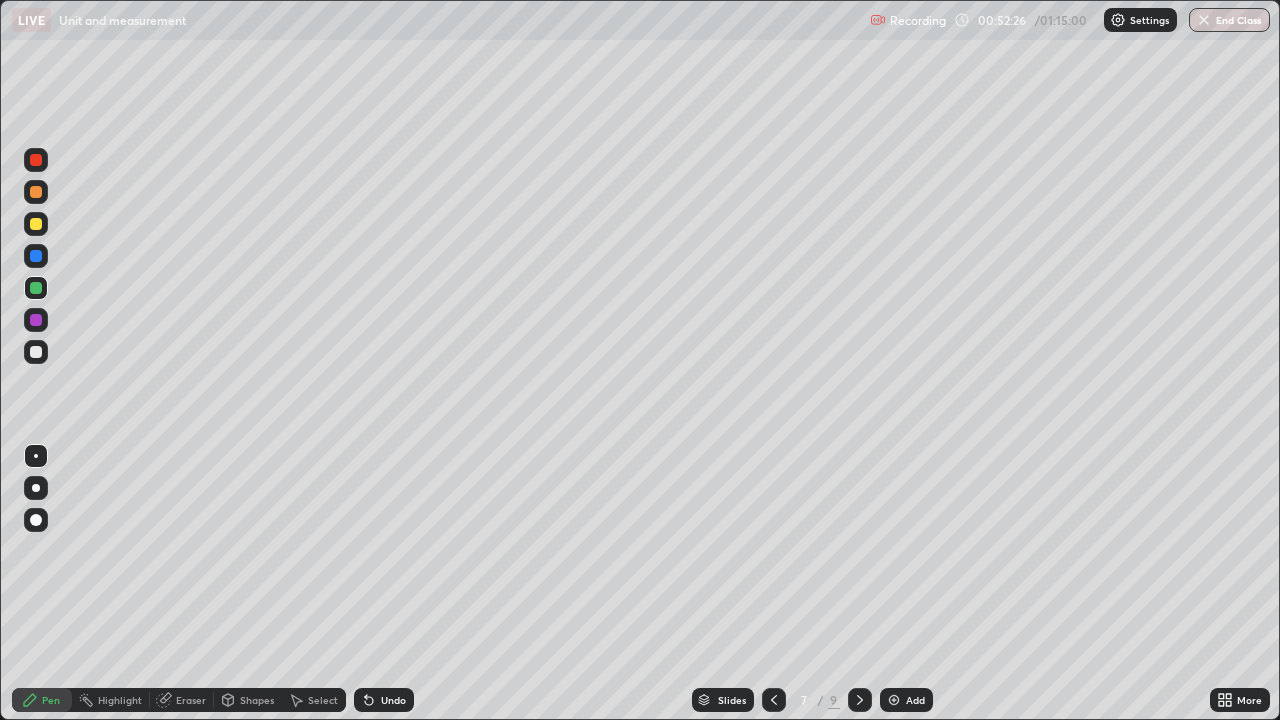 click at bounding box center [36, 352] 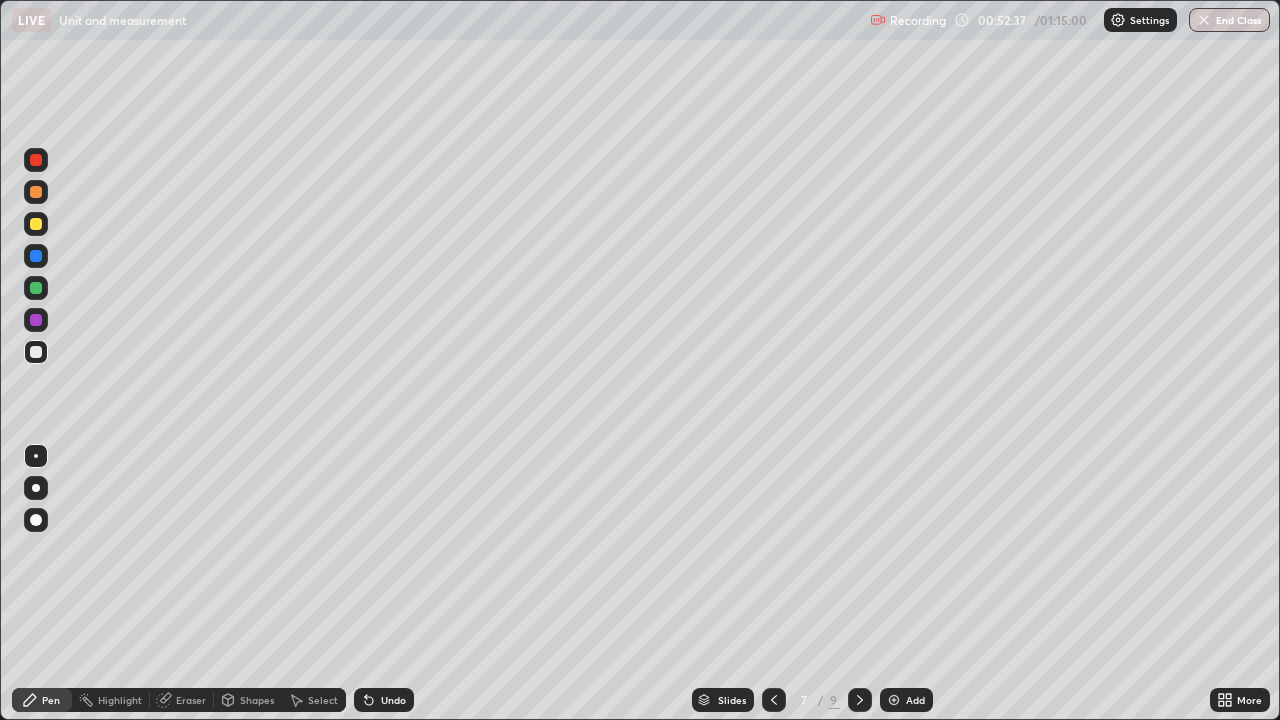 click at bounding box center (36, 288) 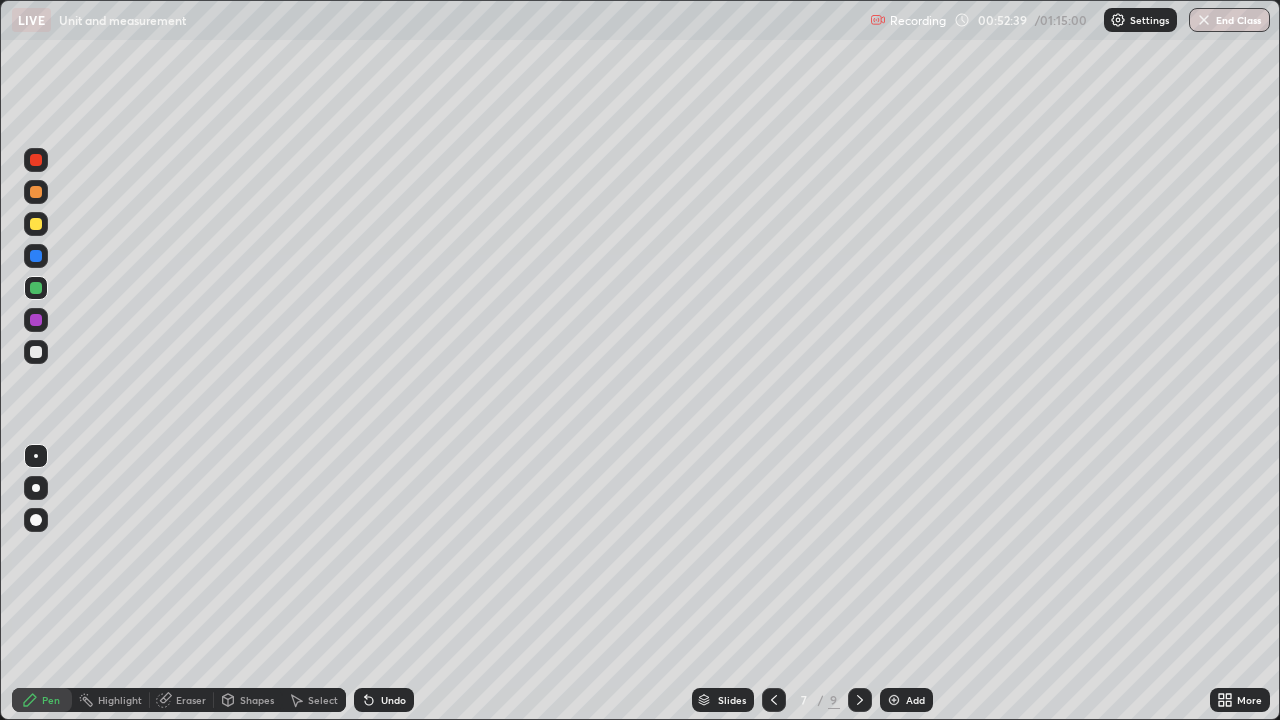 click at bounding box center (36, 256) 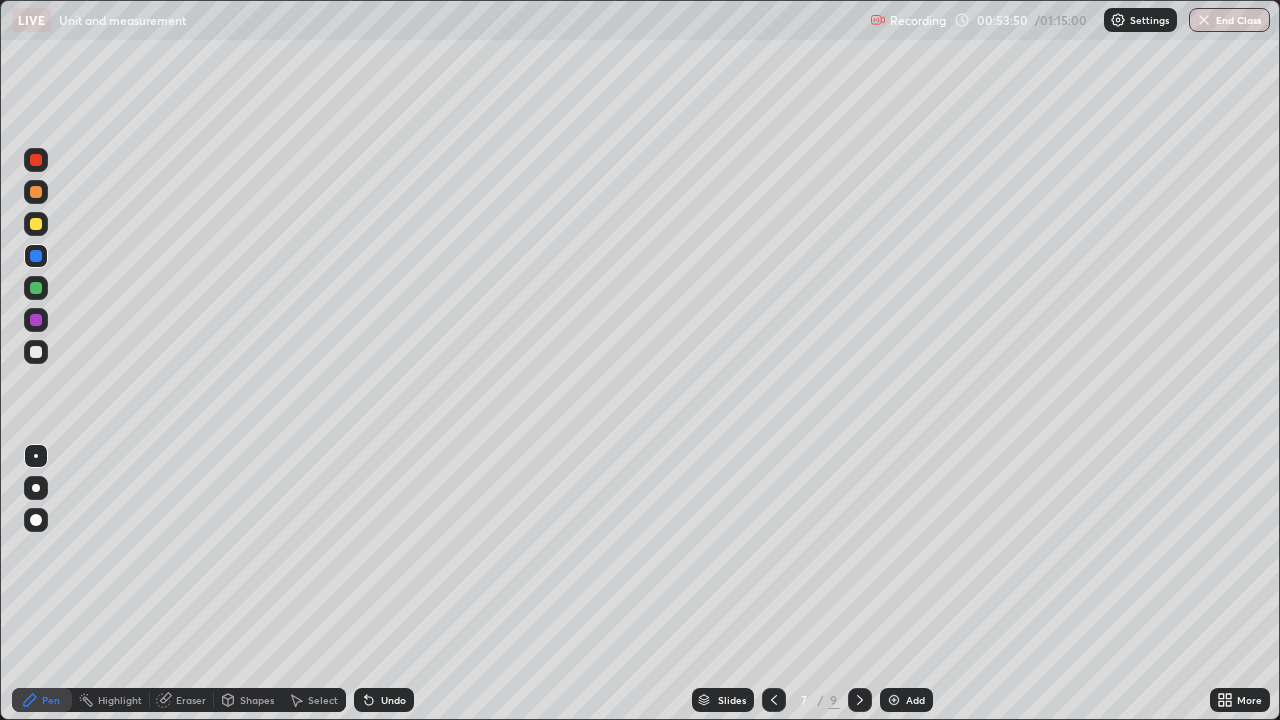 click on "Undo" at bounding box center (393, 700) 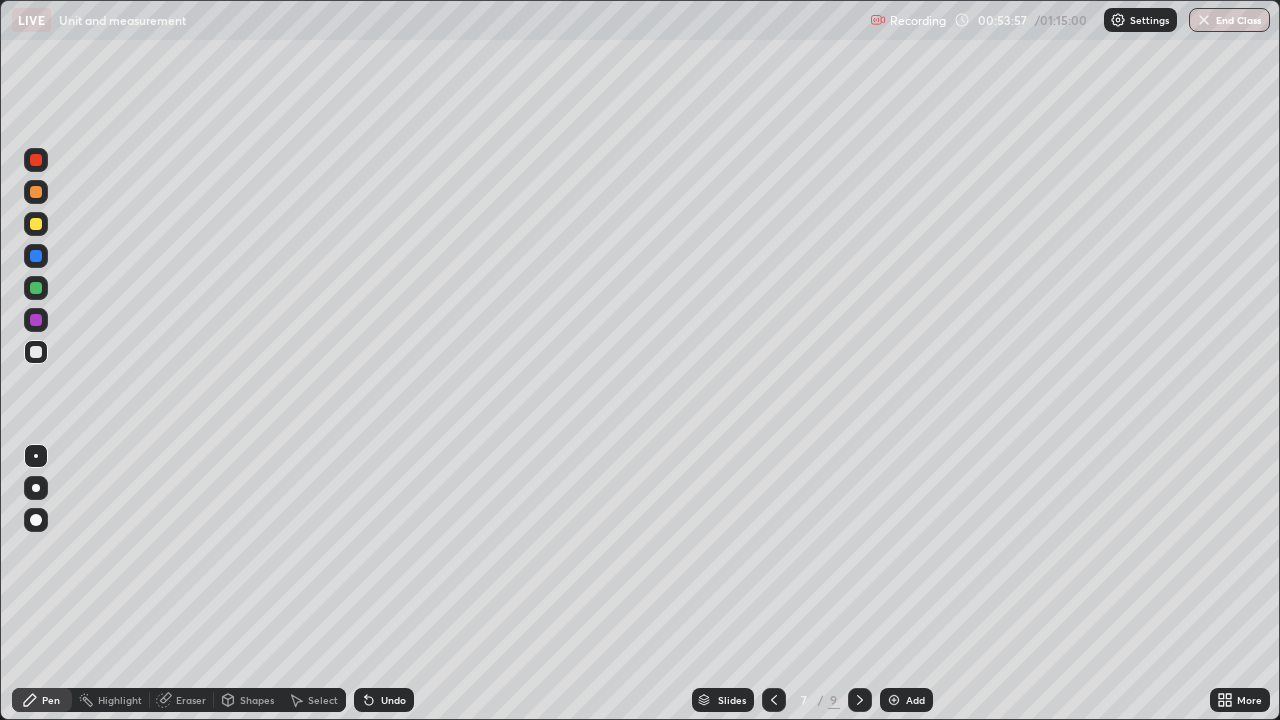 click on "Slides 7 / 9 Add" at bounding box center (812, 700) 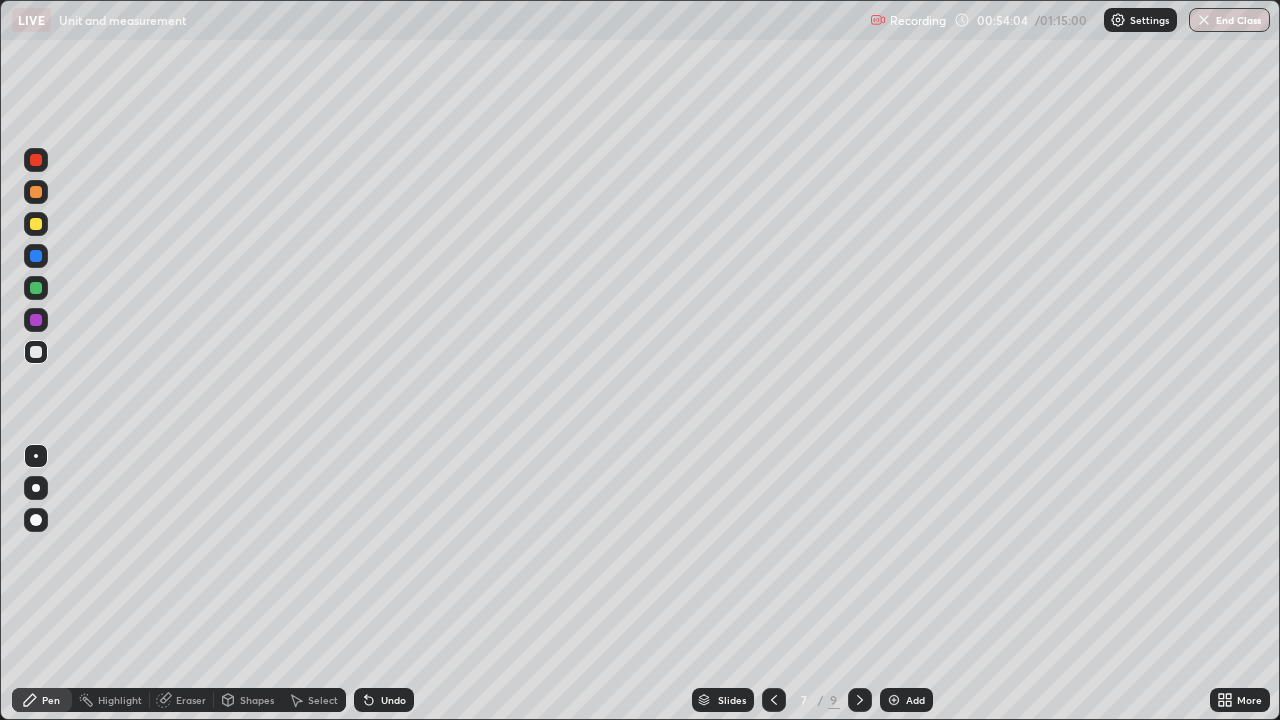 click at bounding box center (36, 288) 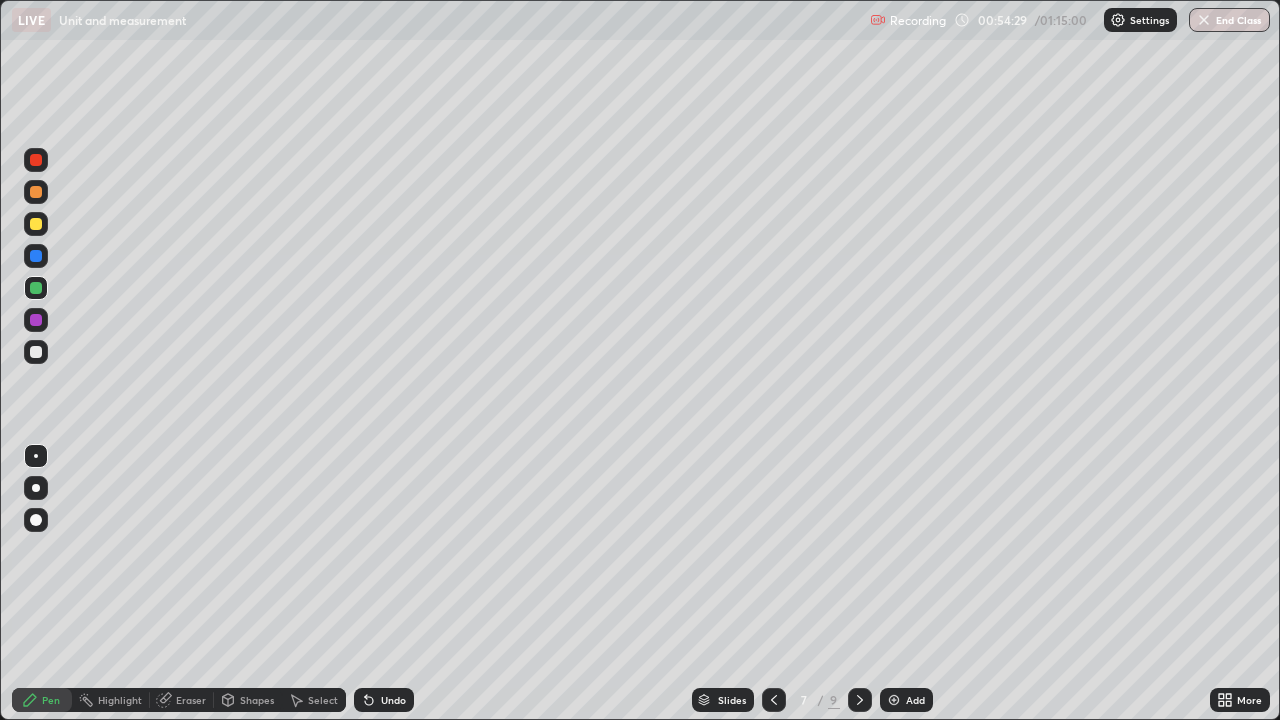 click at bounding box center (36, 352) 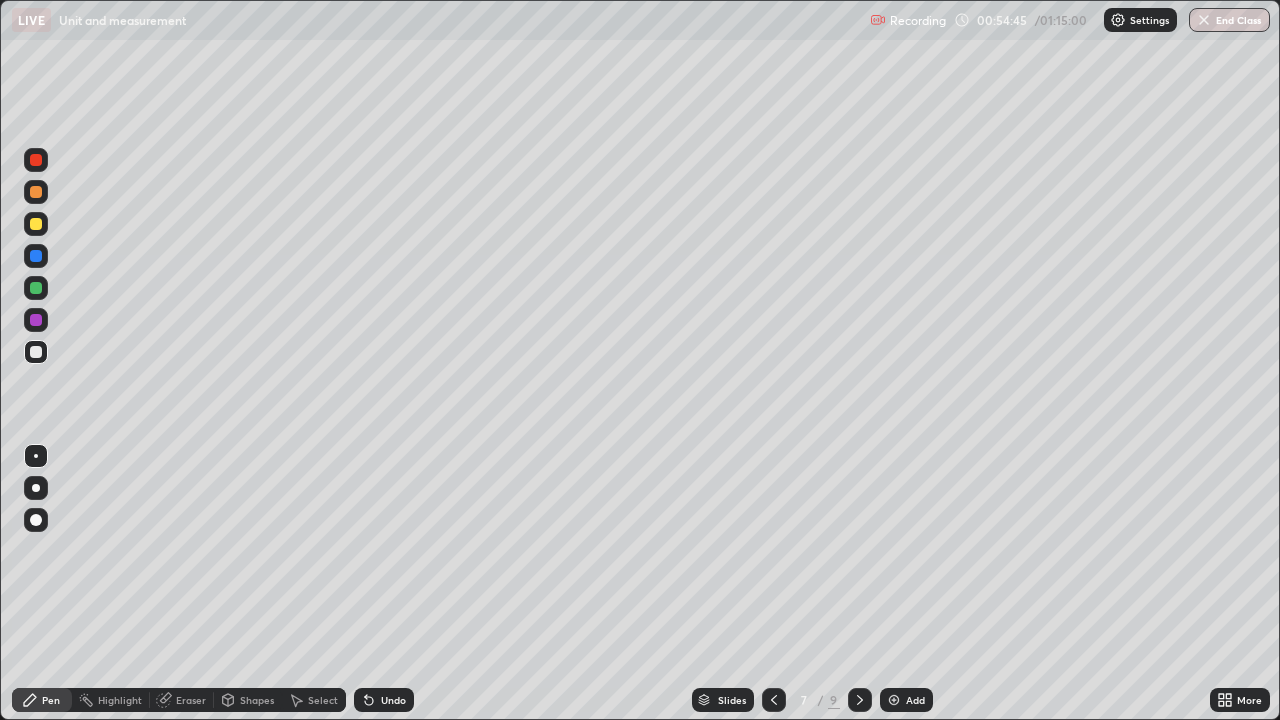 click on "Undo" at bounding box center [393, 700] 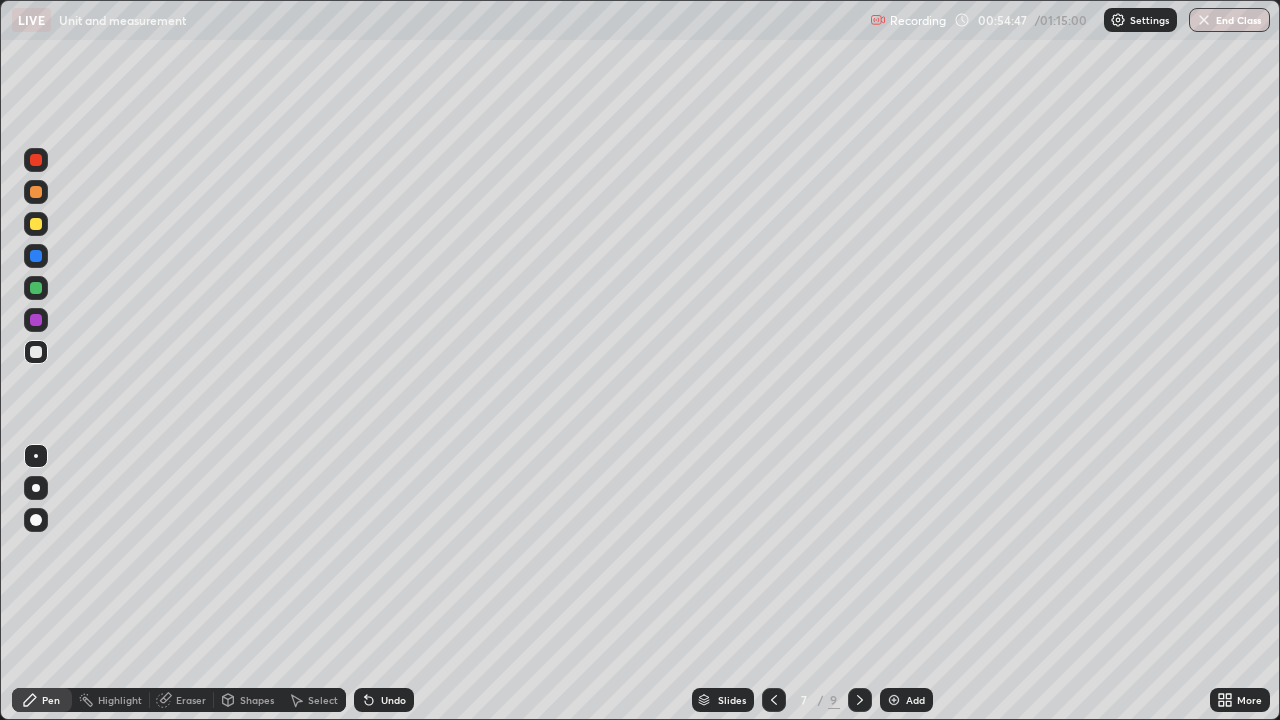 click at bounding box center [36, 256] 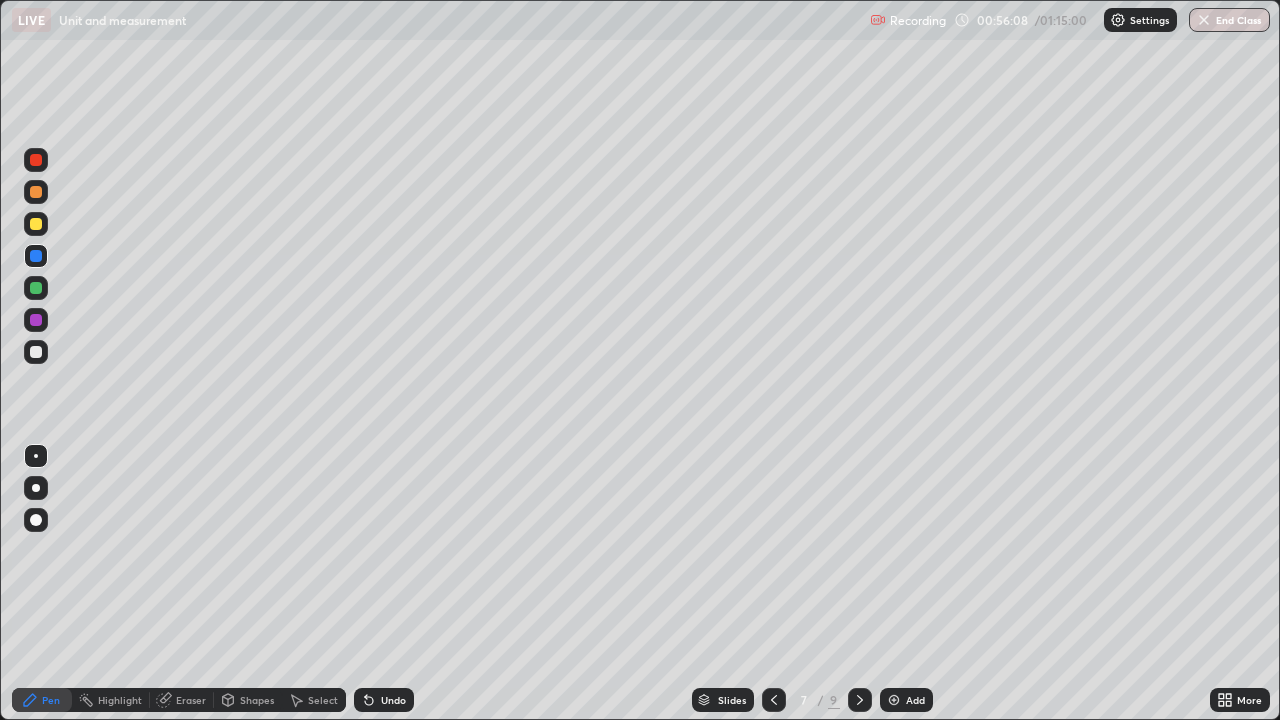 click on "Add" at bounding box center [915, 700] 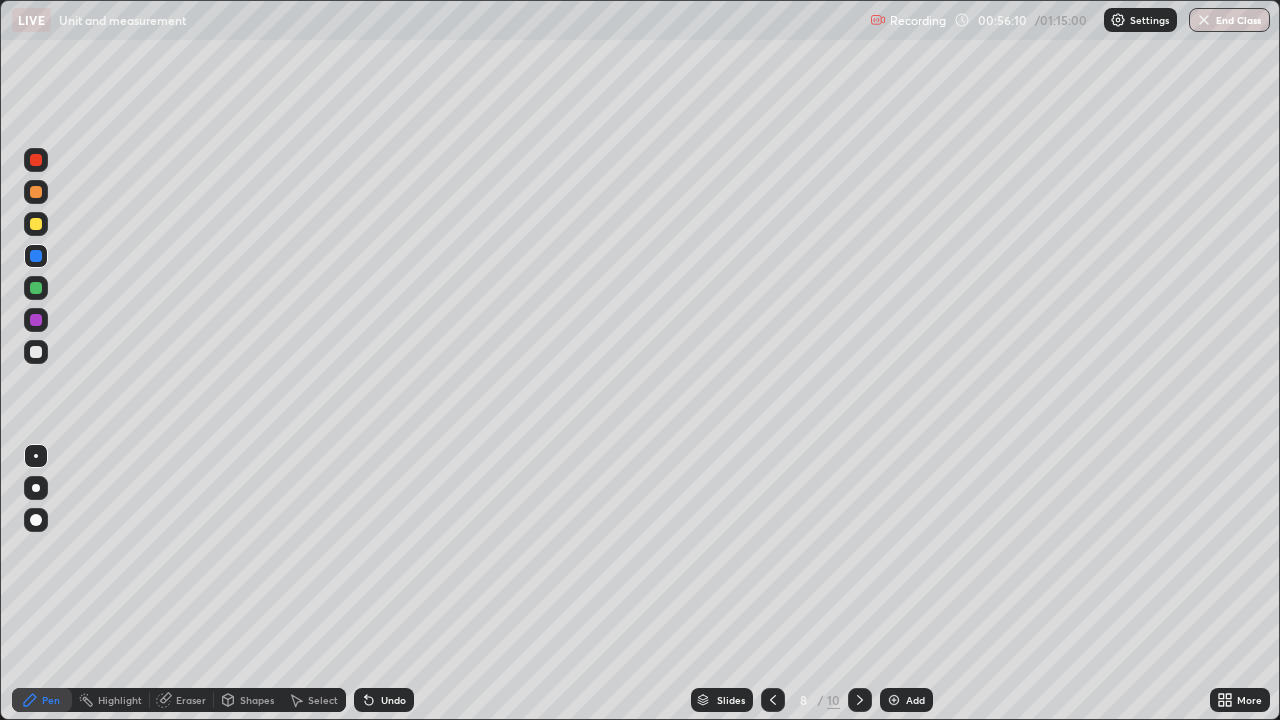 click at bounding box center (36, 352) 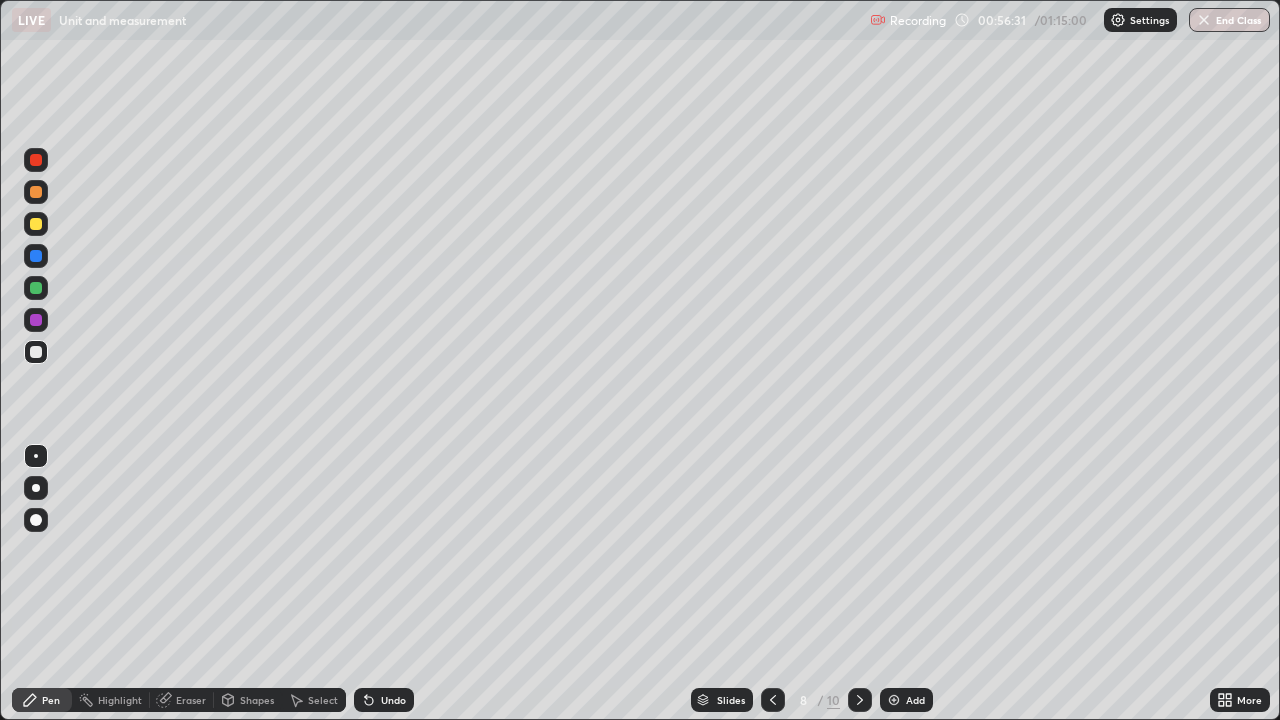 click at bounding box center [36, 288] 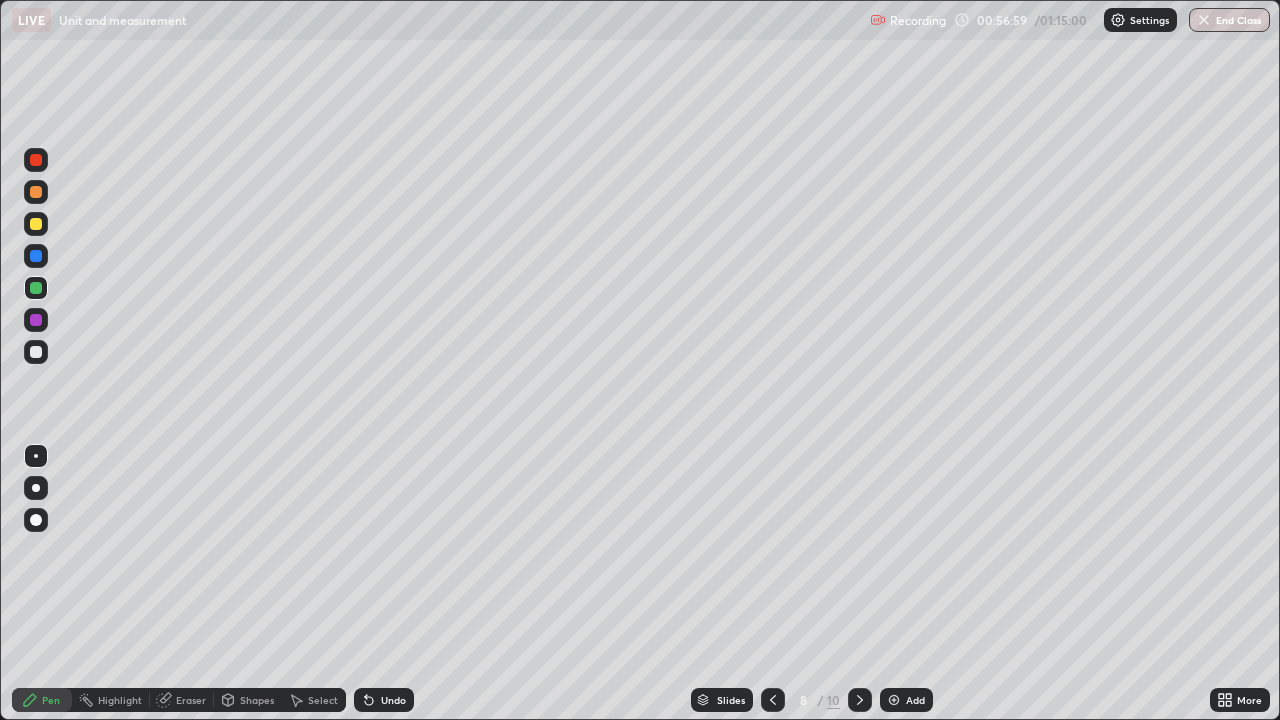click at bounding box center [36, 352] 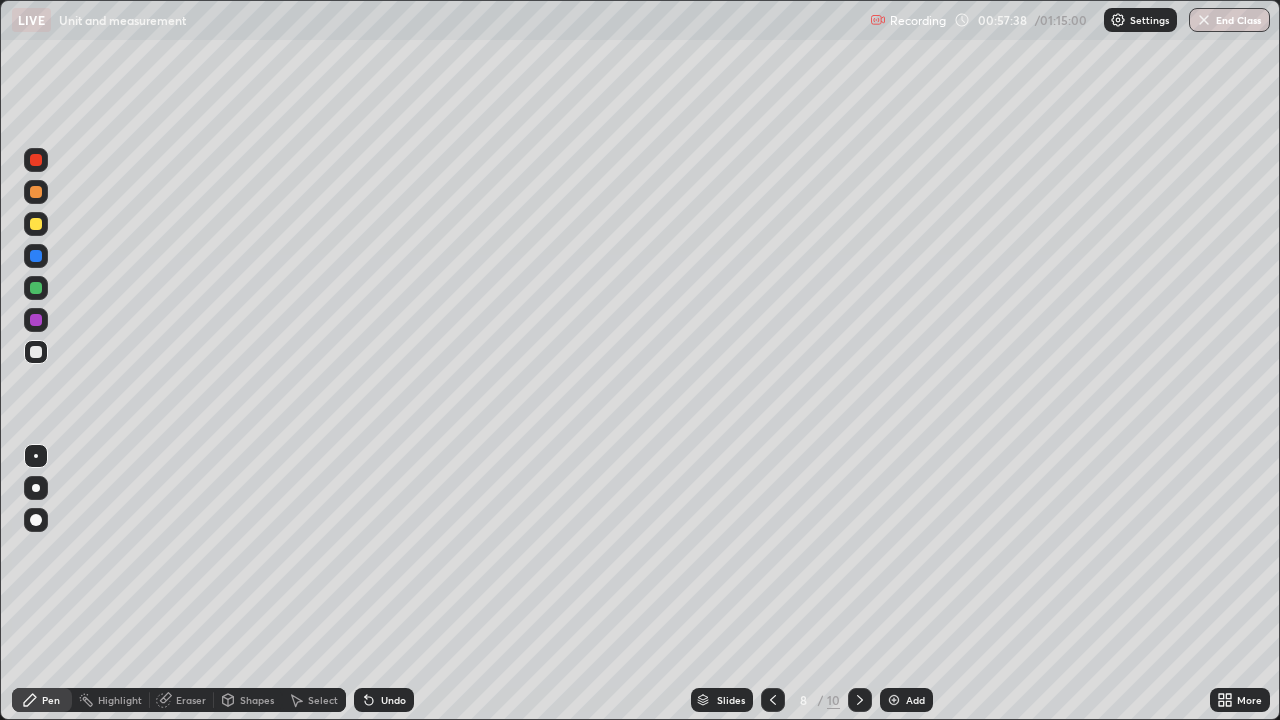 click 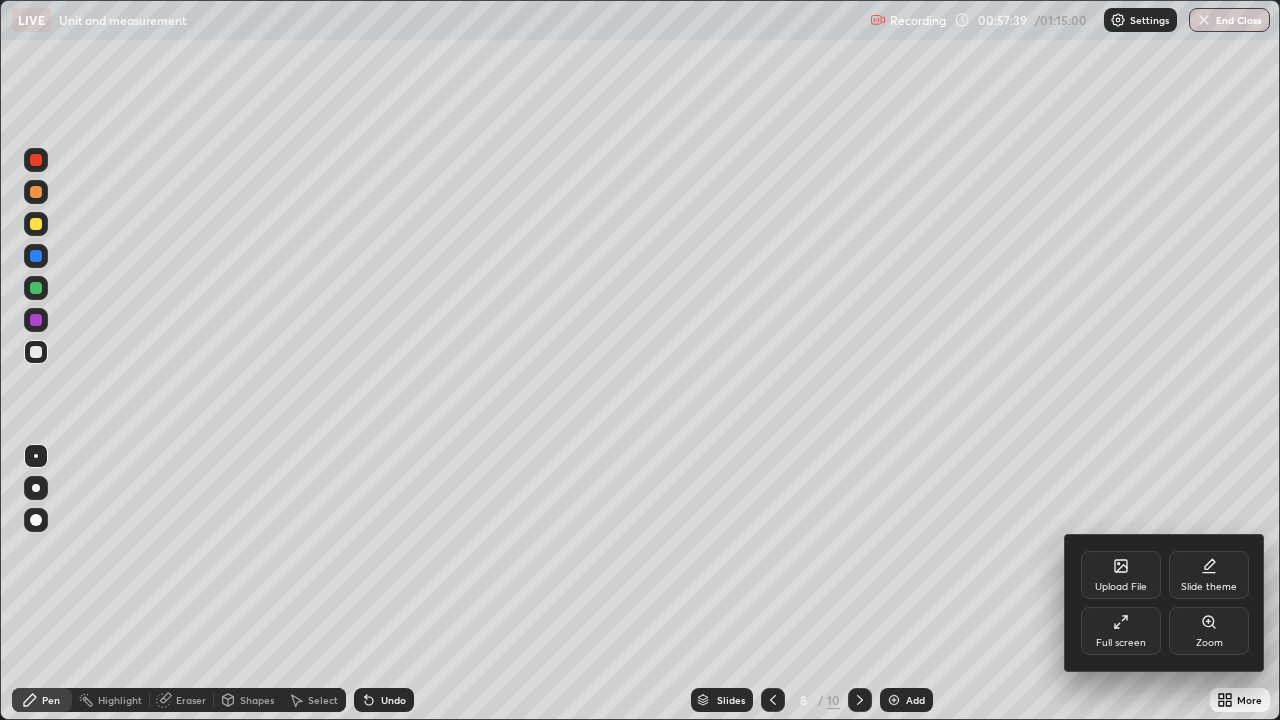 click on "Full screen" at bounding box center [1121, 643] 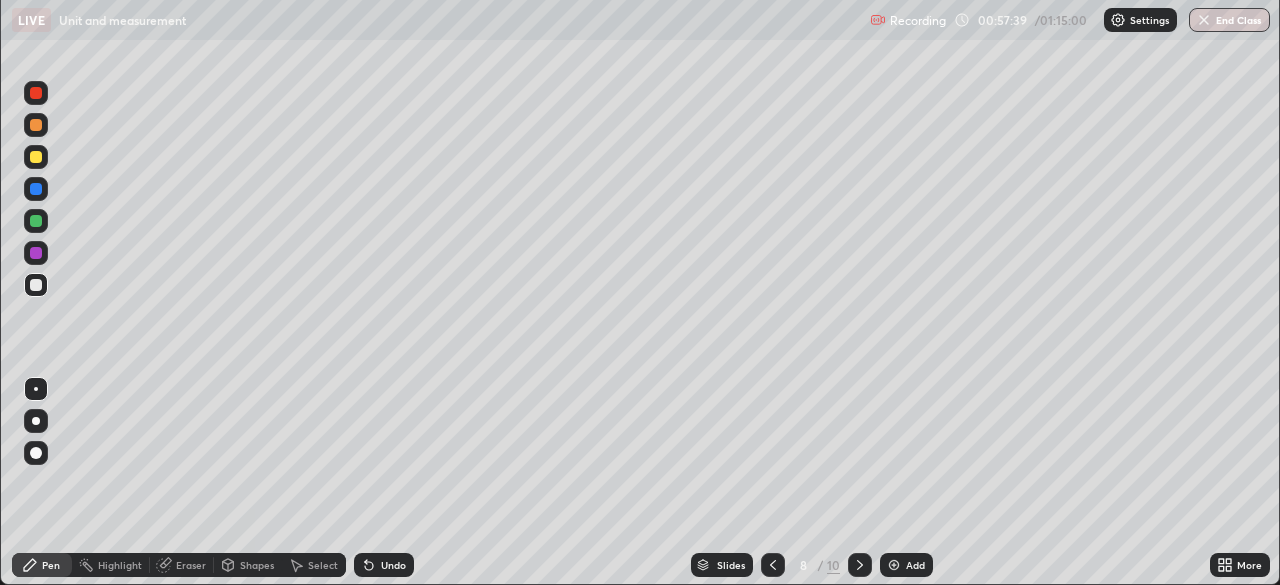 scroll, scrollTop: 585, scrollLeft: 1280, axis: both 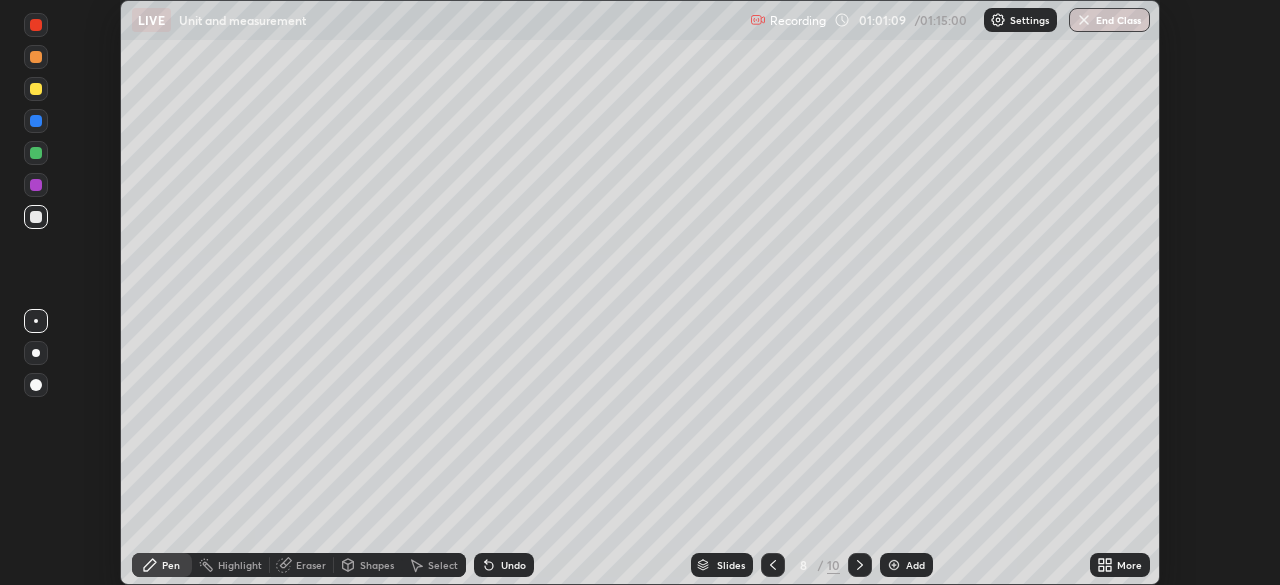 click on "Undo" at bounding box center (513, 565) 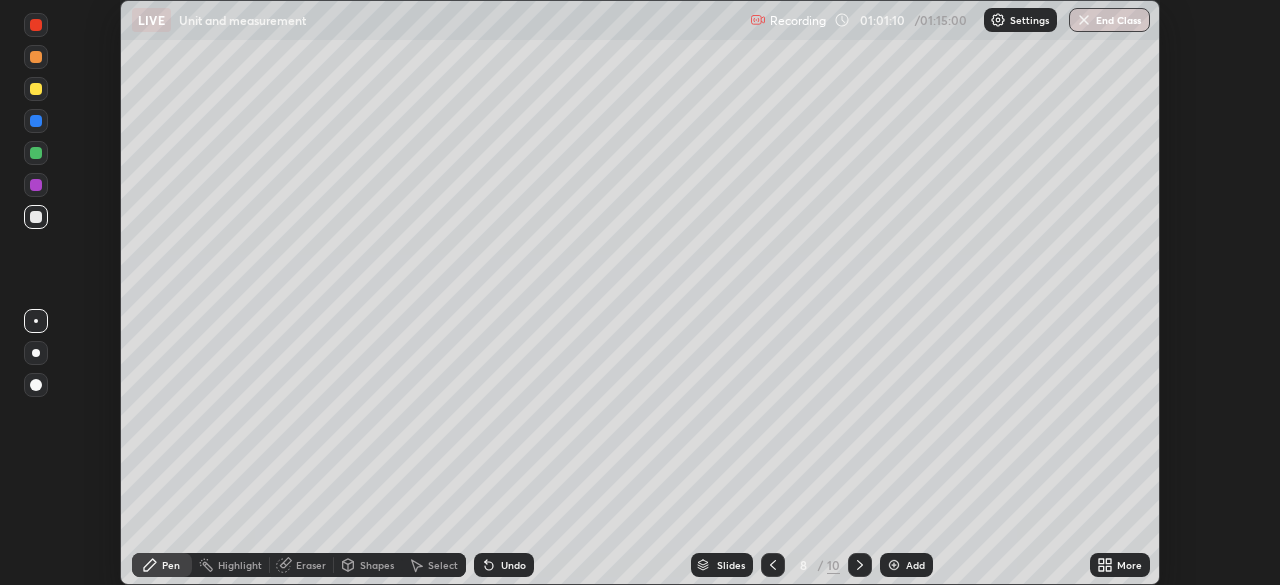 click on "Undo" at bounding box center (513, 565) 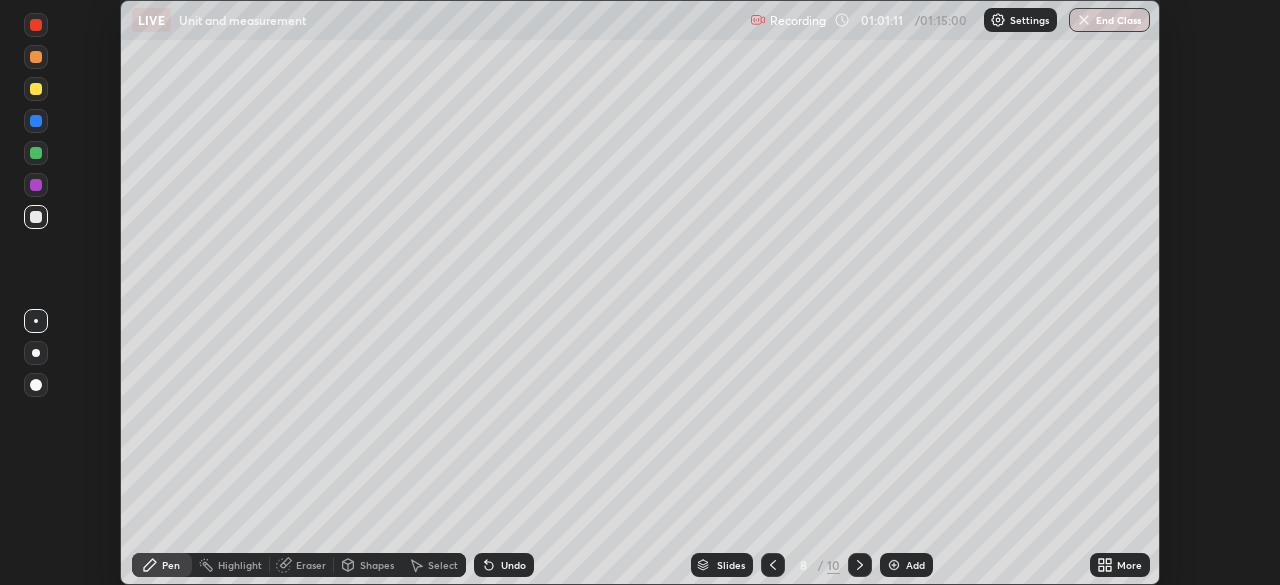 click on "Undo" at bounding box center [504, 565] 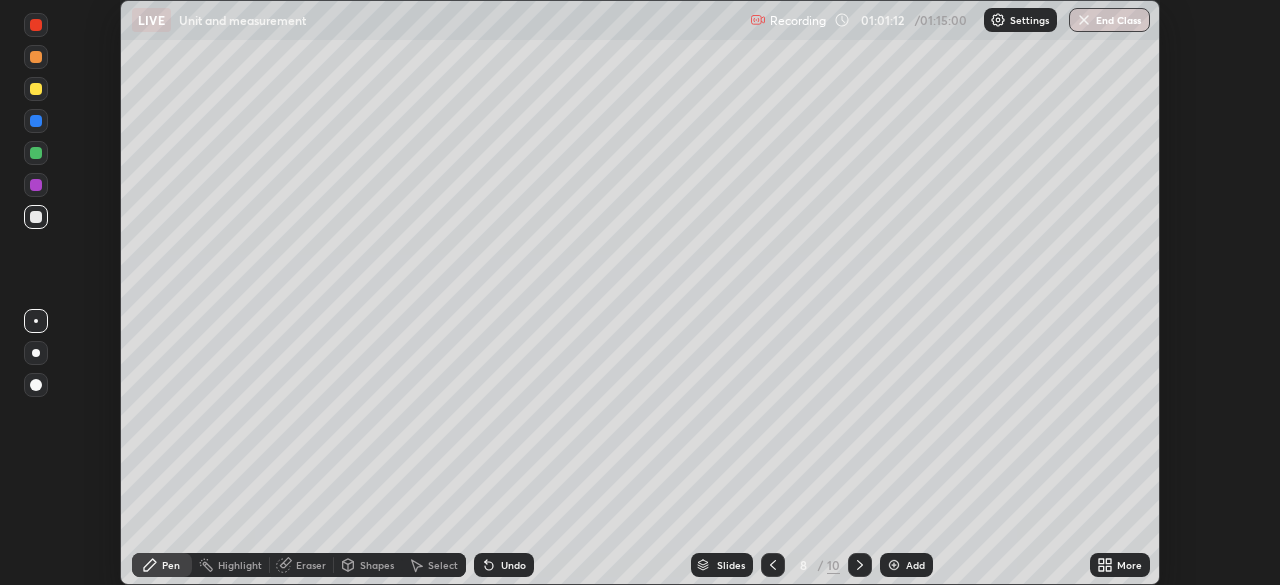 click on "Undo" at bounding box center [513, 565] 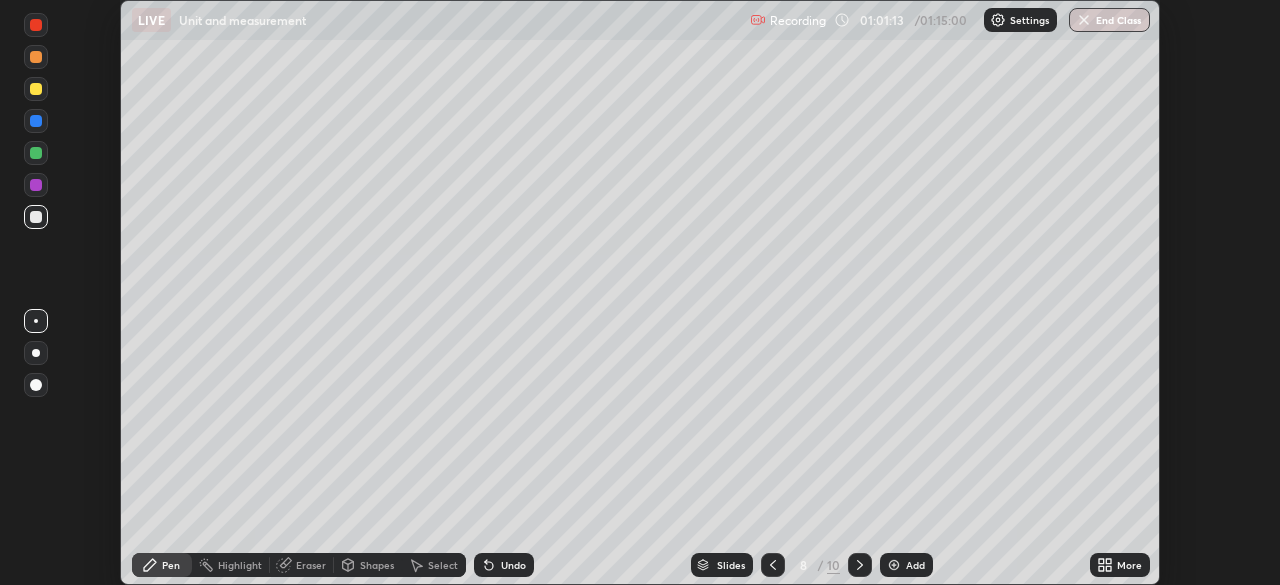 click at bounding box center (36, 153) 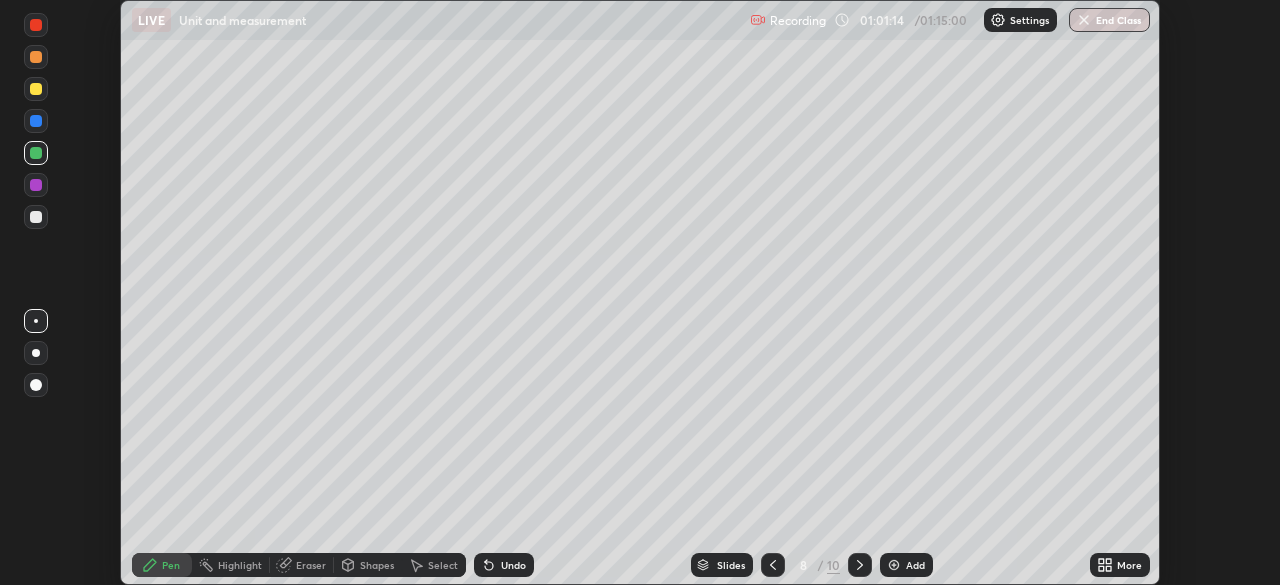 click at bounding box center [36, 121] 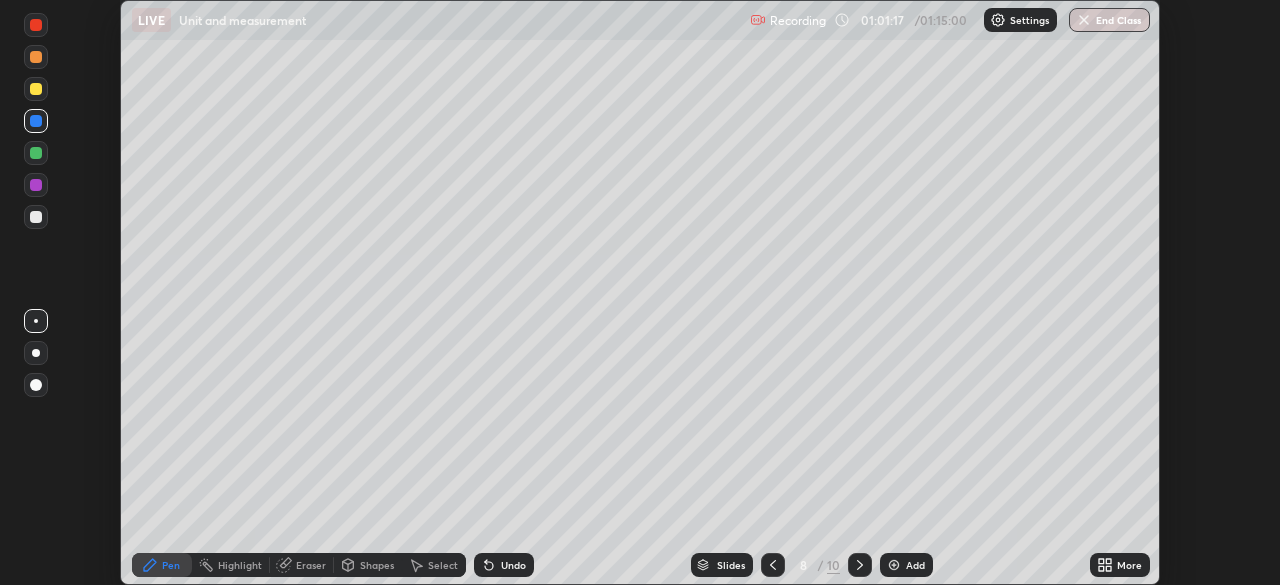 click on "Undo" at bounding box center (513, 565) 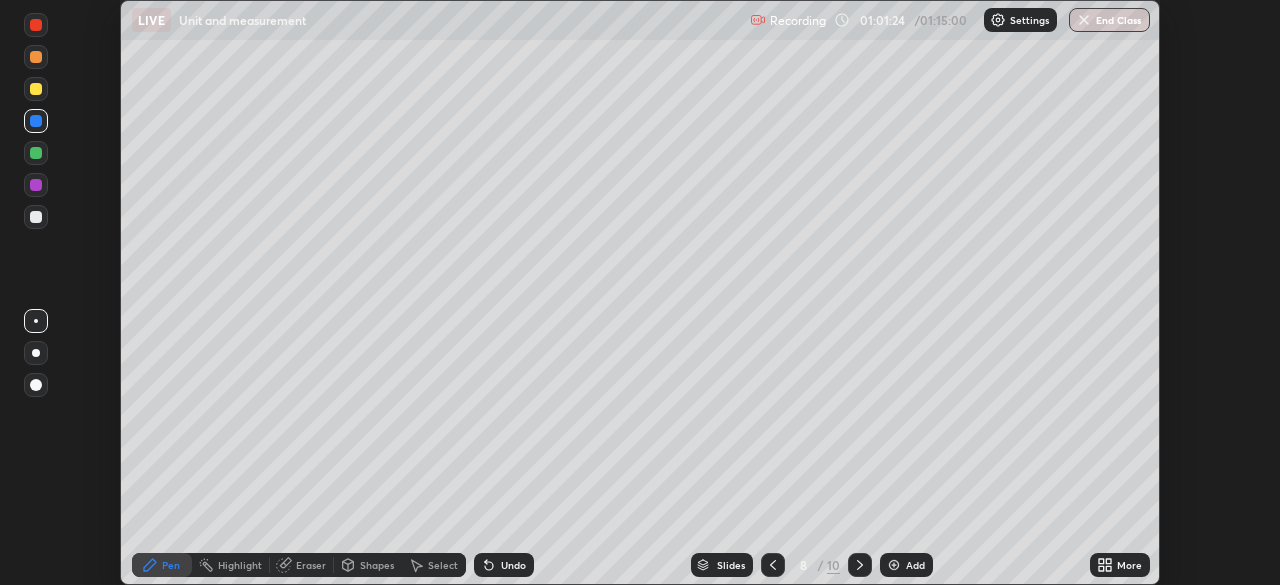 click on "More" at bounding box center [1120, 565] 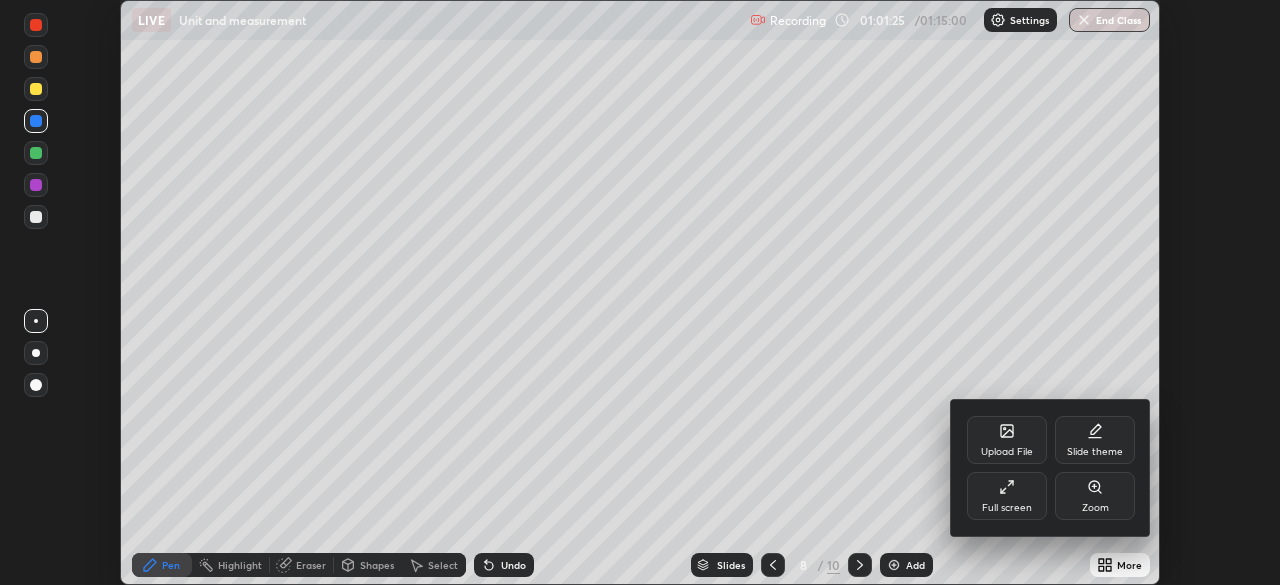 click on "Full screen" at bounding box center (1007, 496) 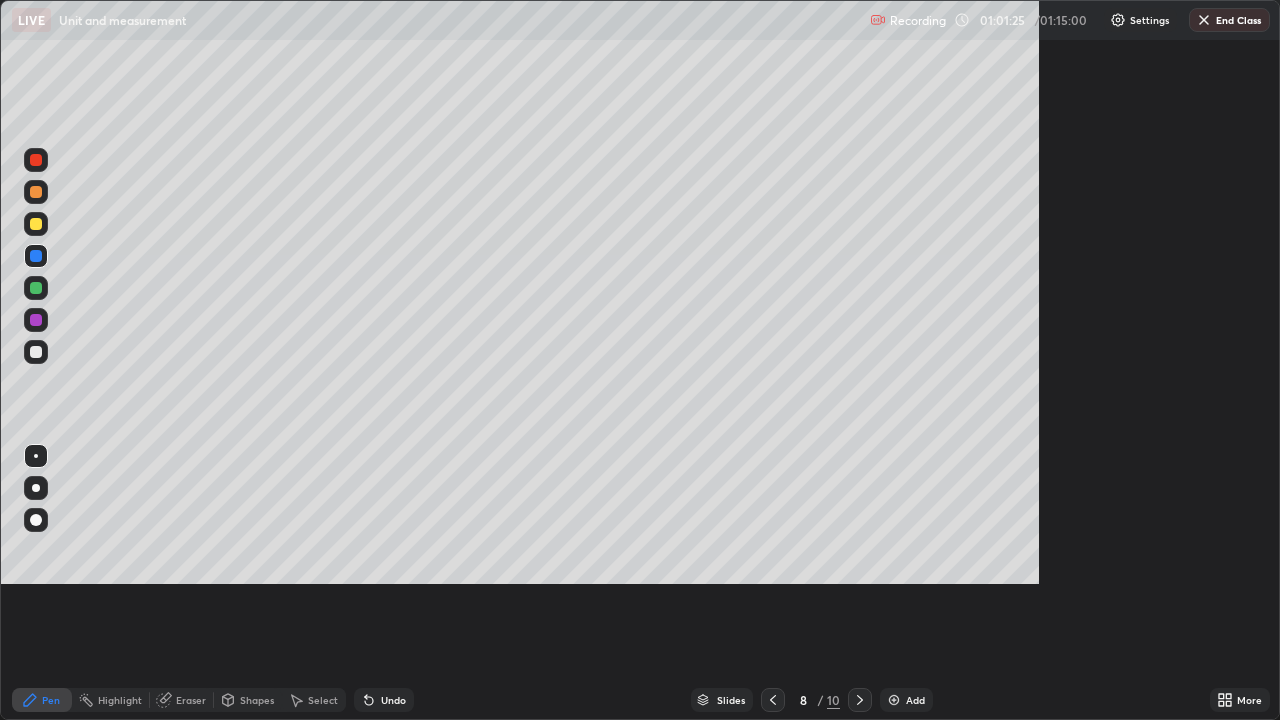 scroll, scrollTop: 99280, scrollLeft: 98720, axis: both 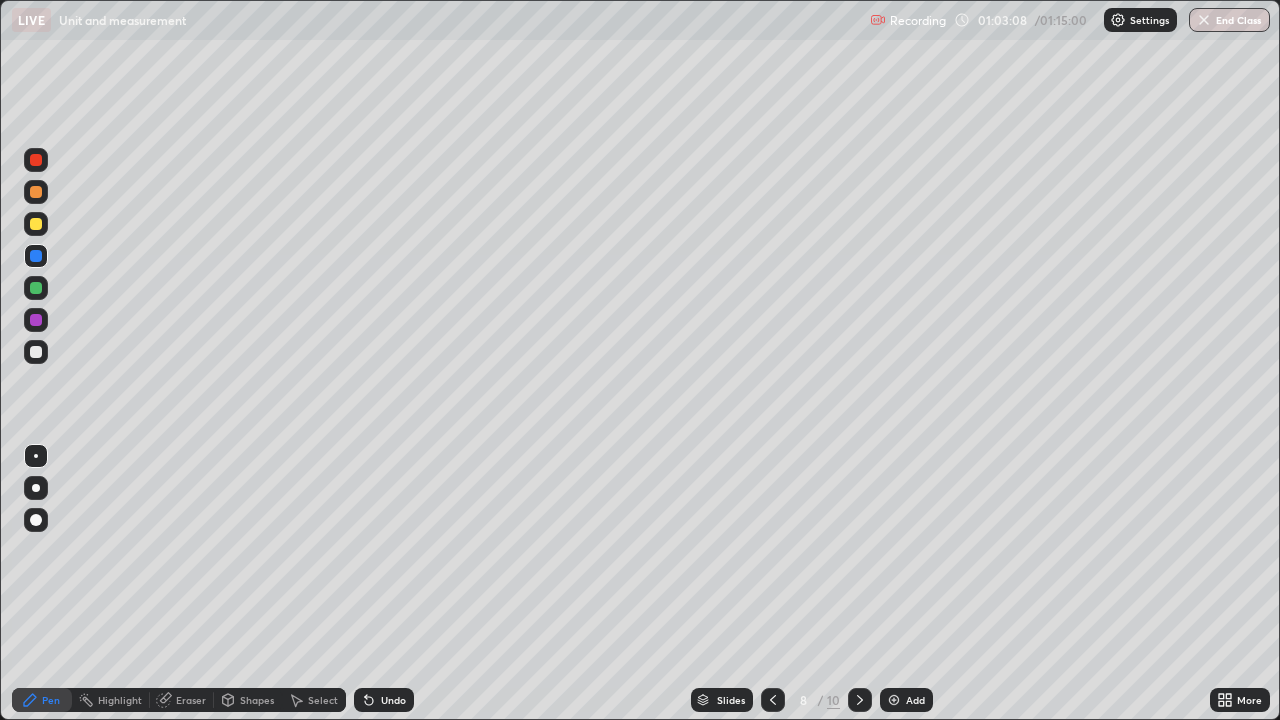 click at bounding box center (36, 352) 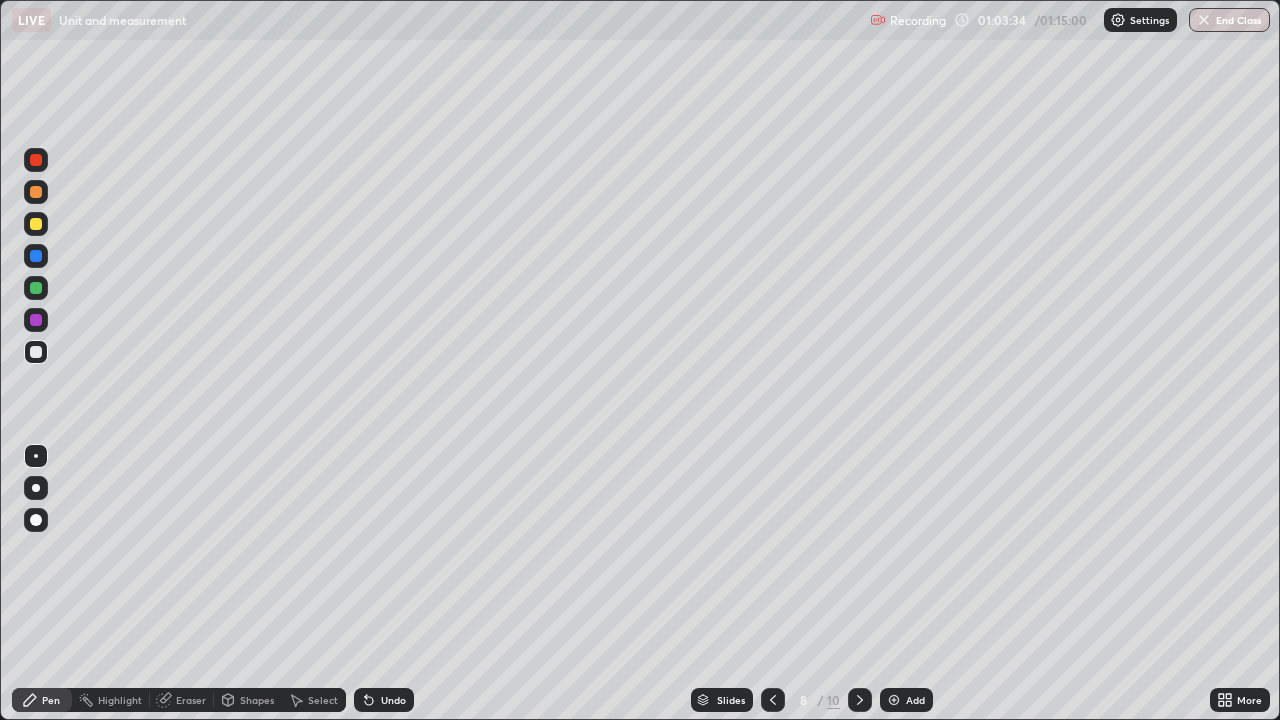 click at bounding box center (36, 288) 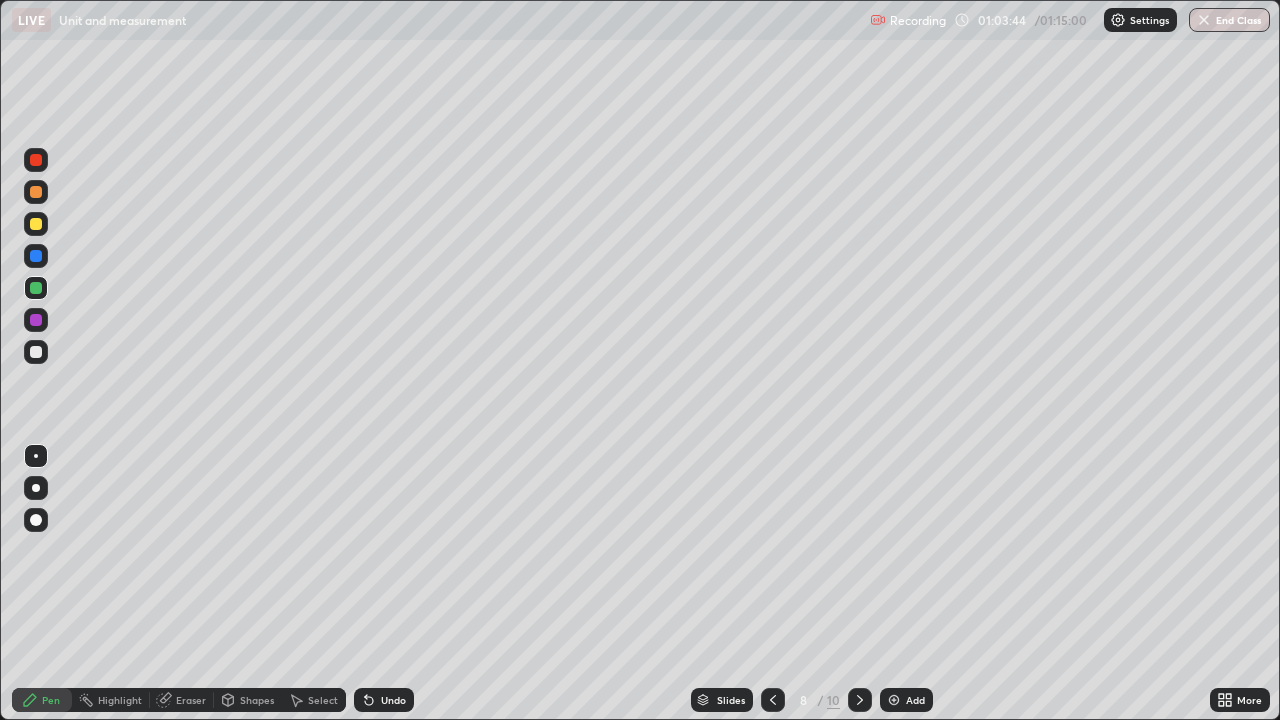 click on "Undo" at bounding box center [384, 700] 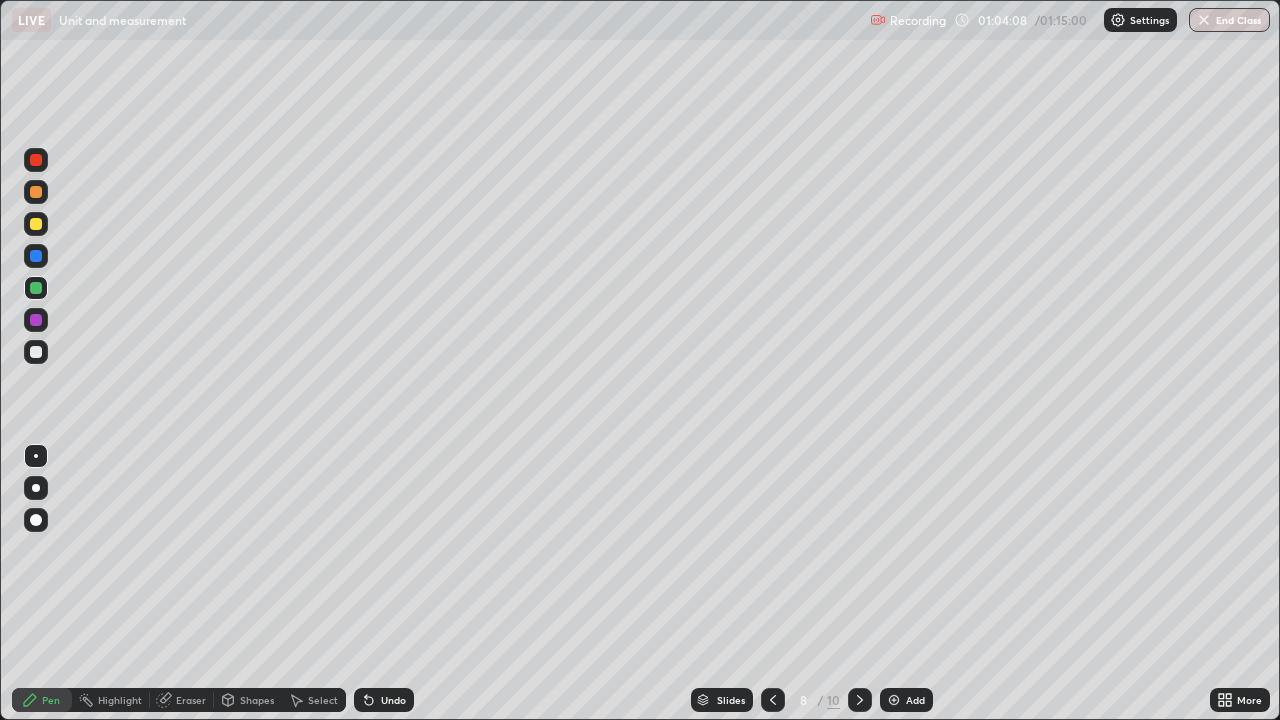 click at bounding box center (36, 352) 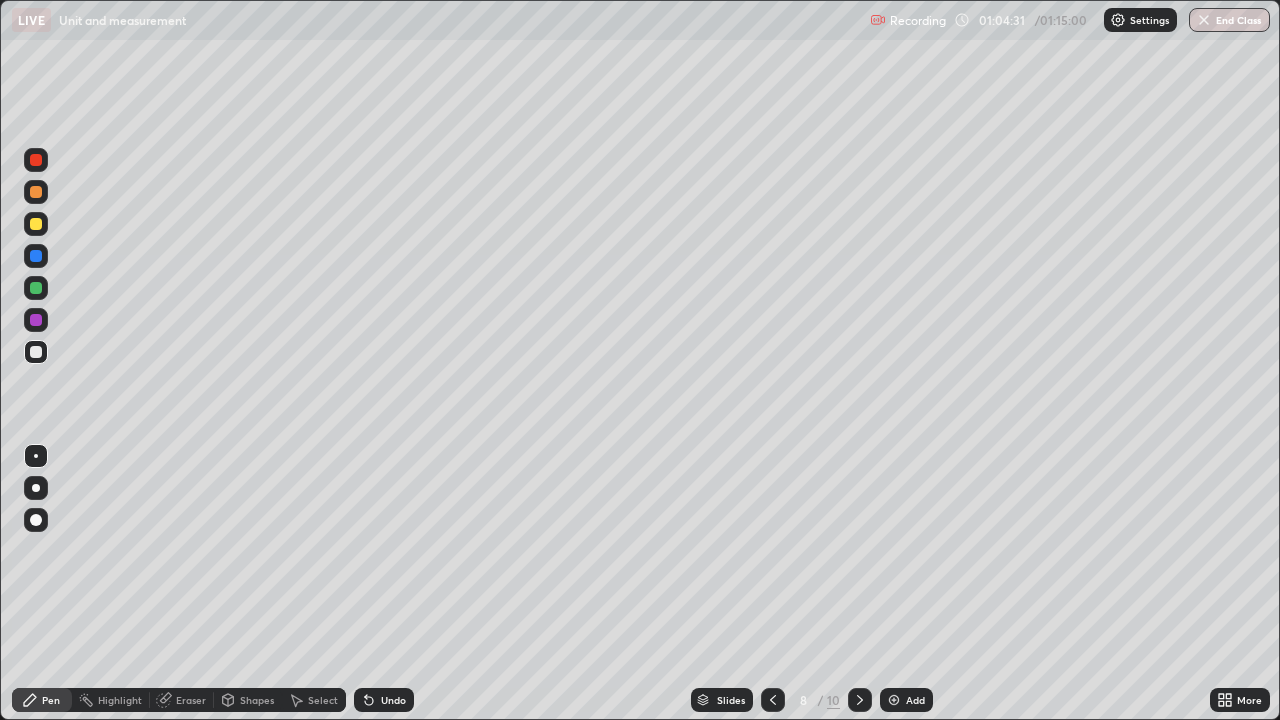 click at bounding box center [36, 256] 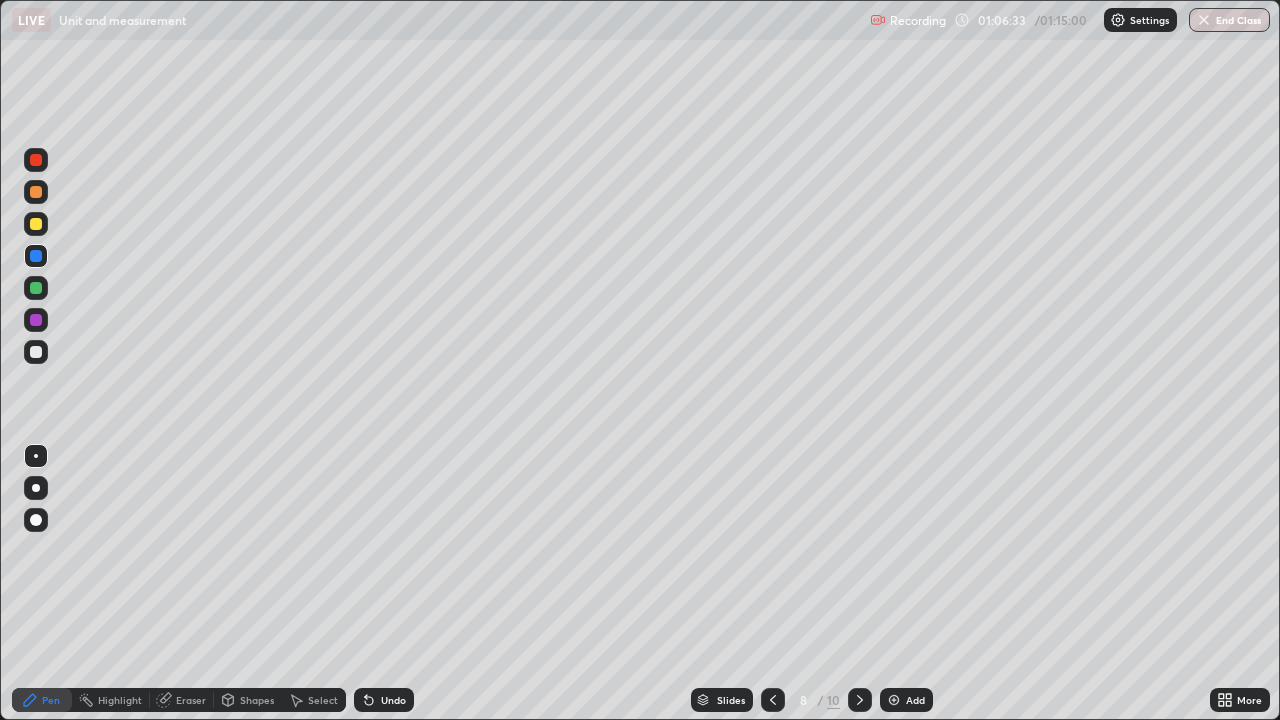 click on "Slides 8 / 10 Add" at bounding box center [812, 700] 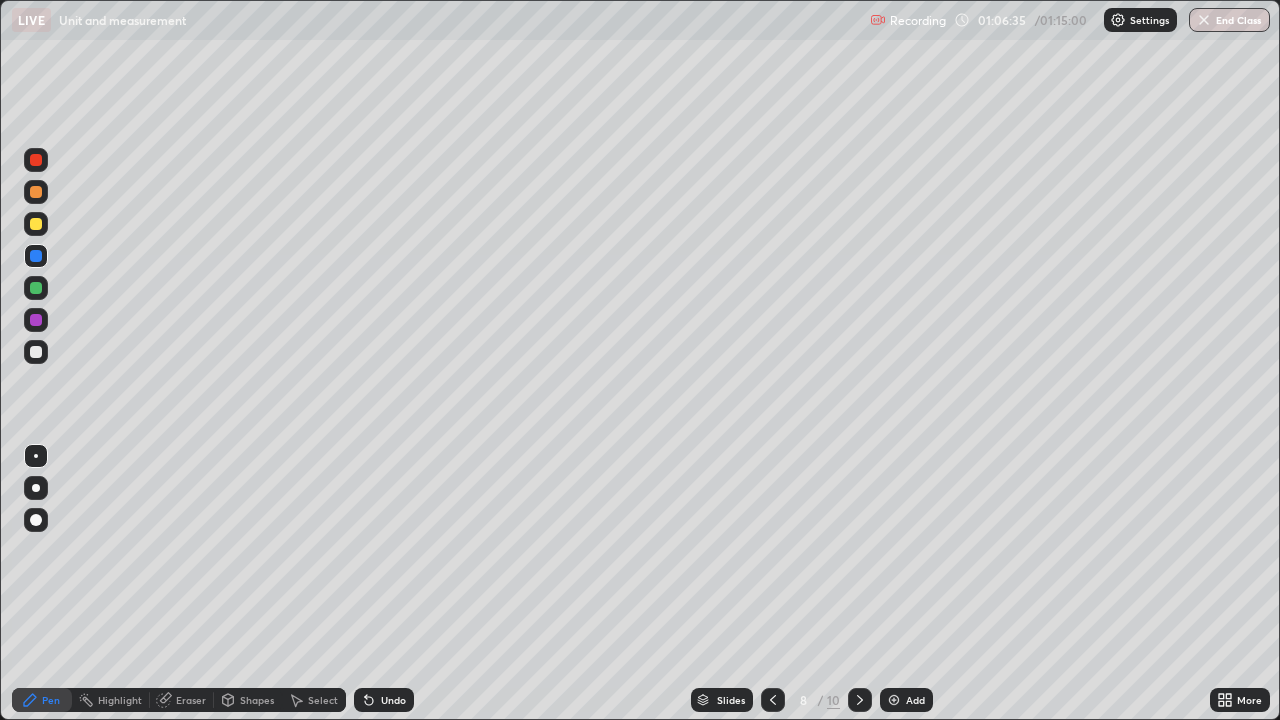 click on "Add" at bounding box center (915, 700) 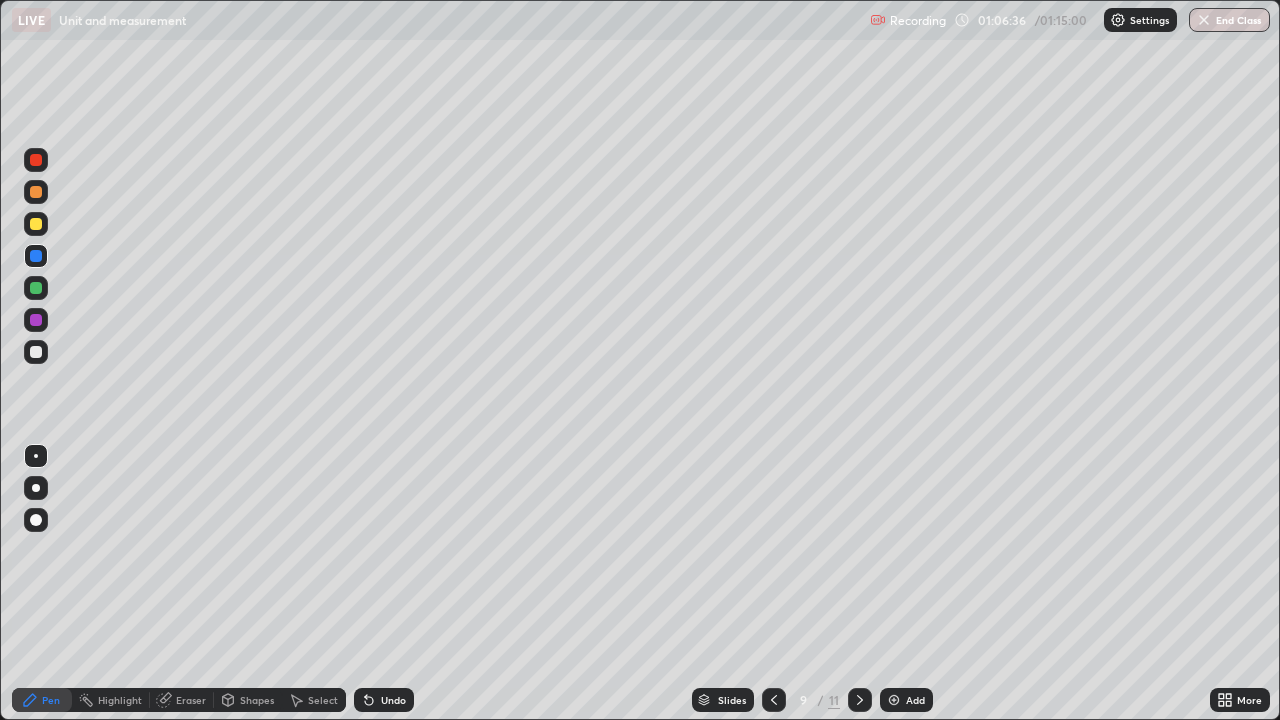 click at bounding box center (36, 352) 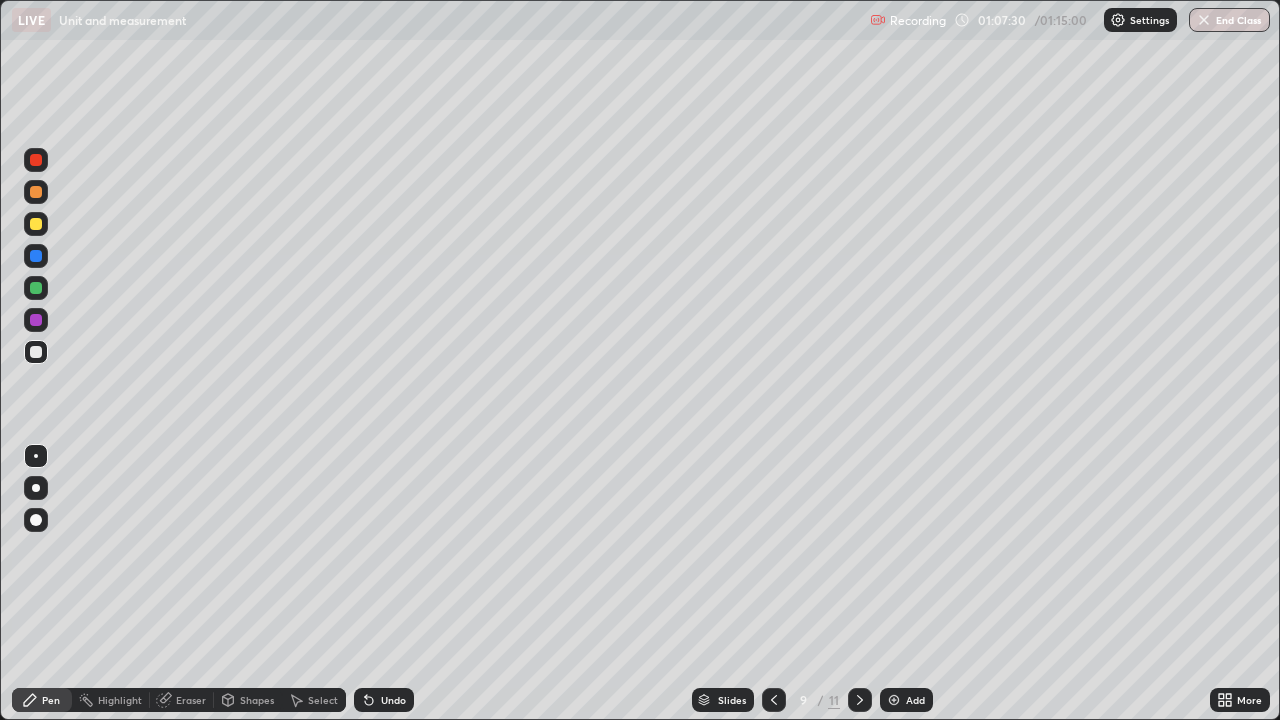 click at bounding box center (36, 256) 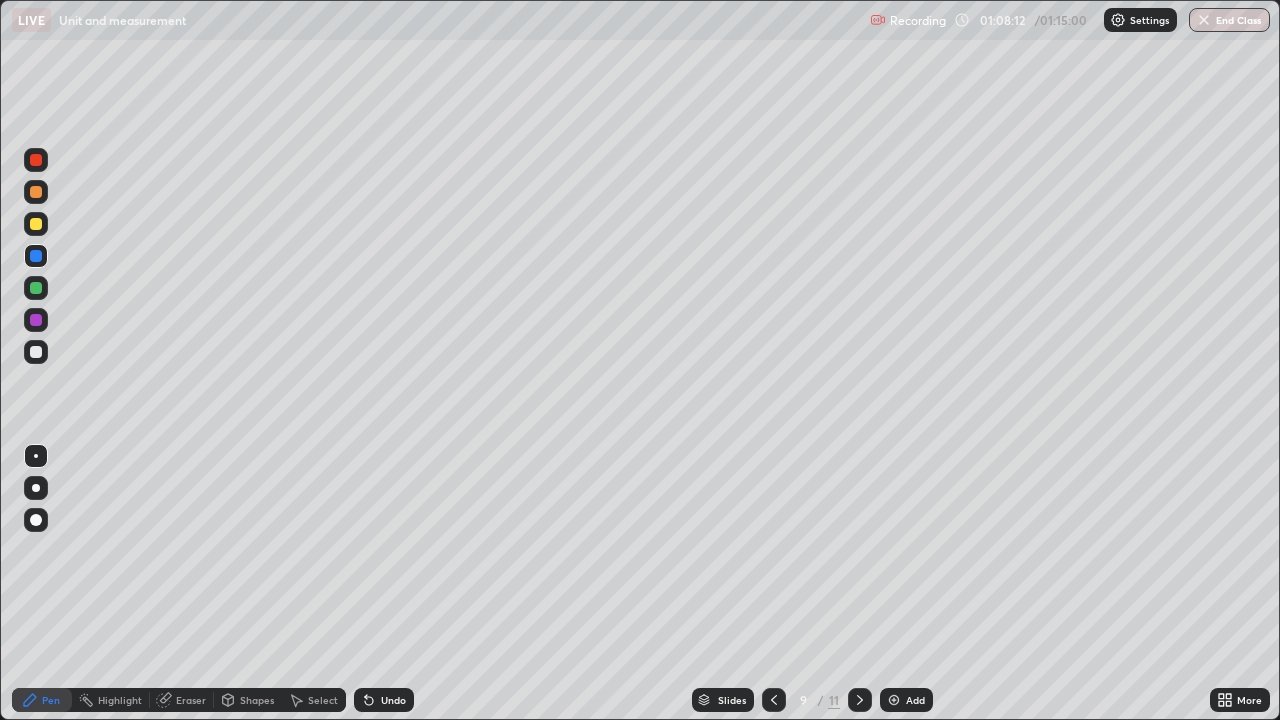 click on "More" at bounding box center (1240, 700) 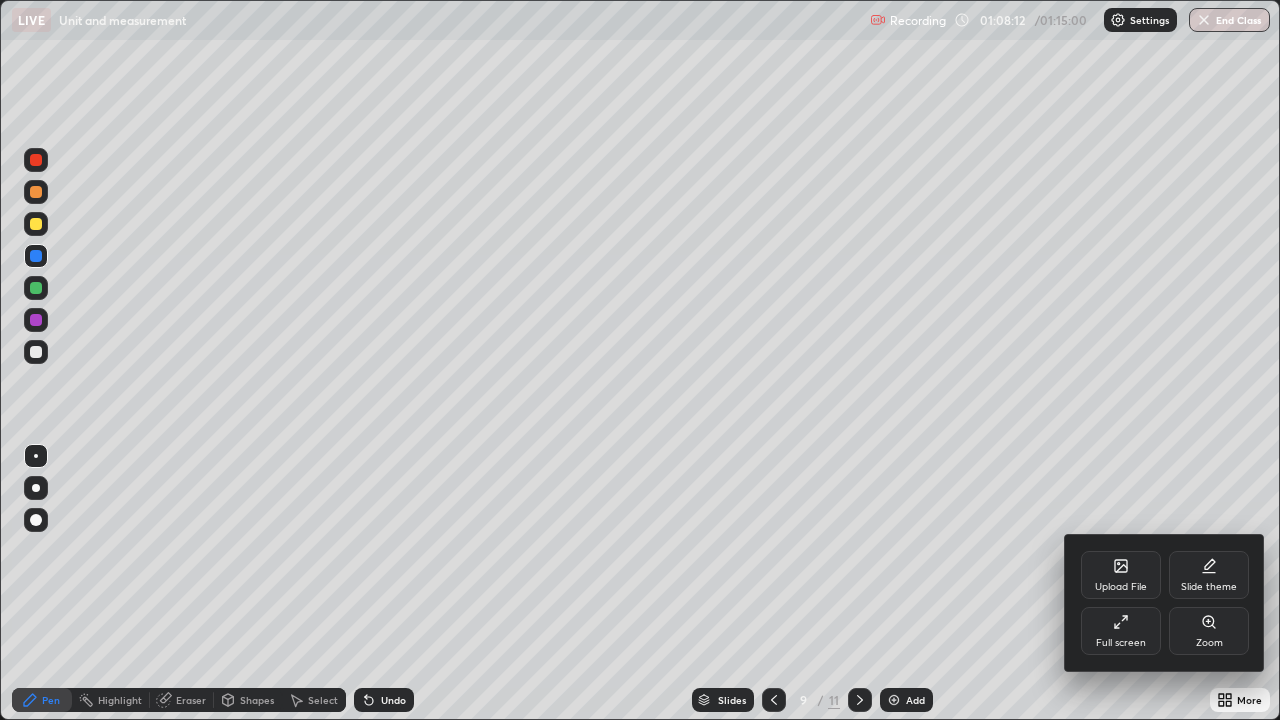 click on "Full screen" at bounding box center [1121, 631] 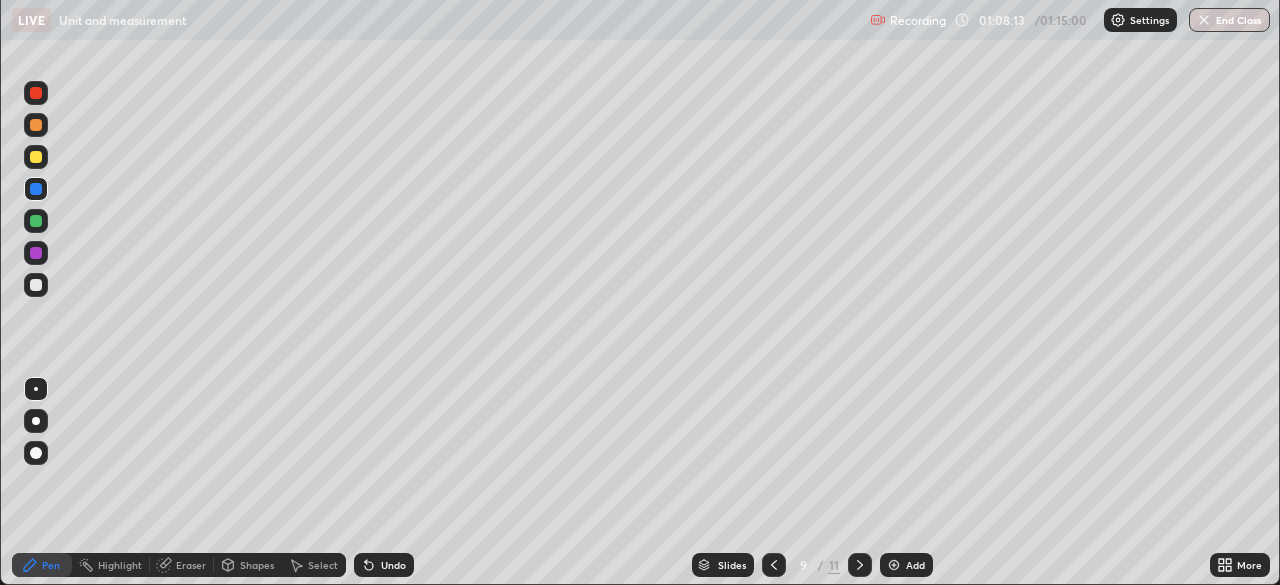 scroll, scrollTop: 585, scrollLeft: 1280, axis: both 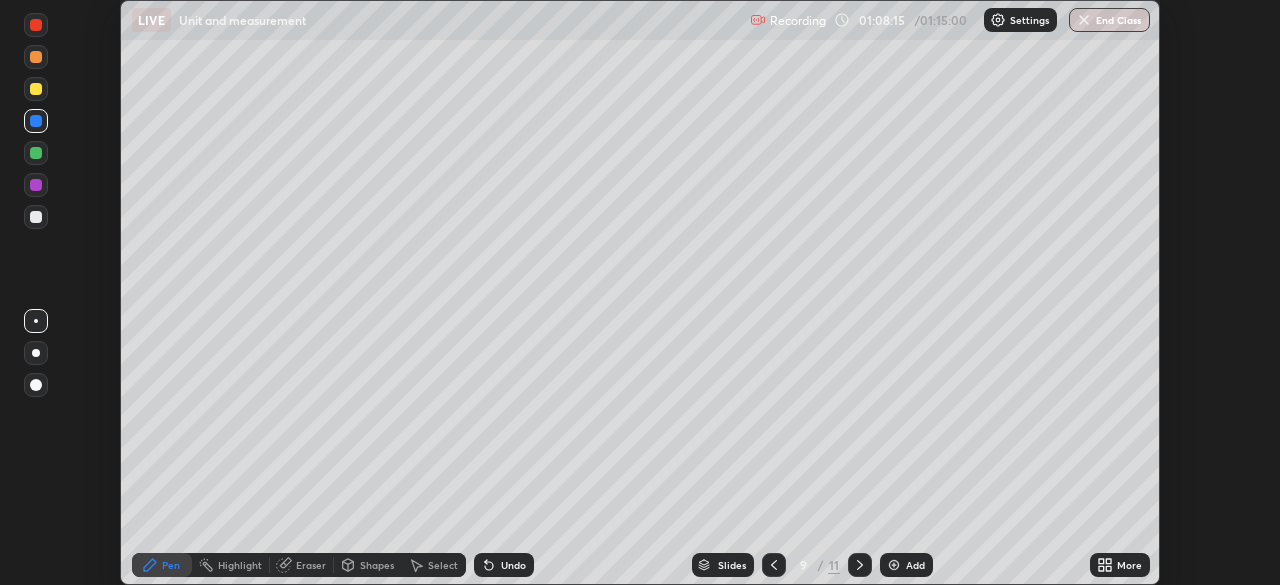 click on "End Class" at bounding box center [1109, 20] 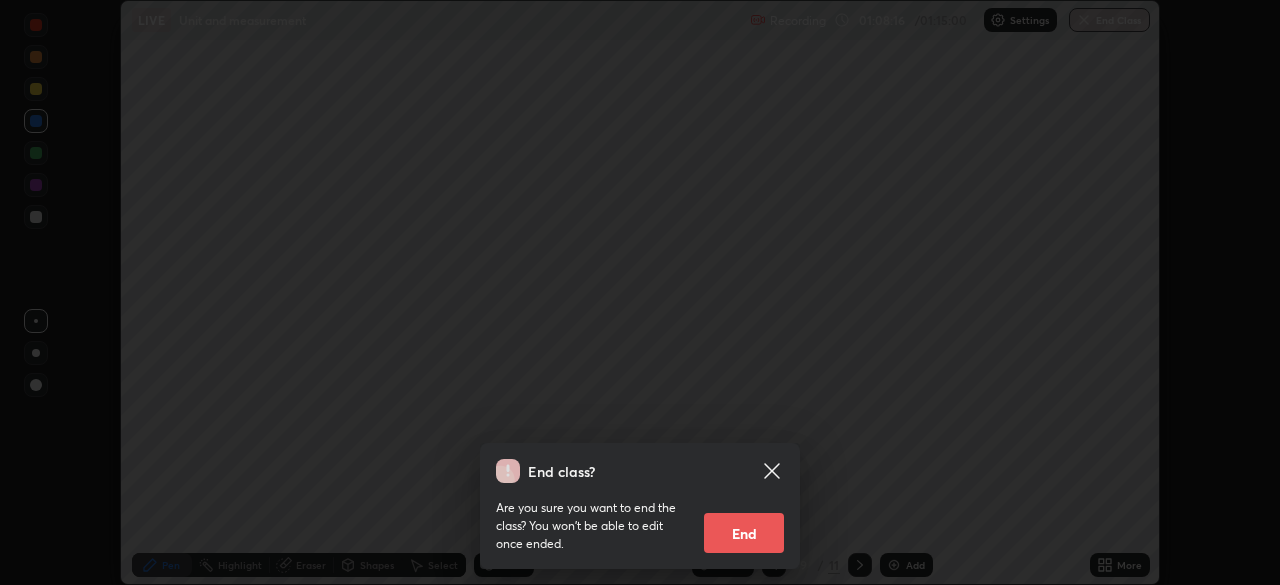 click on "End" at bounding box center (744, 533) 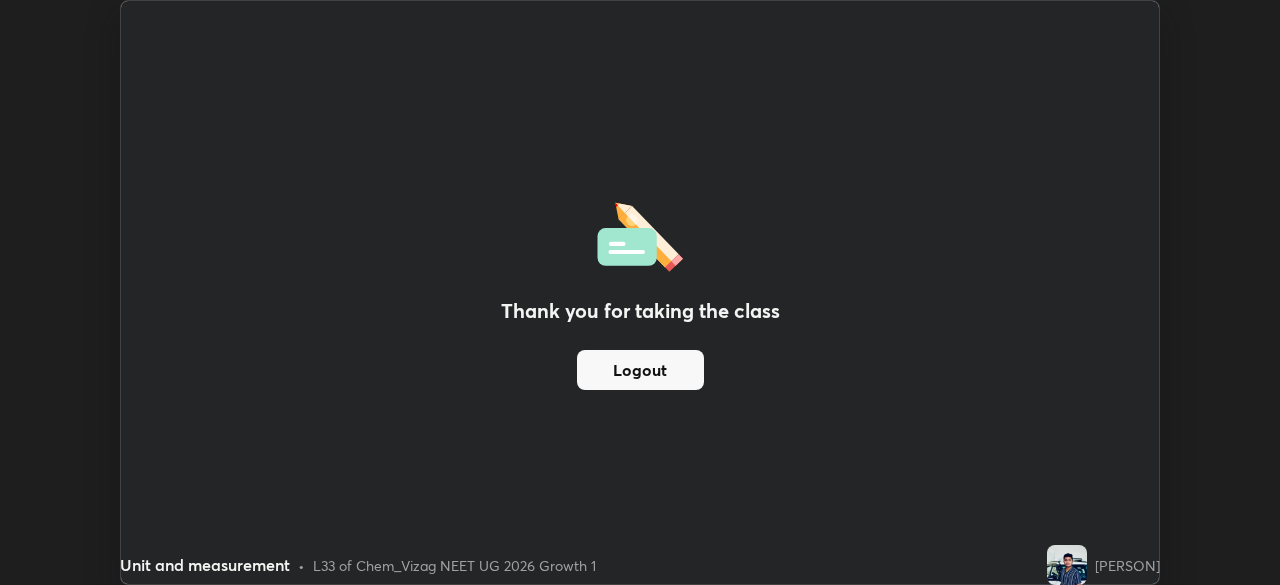click on "Logout" at bounding box center [640, 370] 